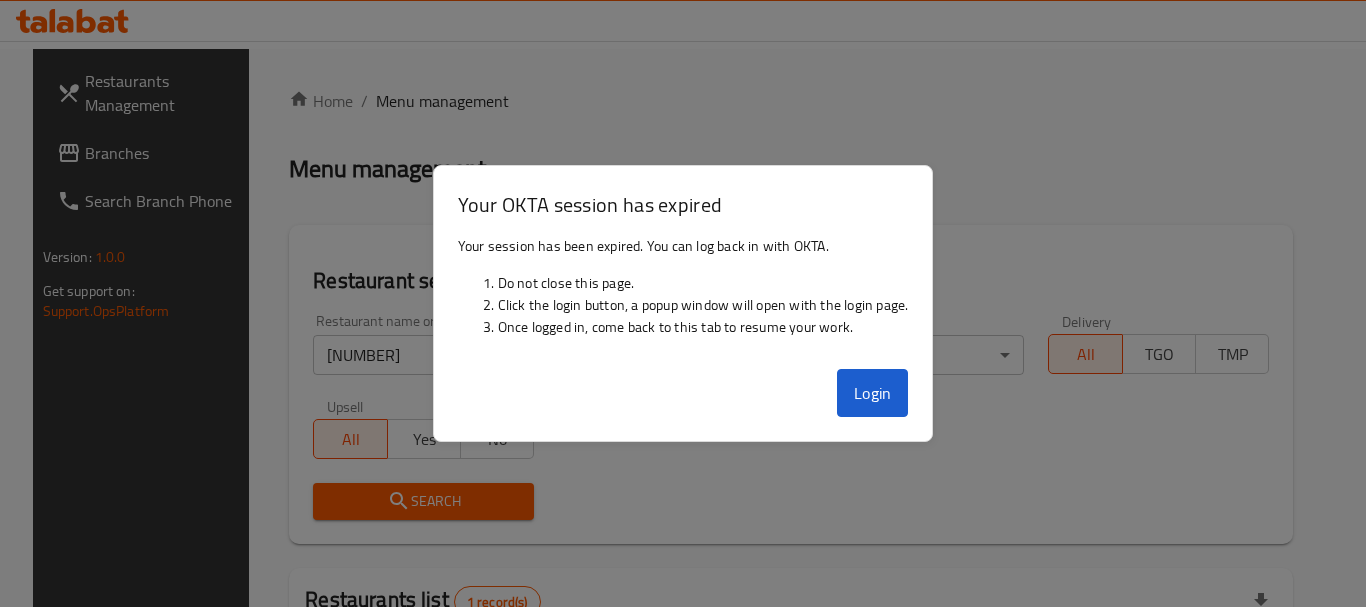 click on "Login" at bounding box center (873, 393) 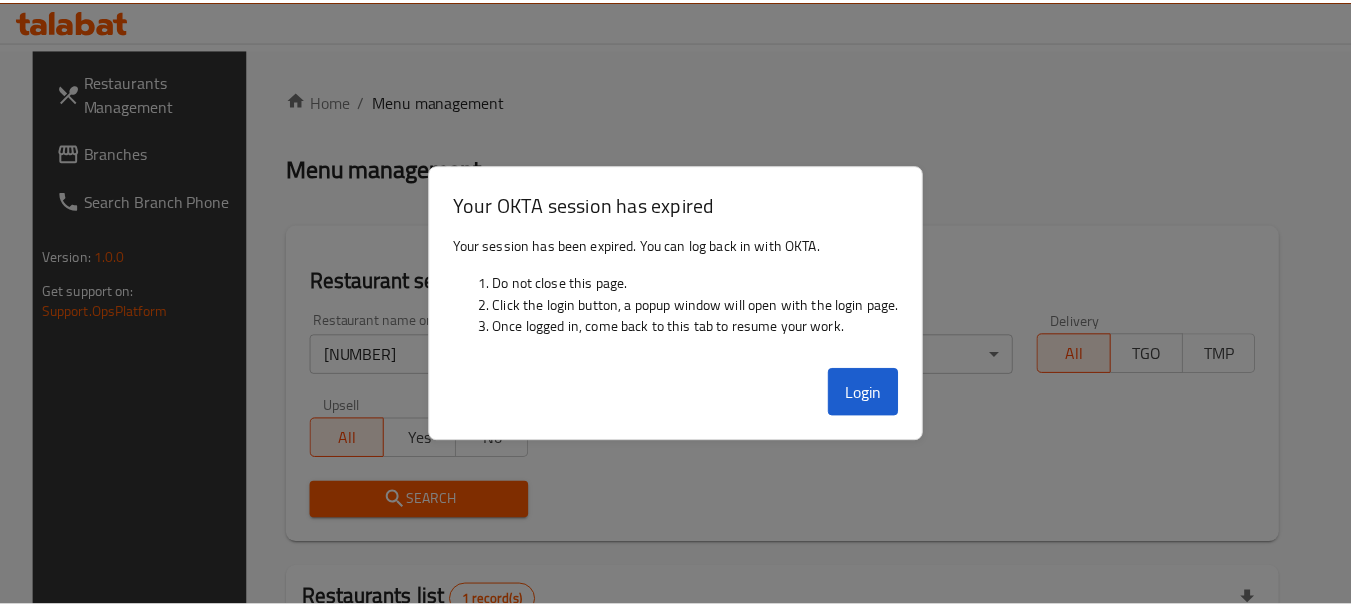 scroll, scrollTop: 268, scrollLeft: 0, axis: vertical 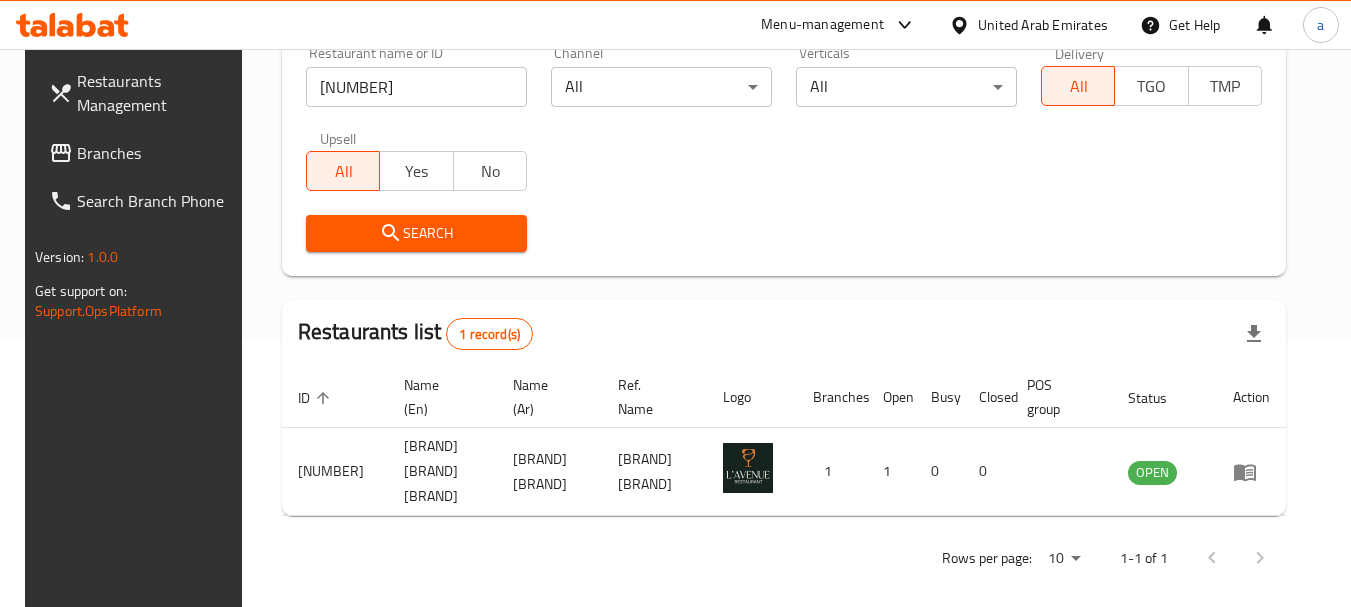 click on "Branches" at bounding box center (156, 153) 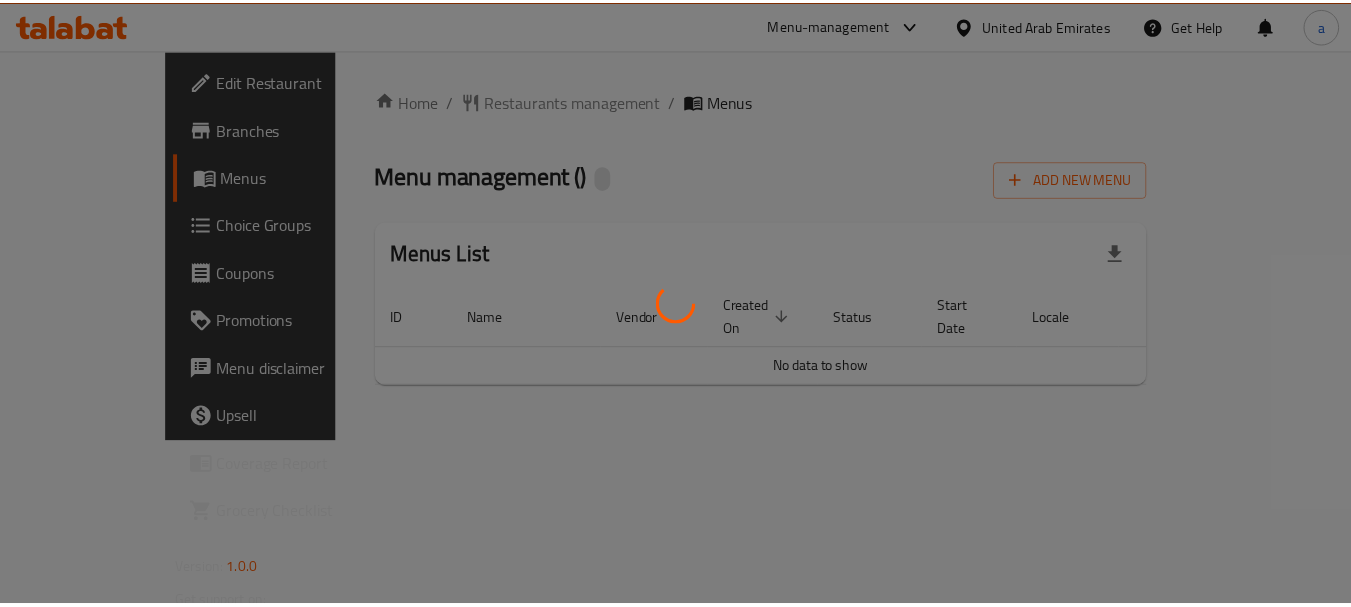 scroll, scrollTop: 0, scrollLeft: 0, axis: both 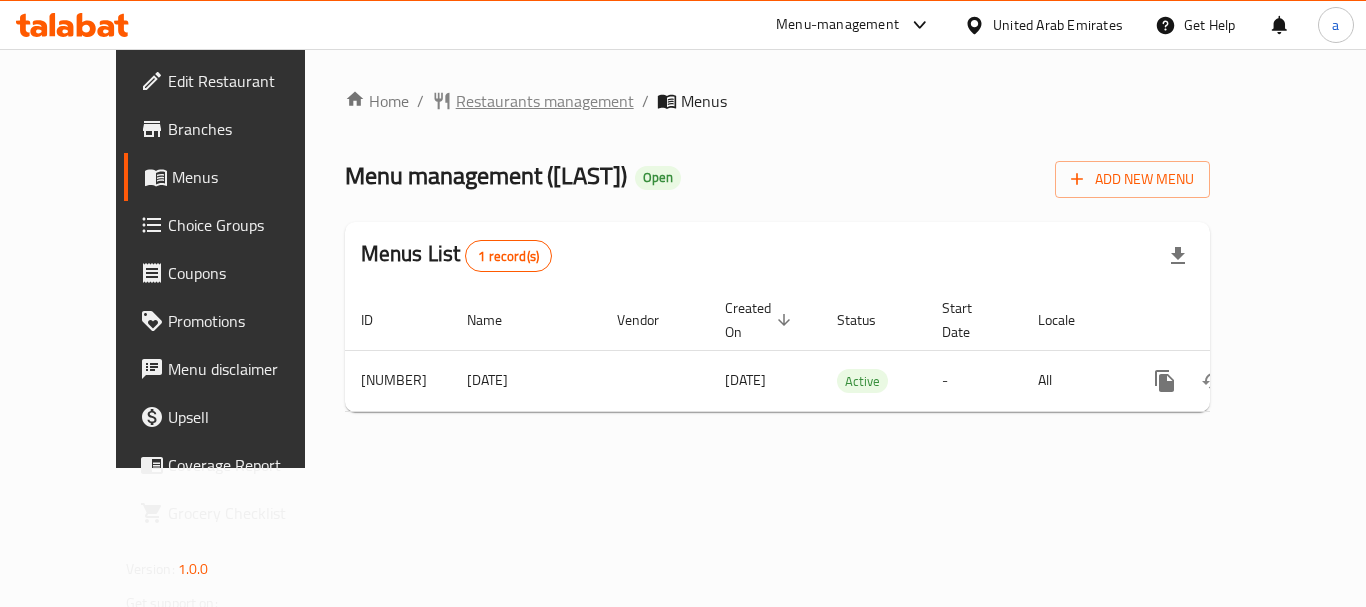 click on "Restaurants management" at bounding box center [545, 101] 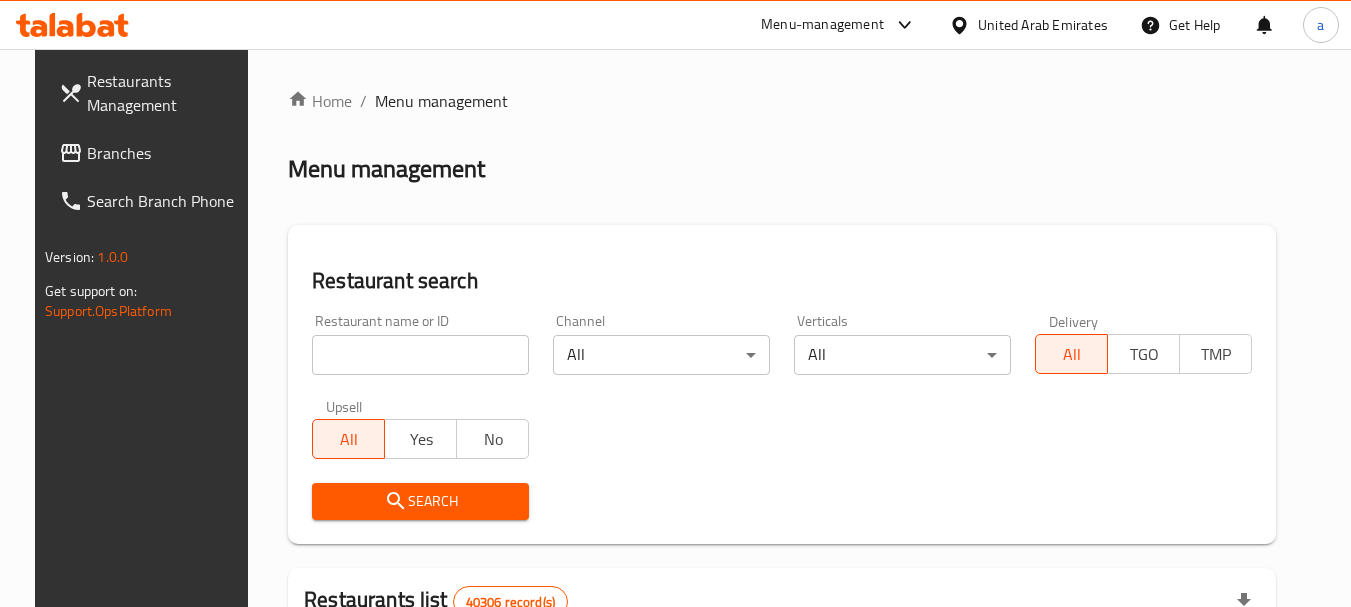click at bounding box center [675, 303] 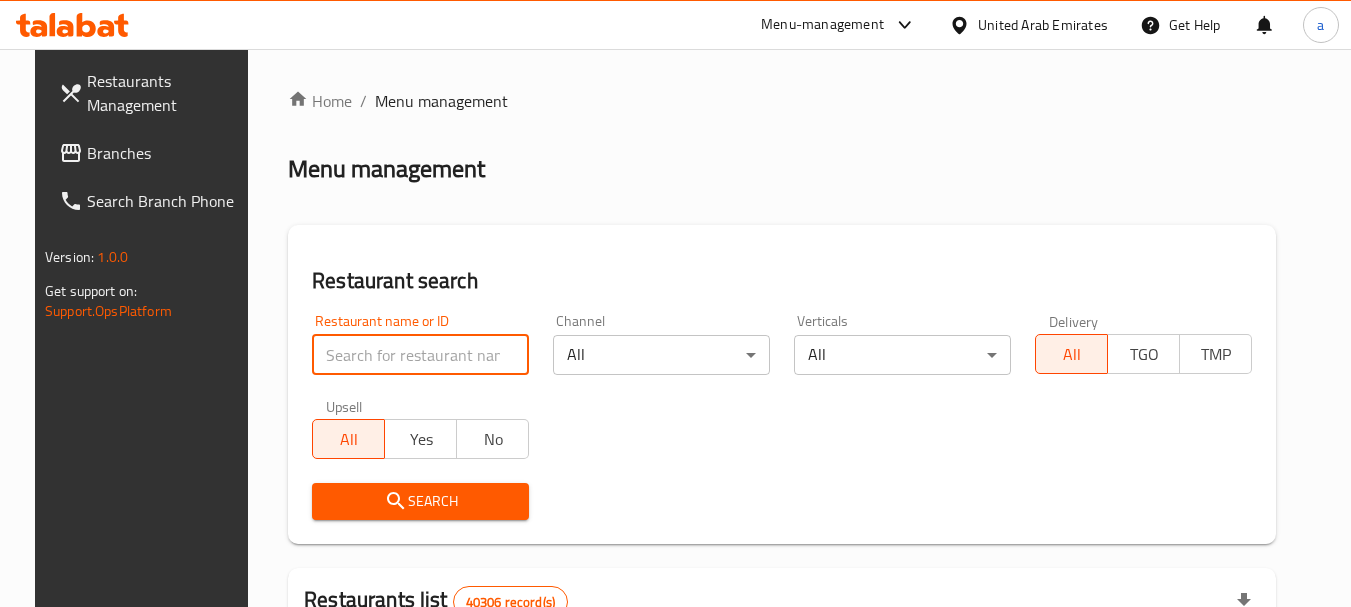 click at bounding box center [420, 355] 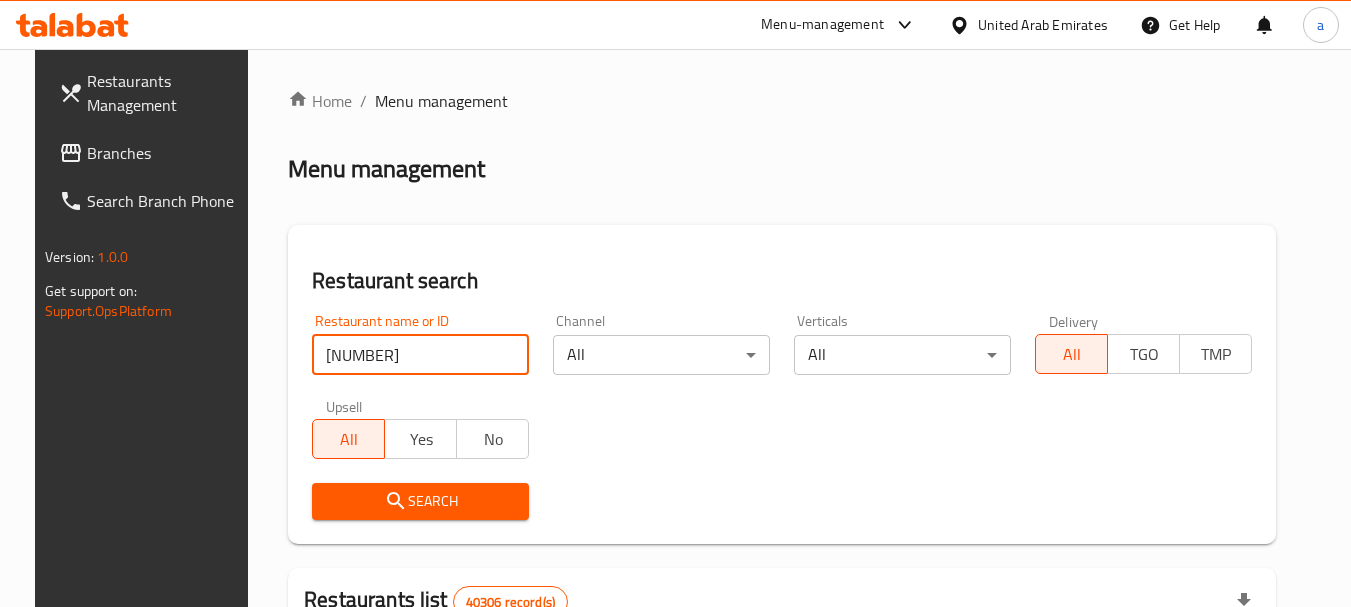 type on "702407" 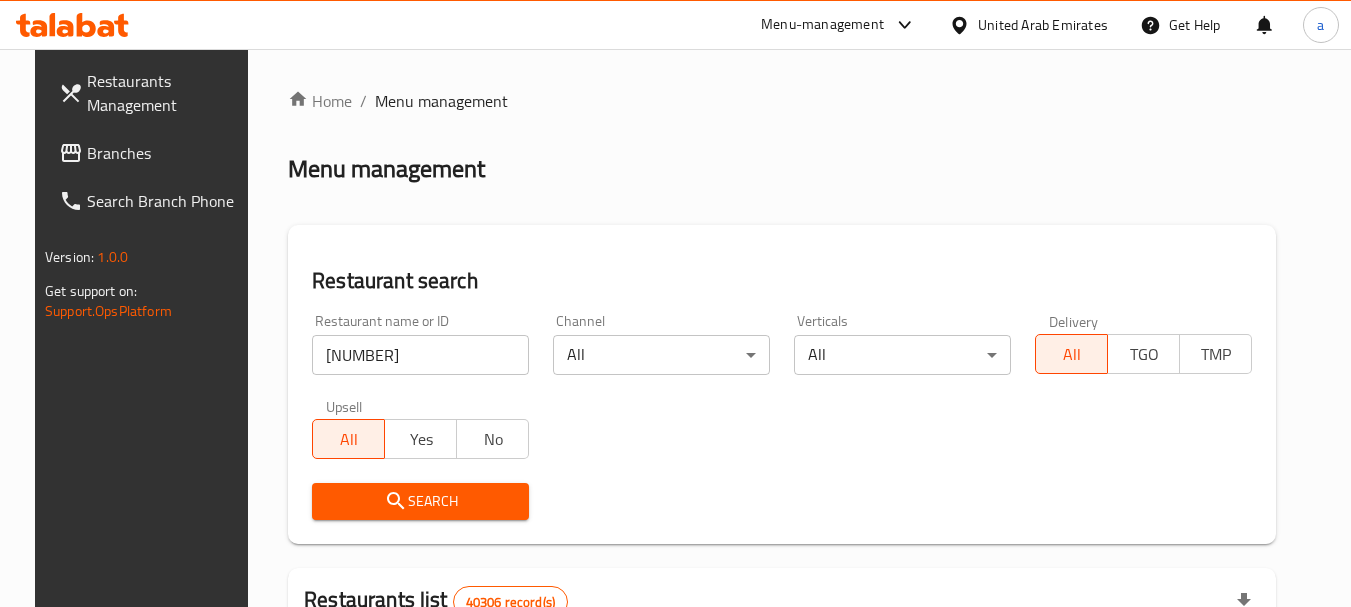 click on "Search" at bounding box center (420, 501) 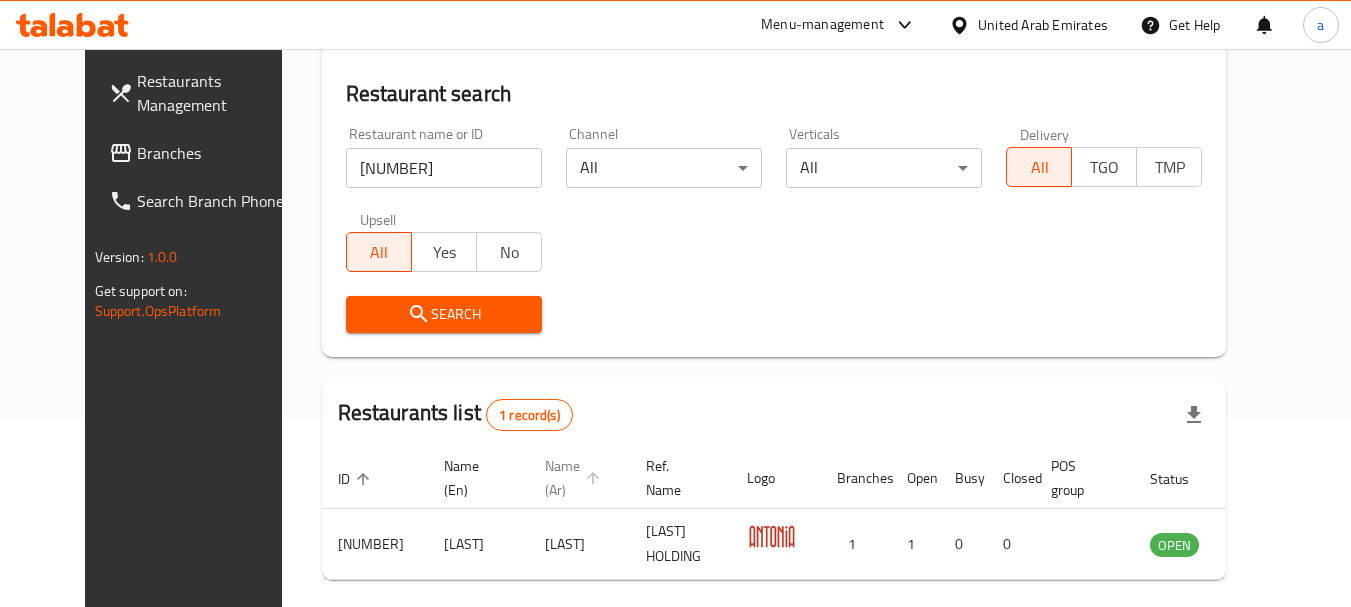 scroll, scrollTop: 268, scrollLeft: 0, axis: vertical 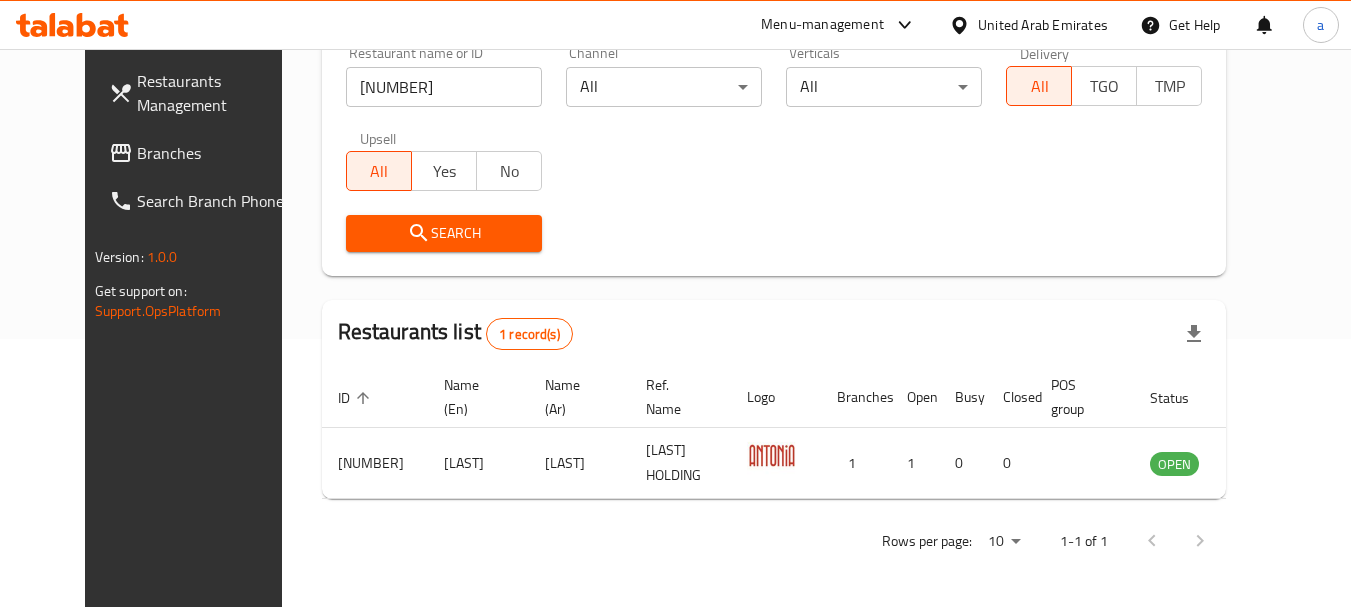 click on "Branches" at bounding box center (216, 153) 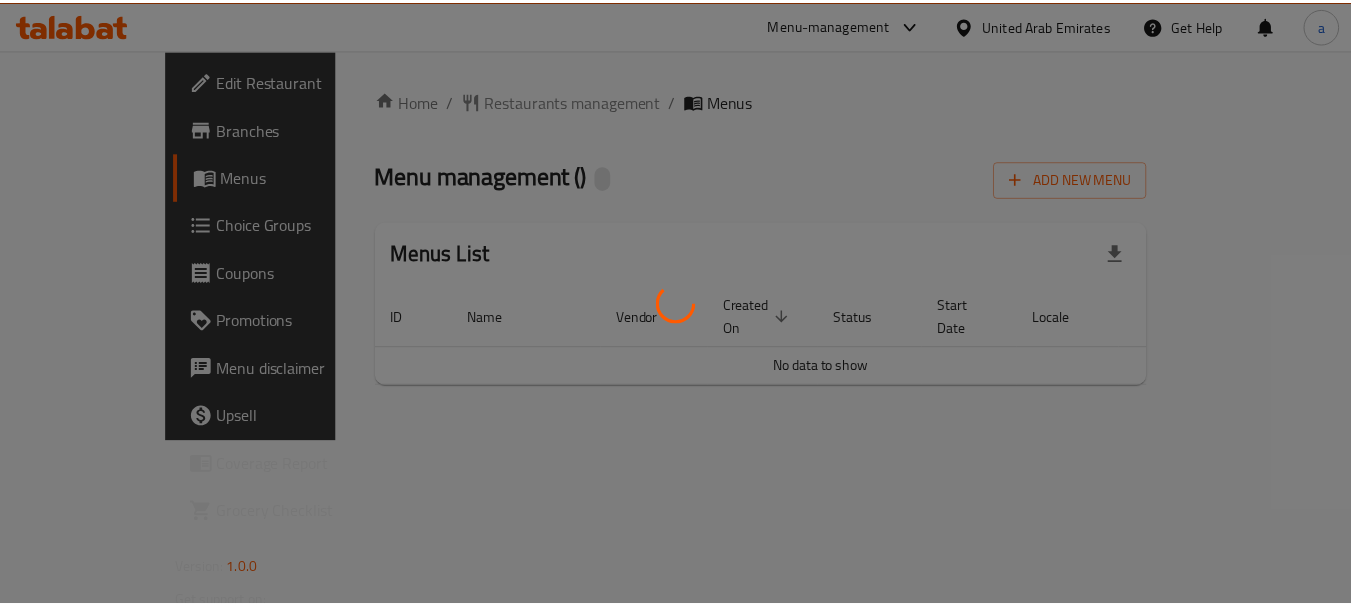 scroll, scrollTop: 0, scrollLeft: 0, axis: both 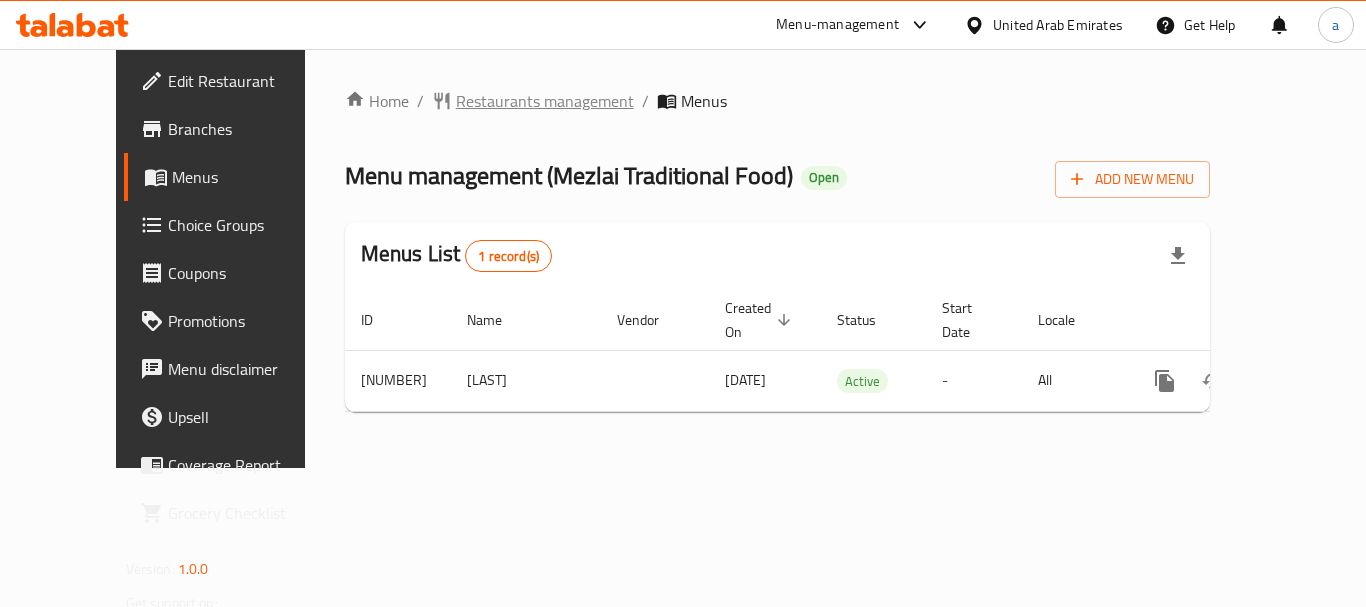 click on "Restaurants management" at bounding box center (545, 101) 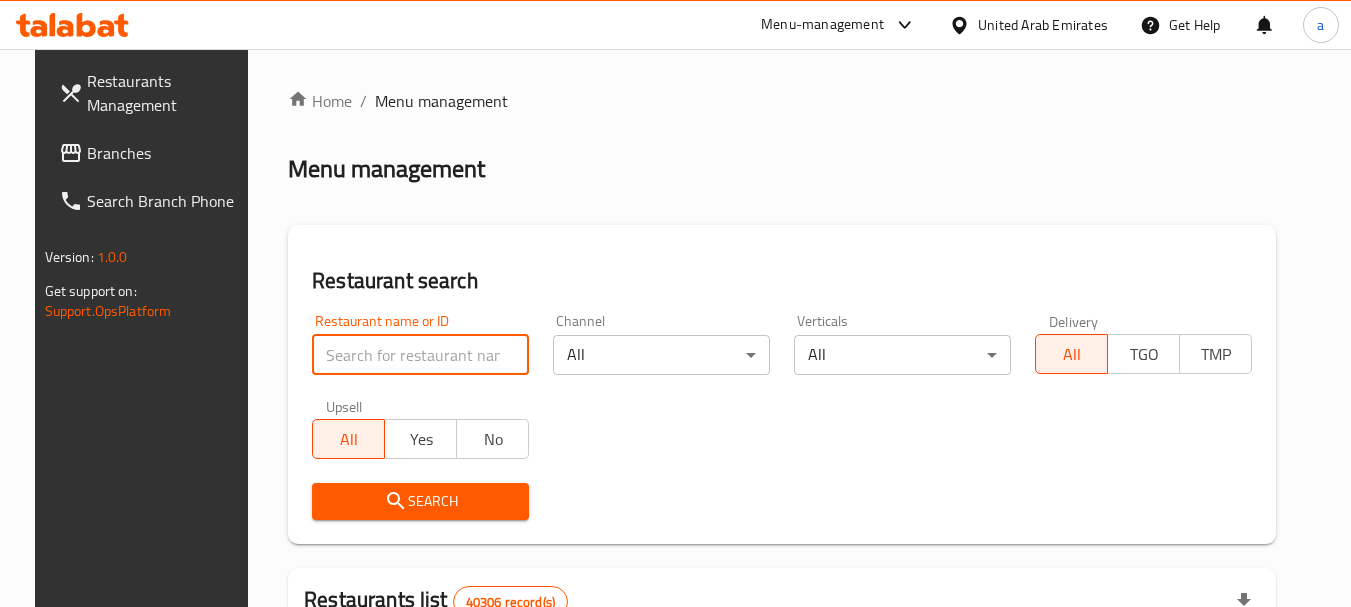 click at bounding box center (420, 355) 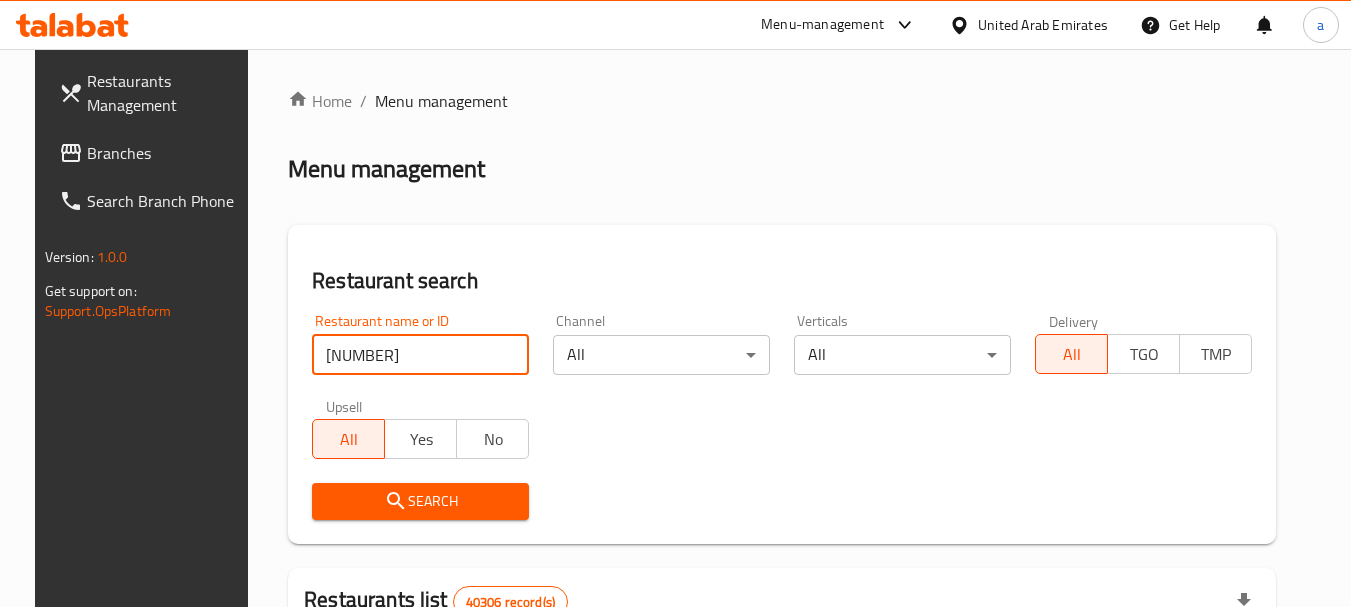 type on "632956" 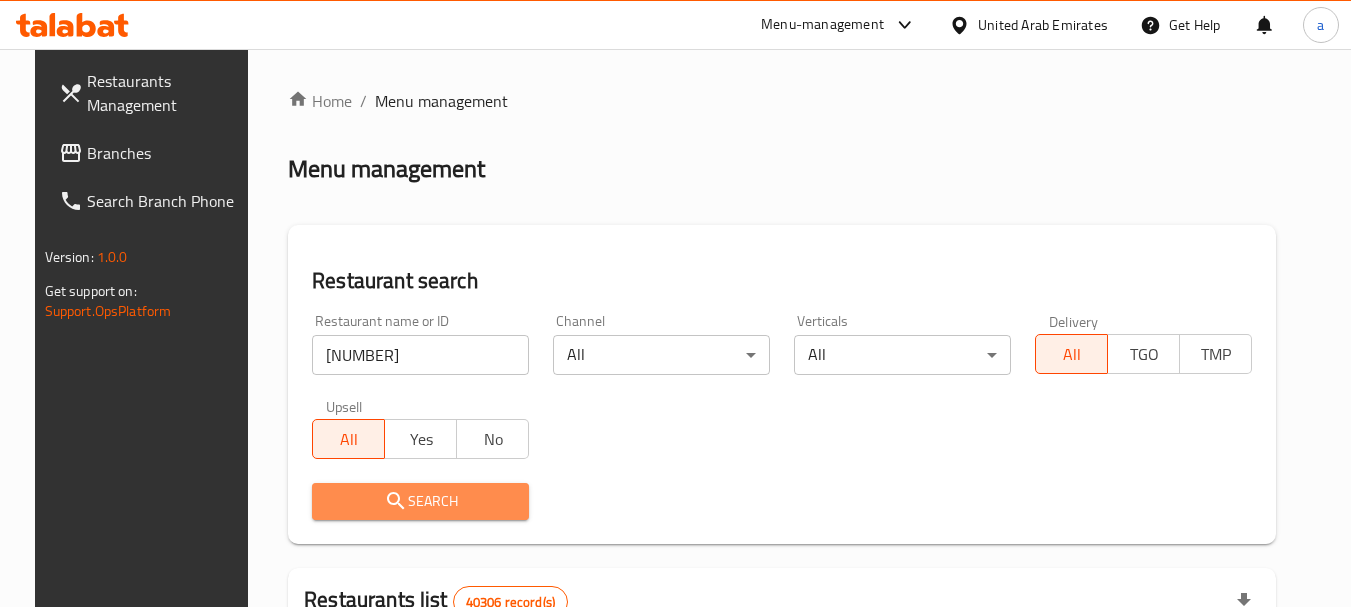 click on "Search" at bounding box center [420, 501] 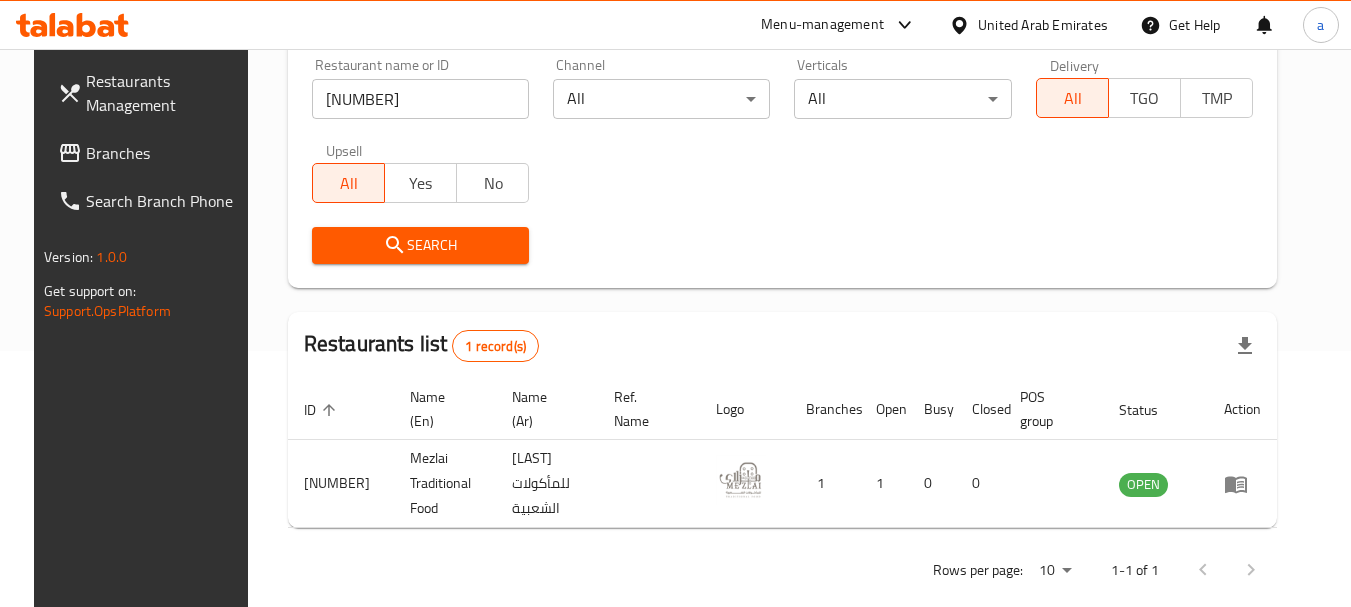 scroll, scrollTop: 260, scrollLeft: 0, axis: vertical 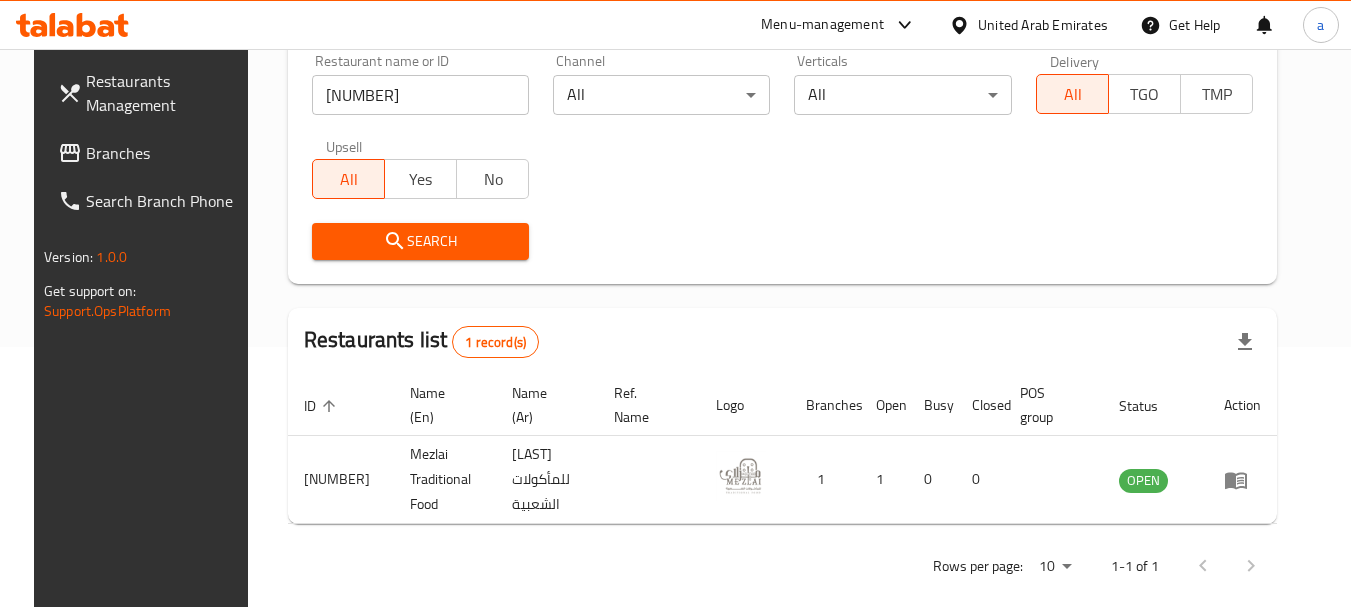 click on "Branches" at bounding box center (165, 153) 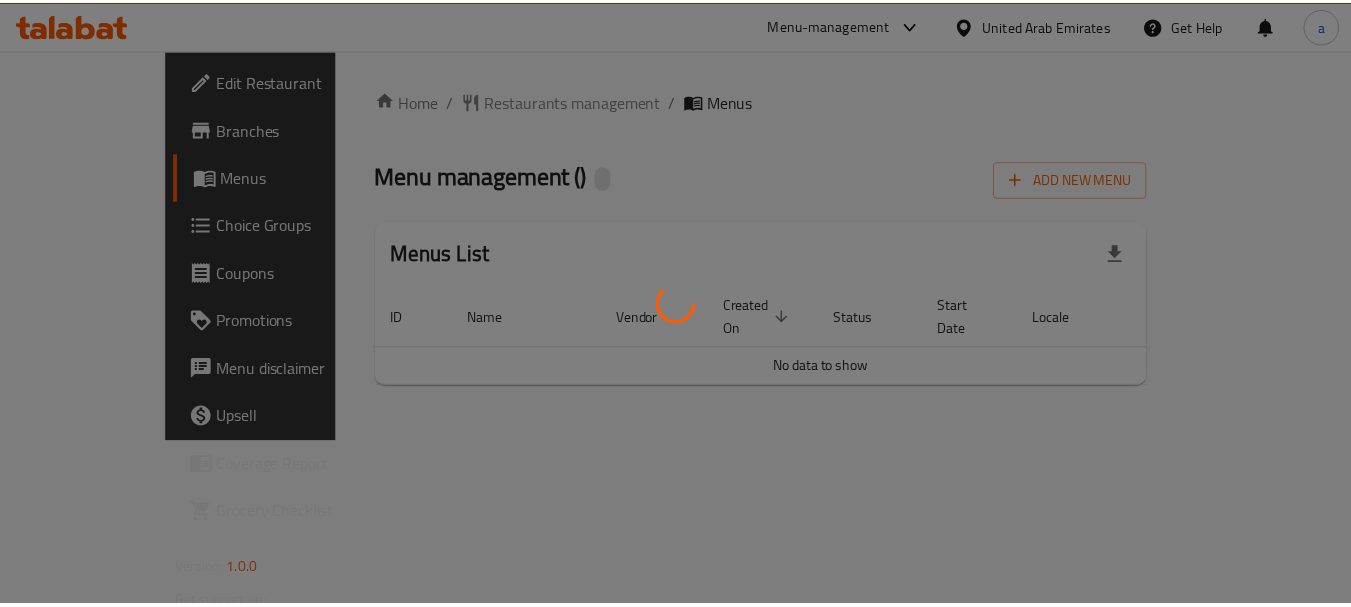 scroll, scrollTop: 0, scrollLeft: 0, axis: both 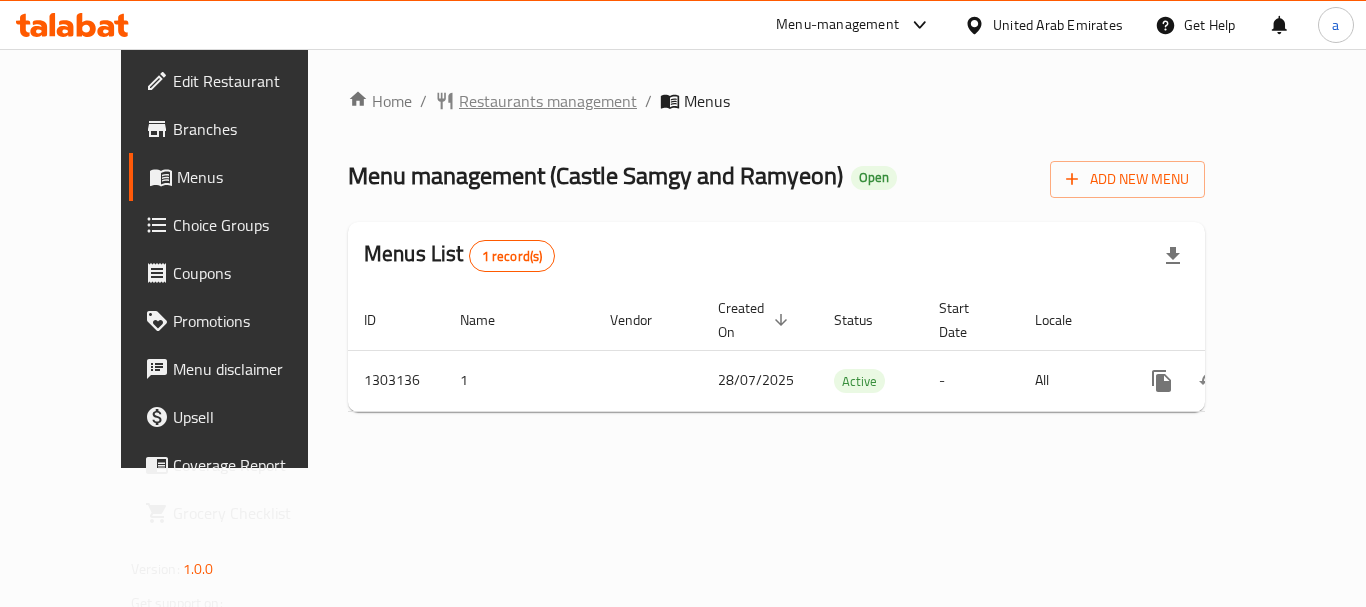 click on "Restaurants management" at bounding box center [548, 101] 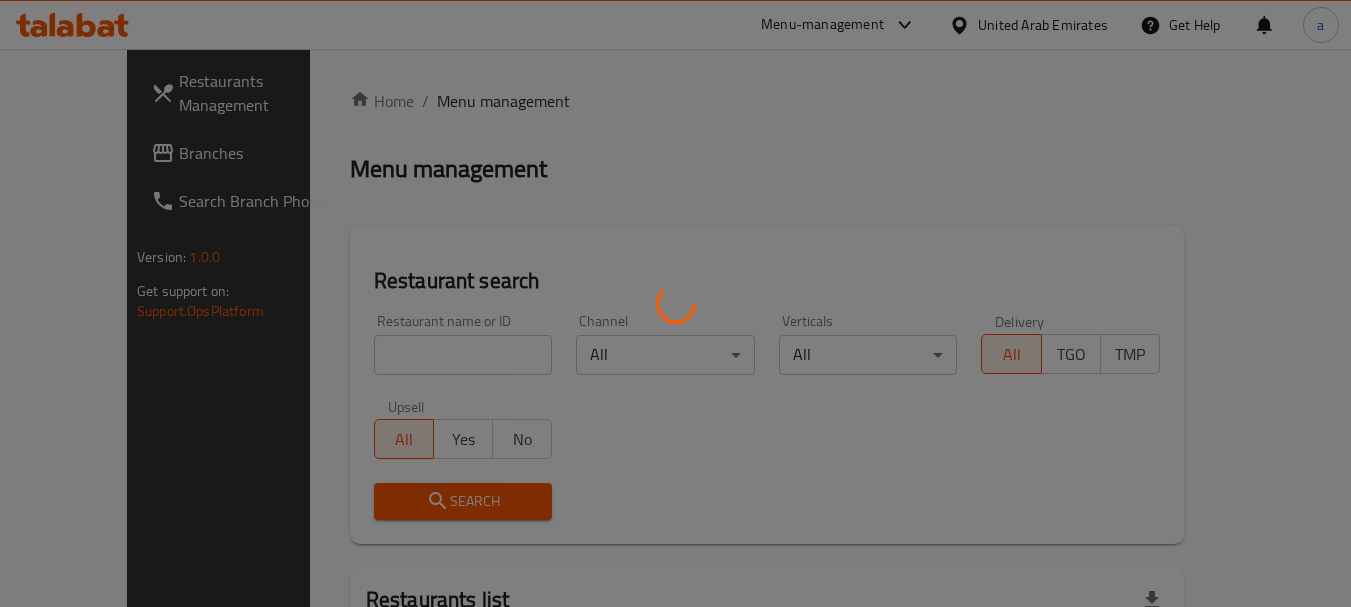 click at bounding box center (675, 303) 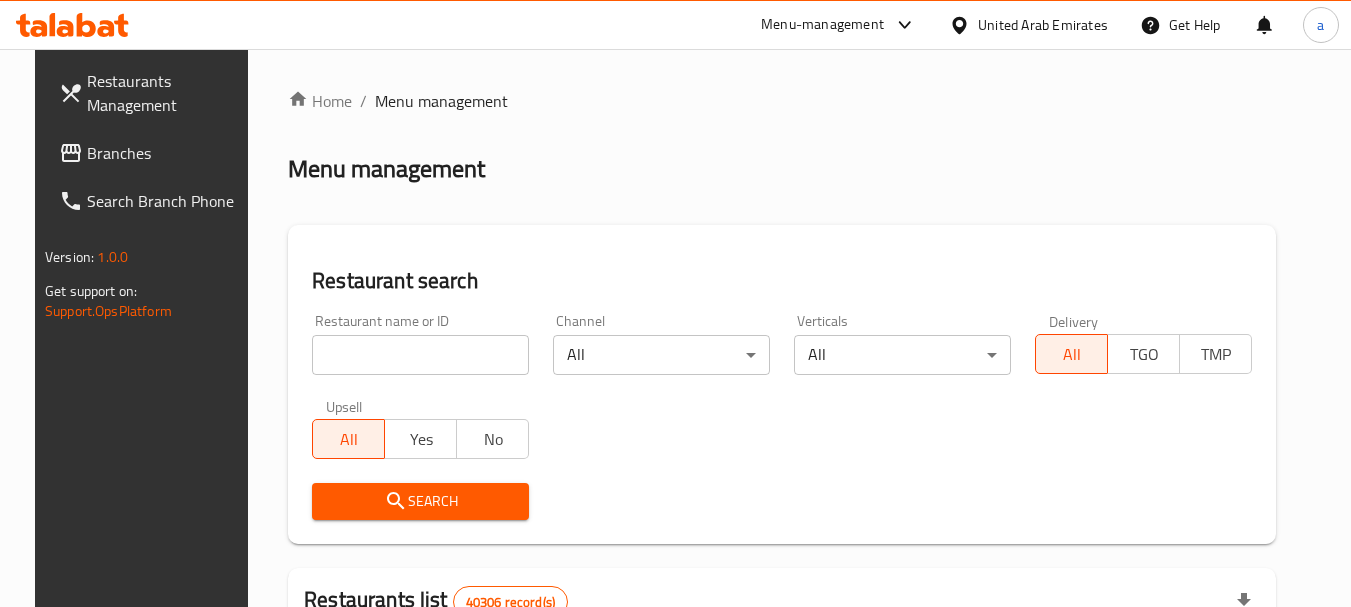 click at bounding box center (420, 355) 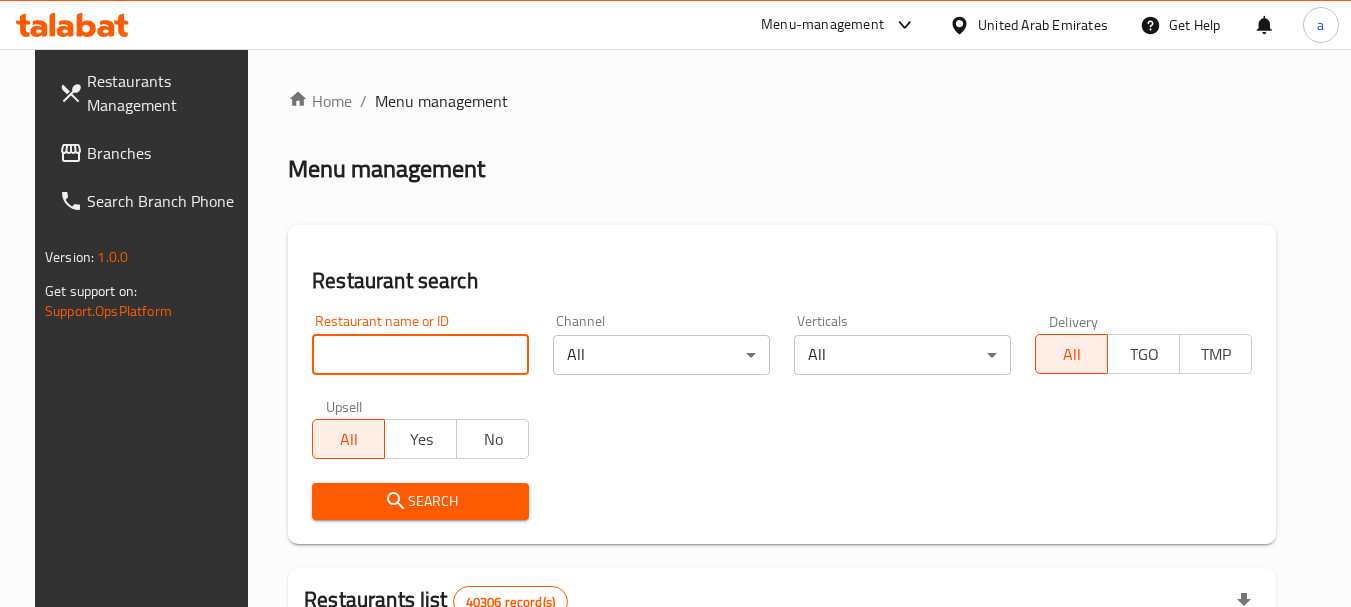 paste on "702707" 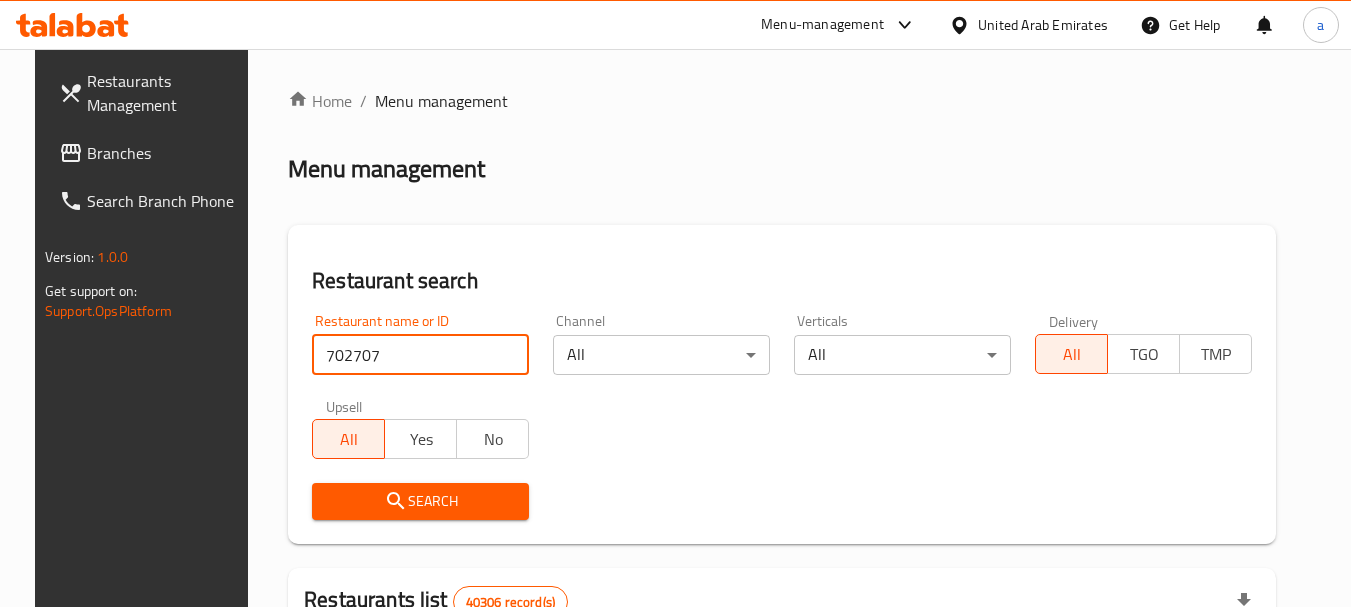 type on "702707" 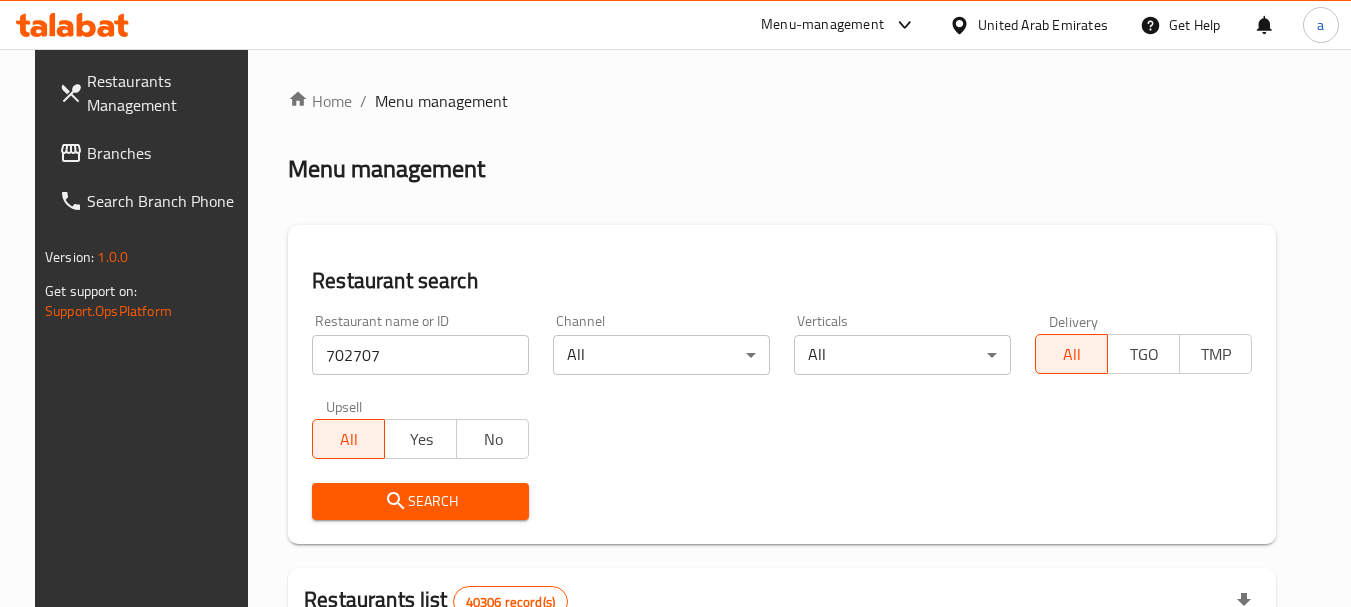 click on "Search" at bounding box center [420, 501] 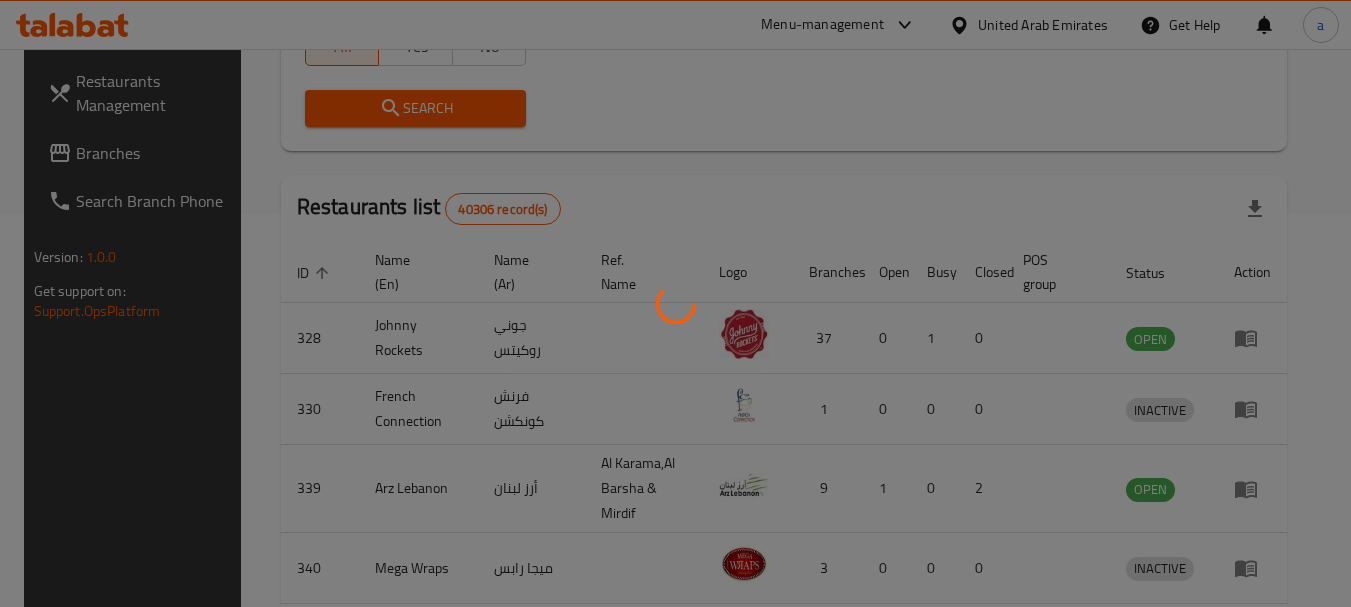 scroll, scrollTop: 310, scrollLeft: 0, axis: vertical 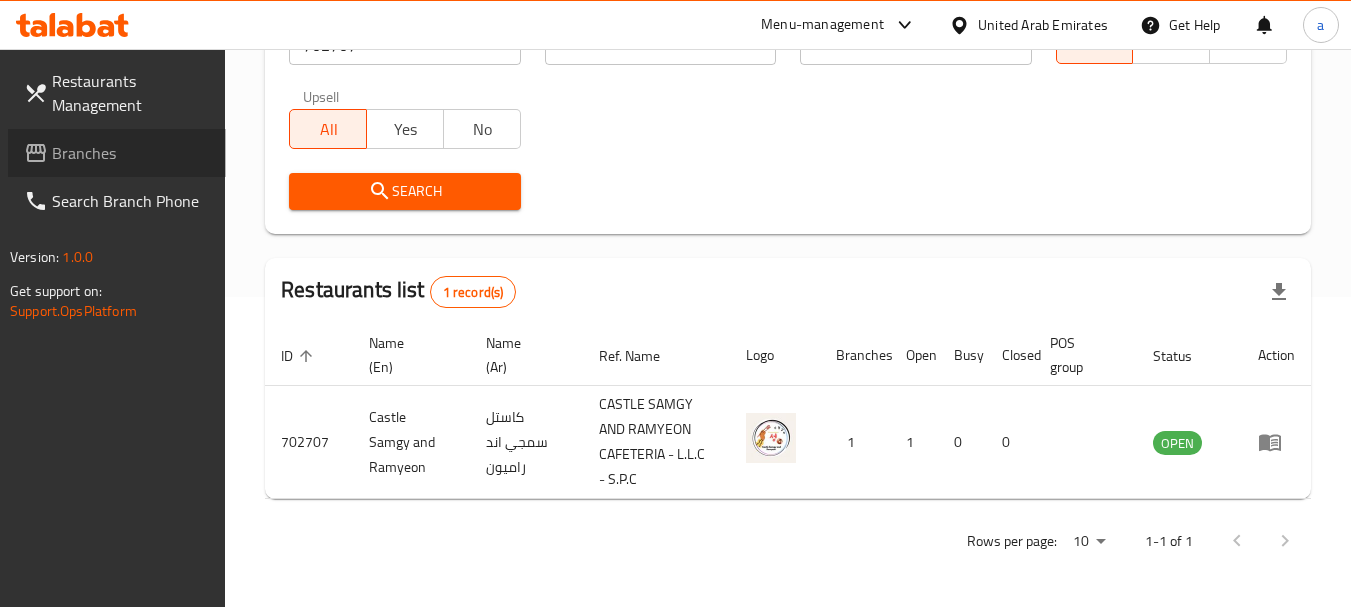 click on "Branches" at bounding box center [131, 153] 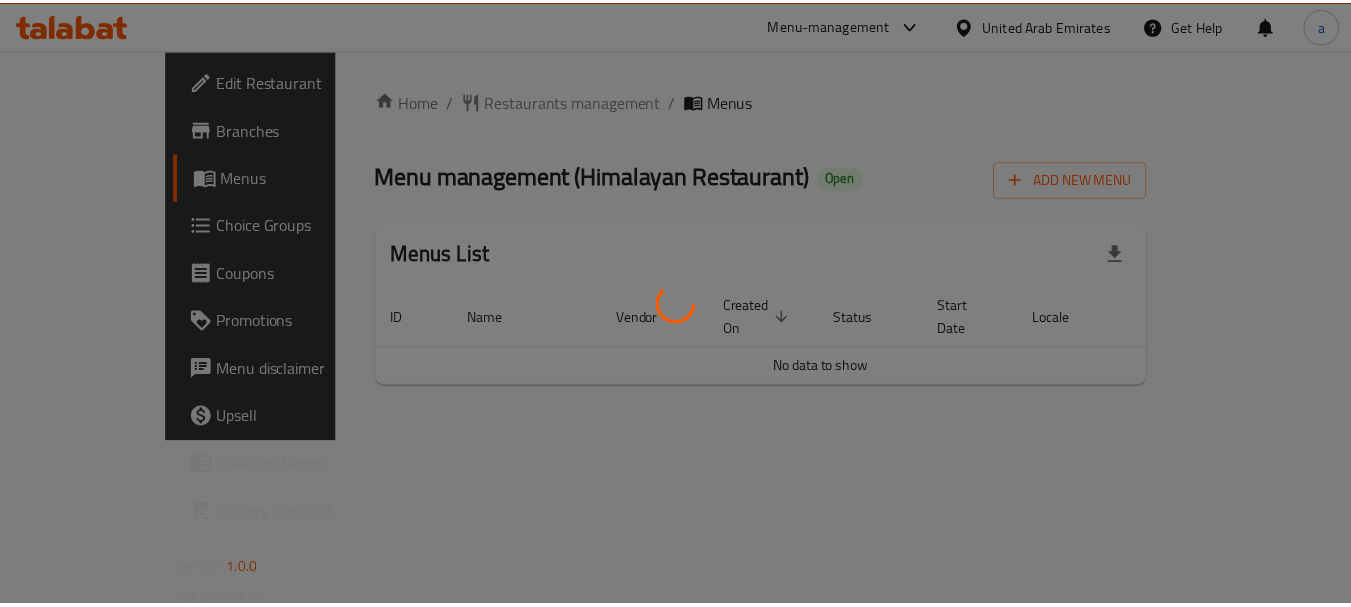 scroll, scrollTop: 0, scrollLeft: 0, axis: both 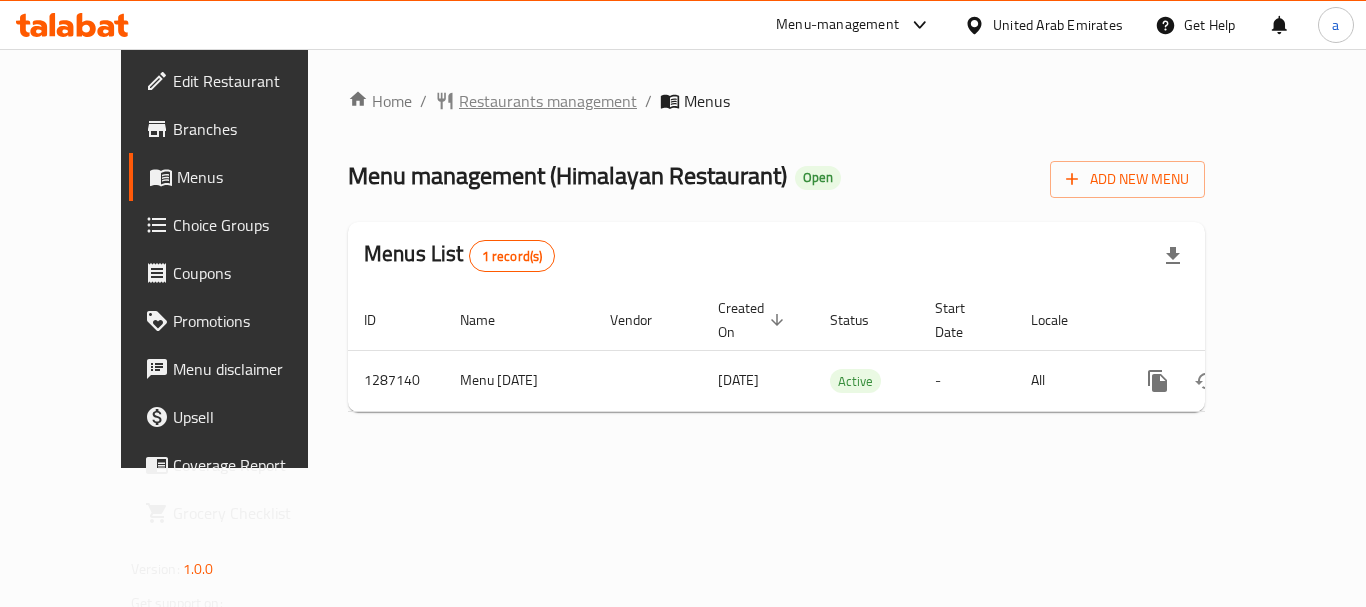 click on "Restaurants management" at bounding box center [548, 101] 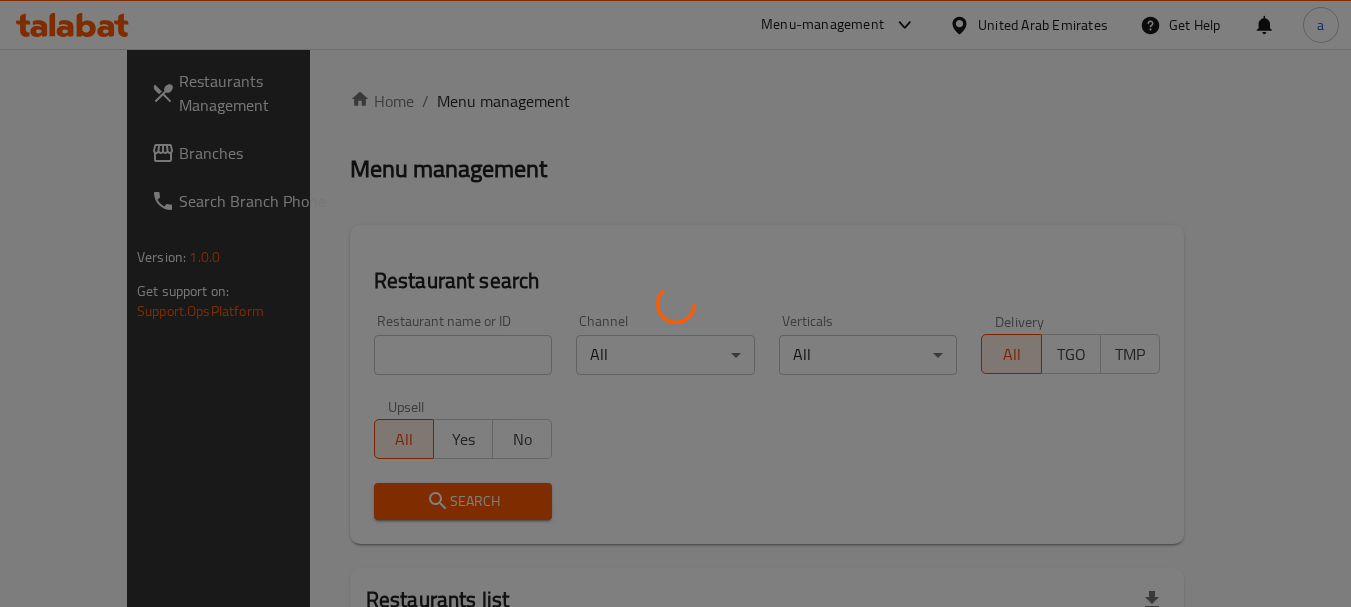 click at bounding box center (675, 303) 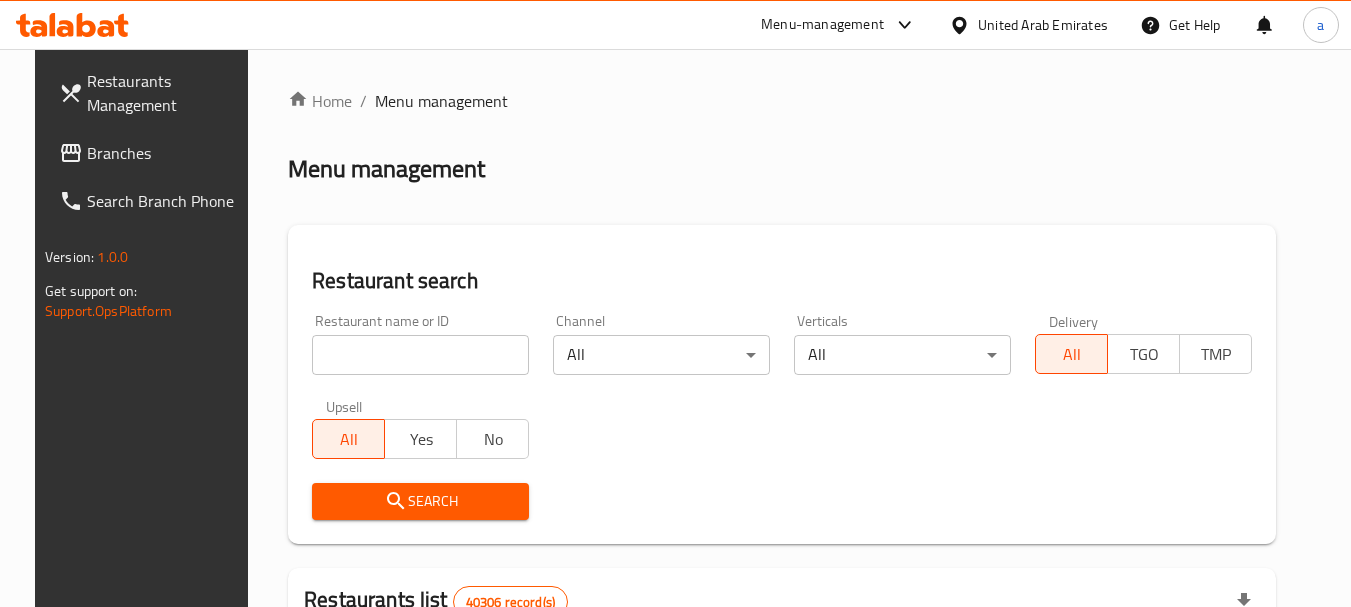 click at bounding box center [420, 355] 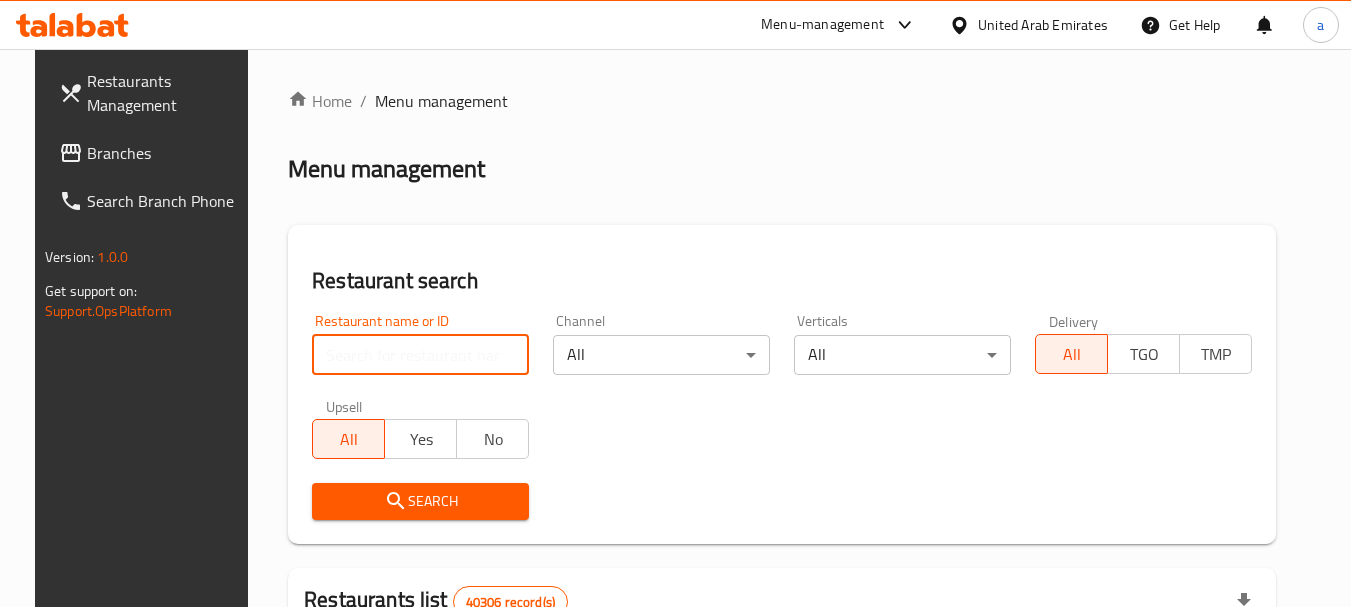 paste on "696482" 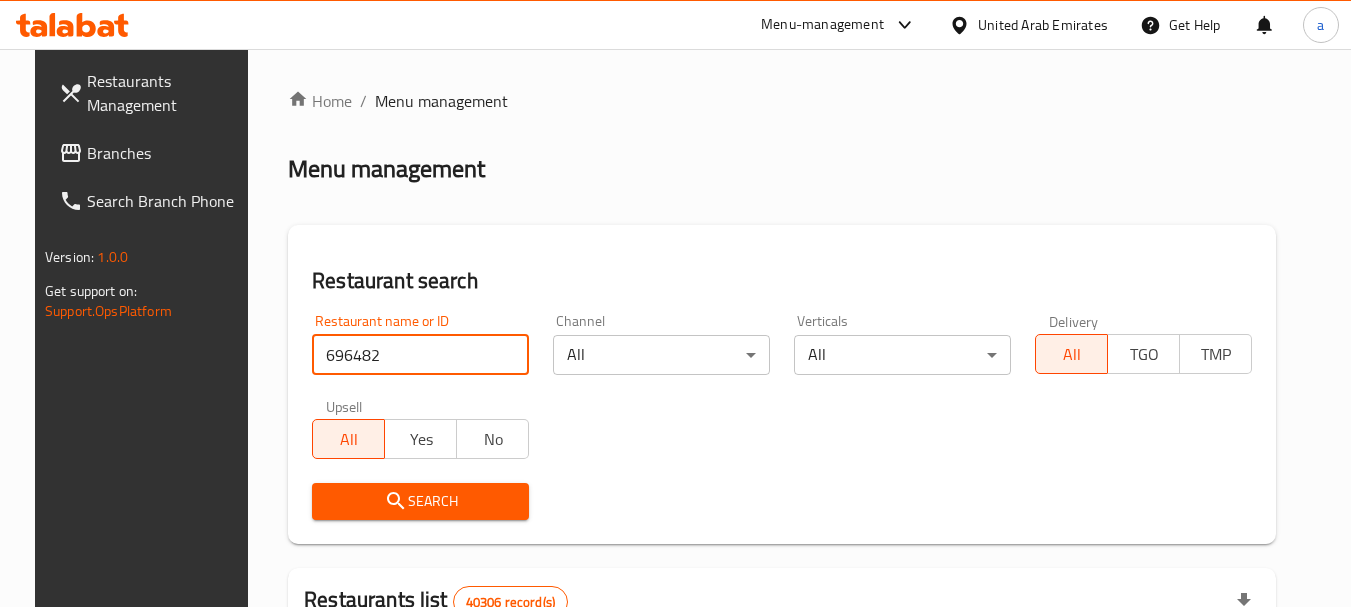 type on "696482" 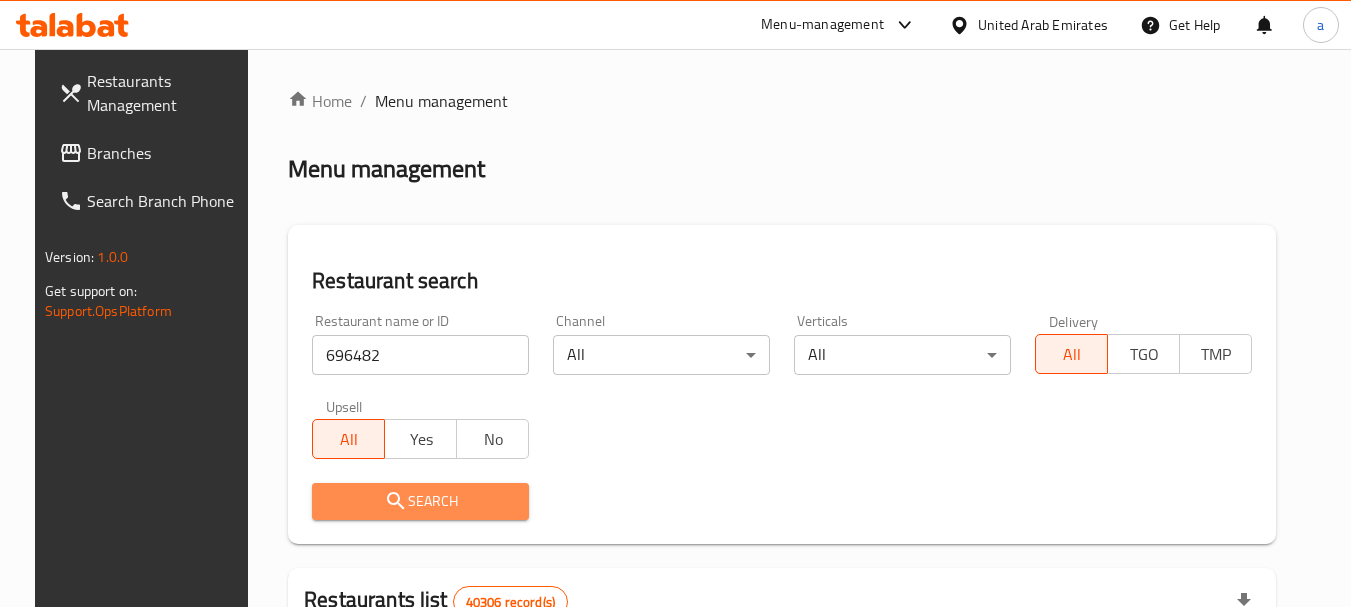 click on "Search" at bounding box center (420, 501) 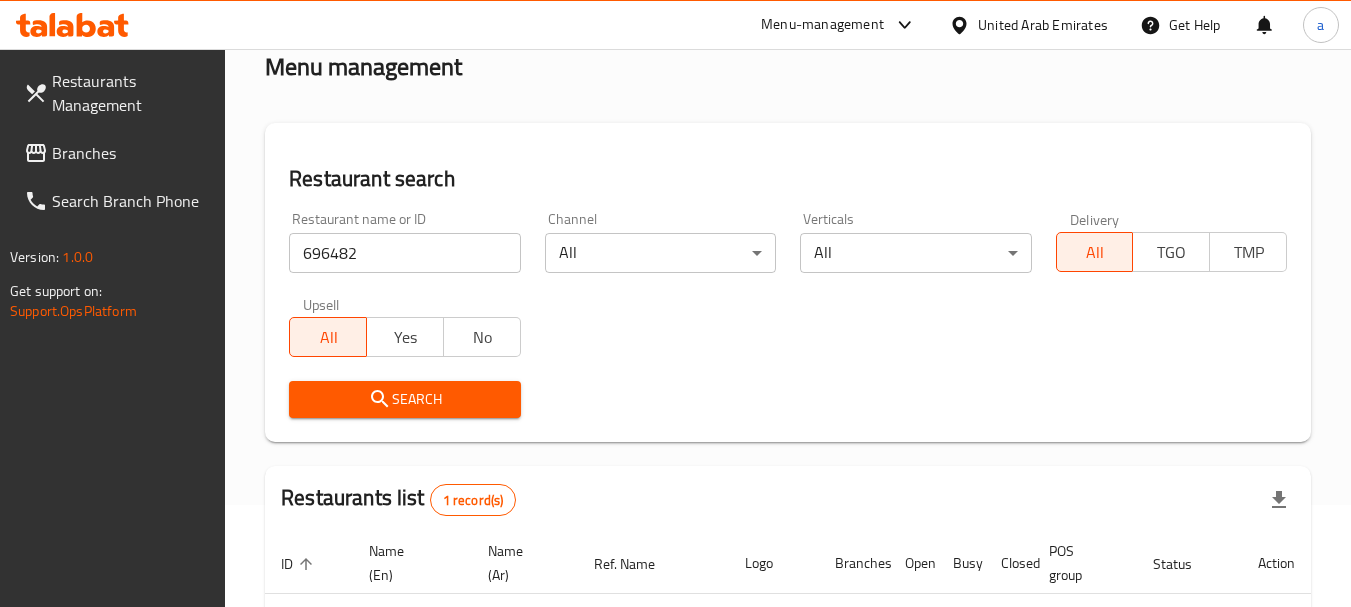 scroll, scrollTop: 285, scrollLeft: 0, axis: vertical 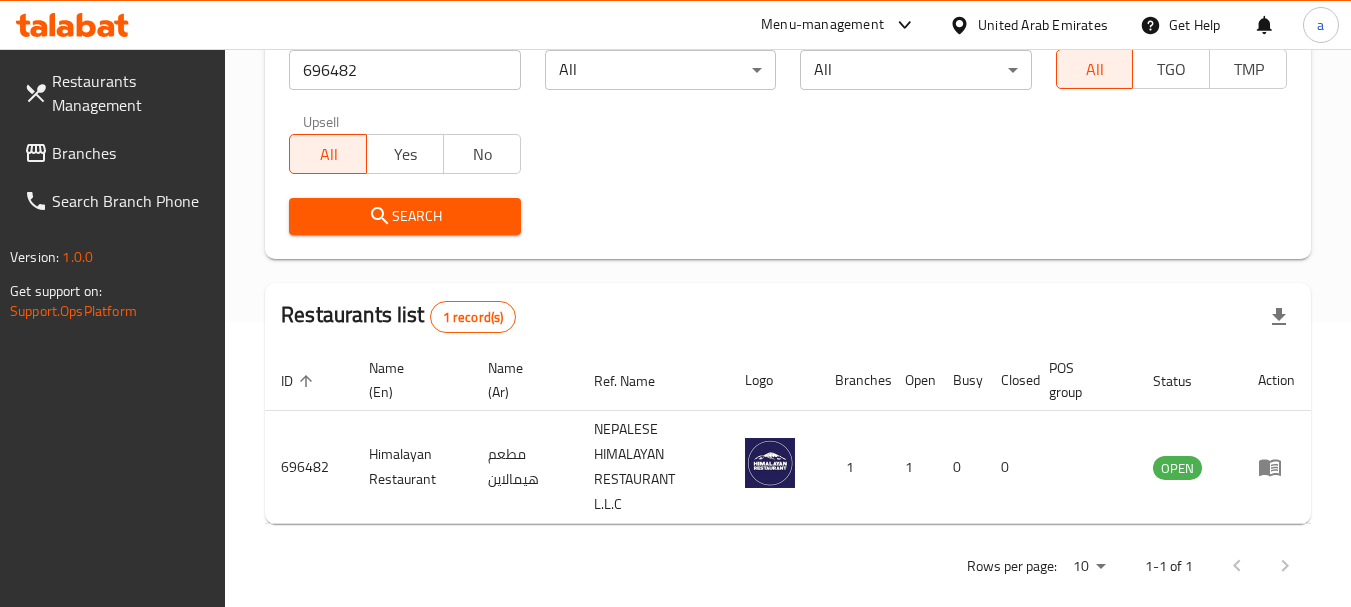 click on "United Arab Emirates" at bounding box center (1043, 25) 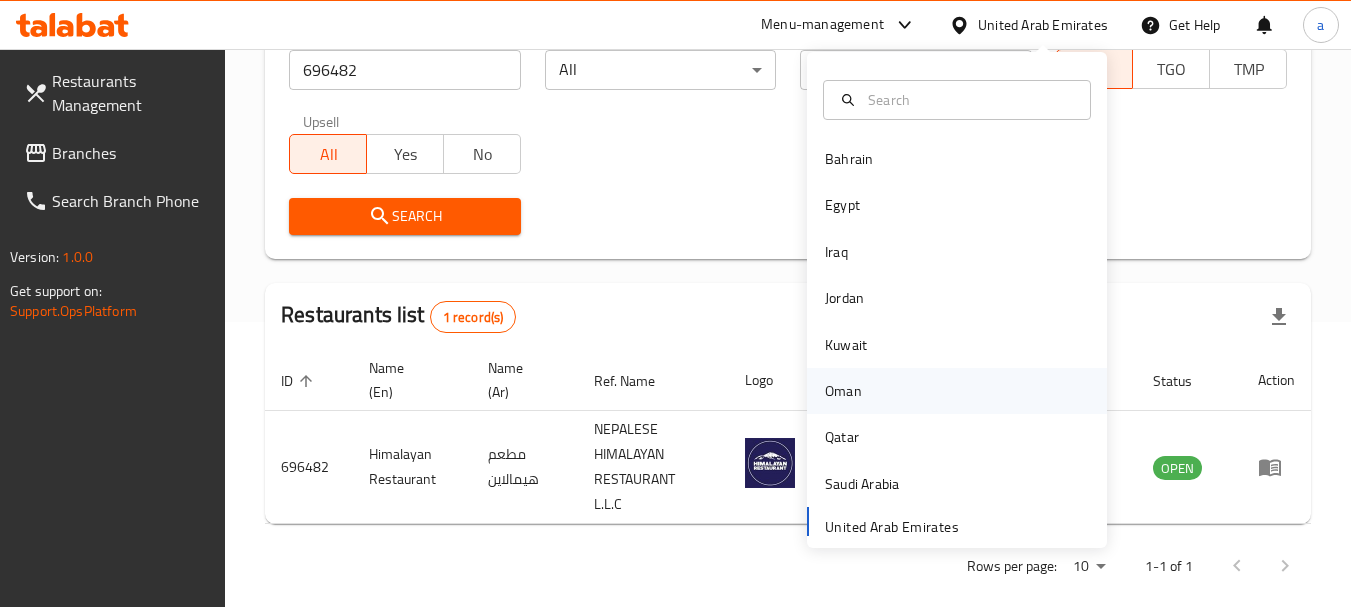 click on "Oman" at bounding box center [843, 391] 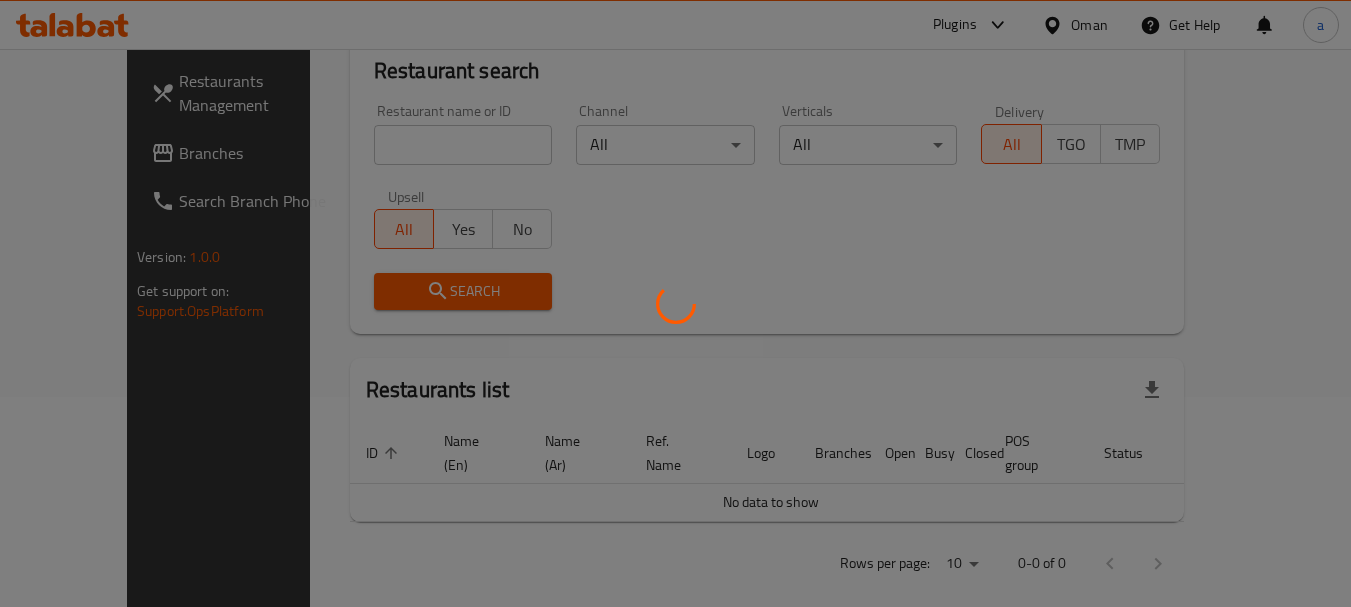 scroll, scrollTop: 285, scrollLeft: 0, axis: vertical 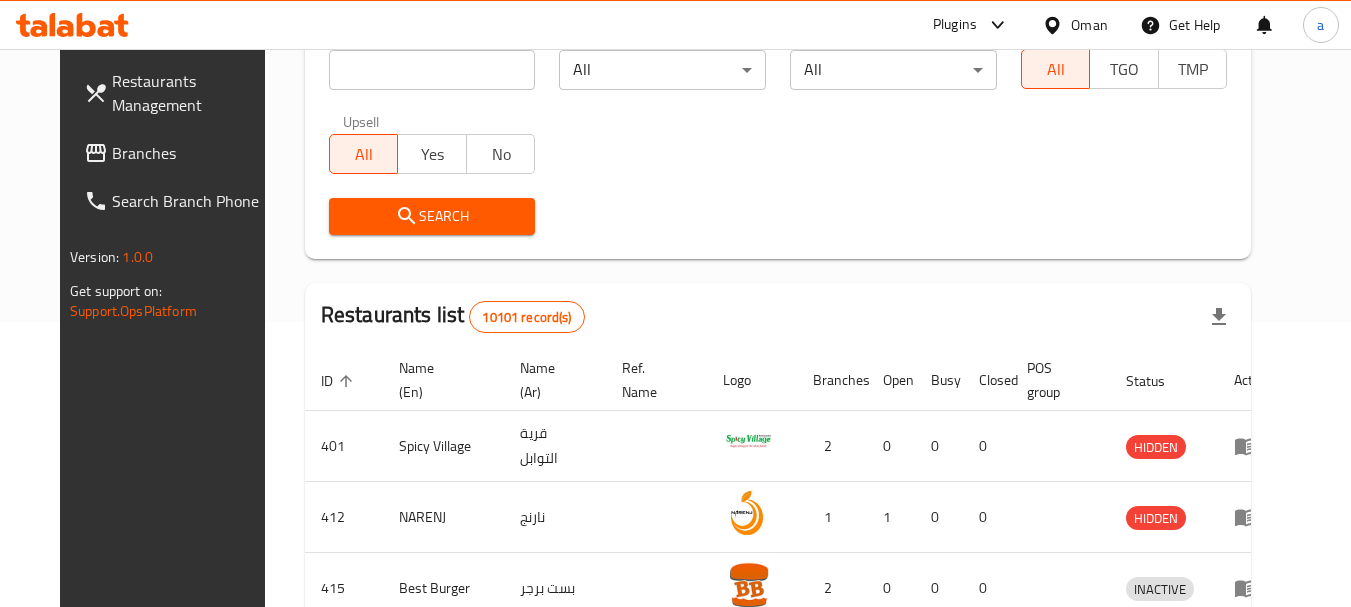 click on "Branches" at bounding box center [191, 153] 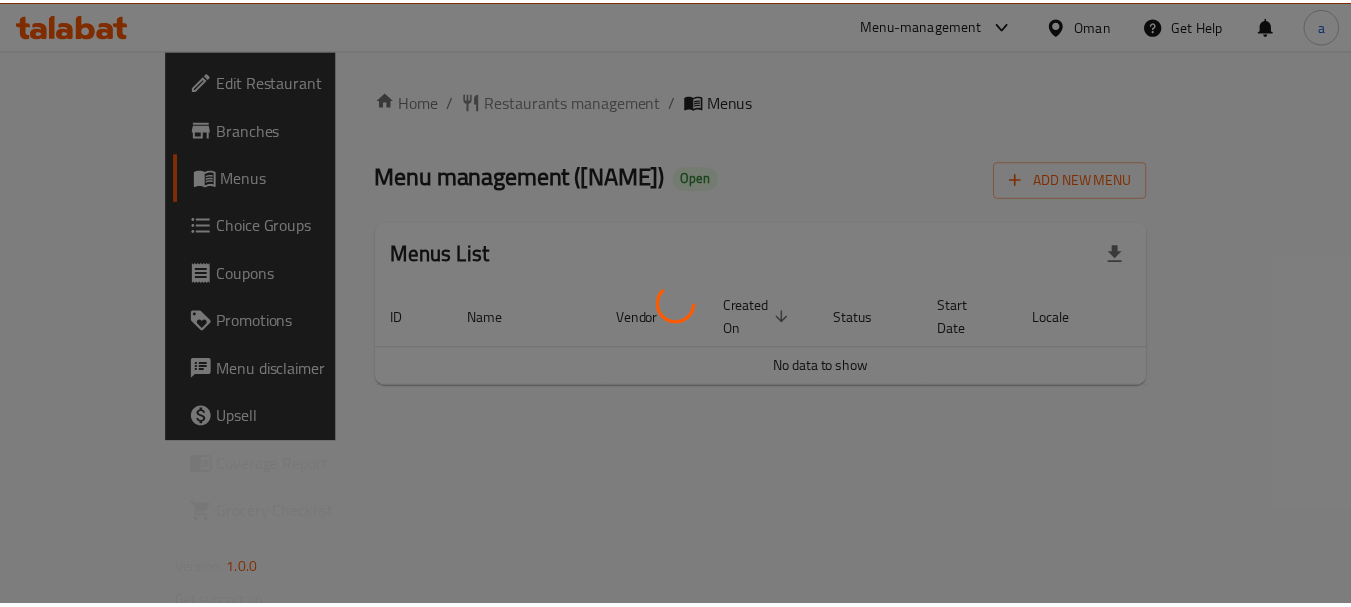 scroll, scrollTop: 0, scrollLeft: 0, axis: both 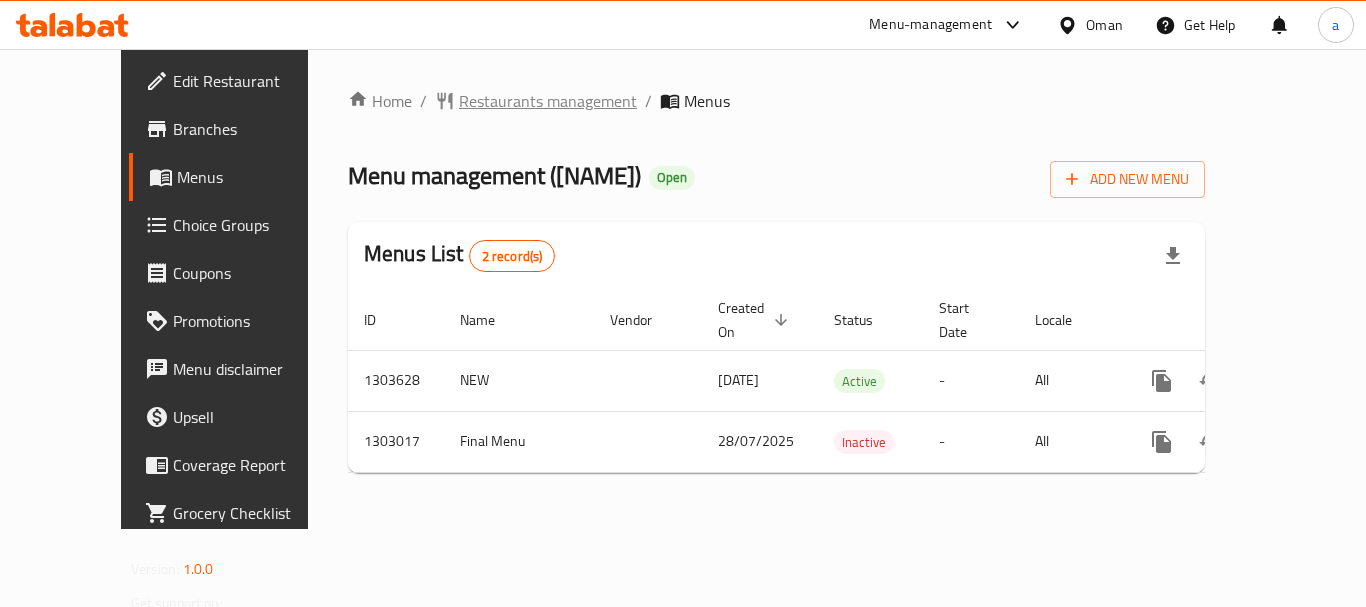 click on "Restaurants management" at bounding box center [548, 101] 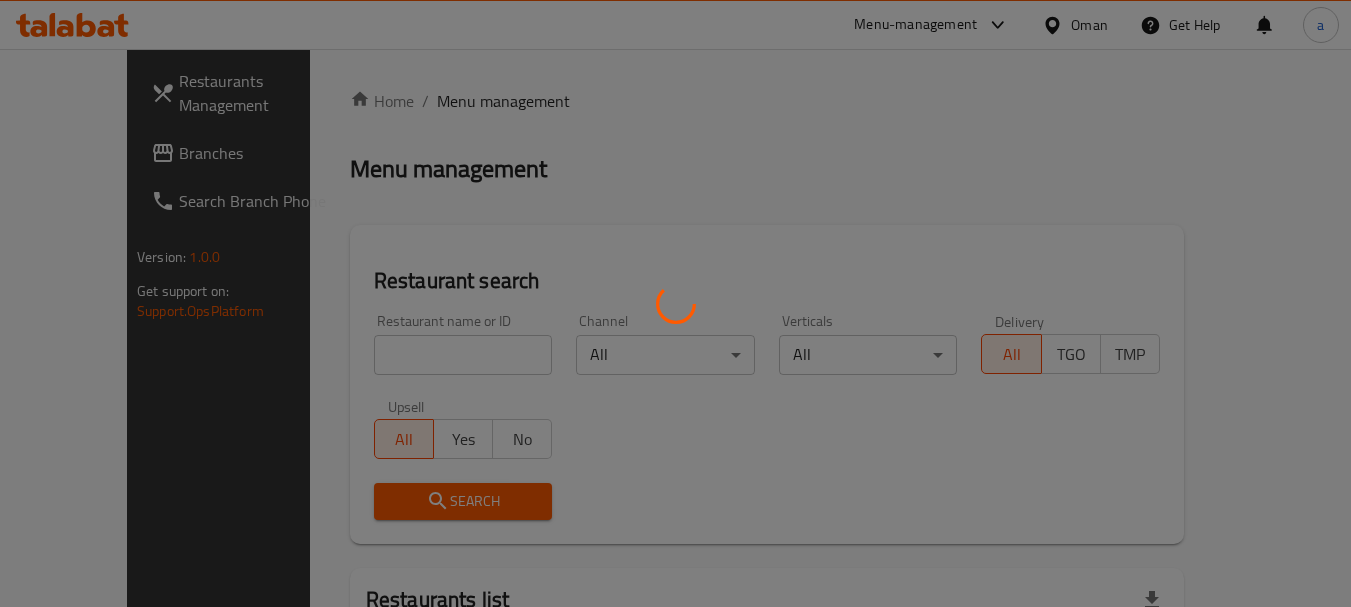 click at bounding box center [675, 303] 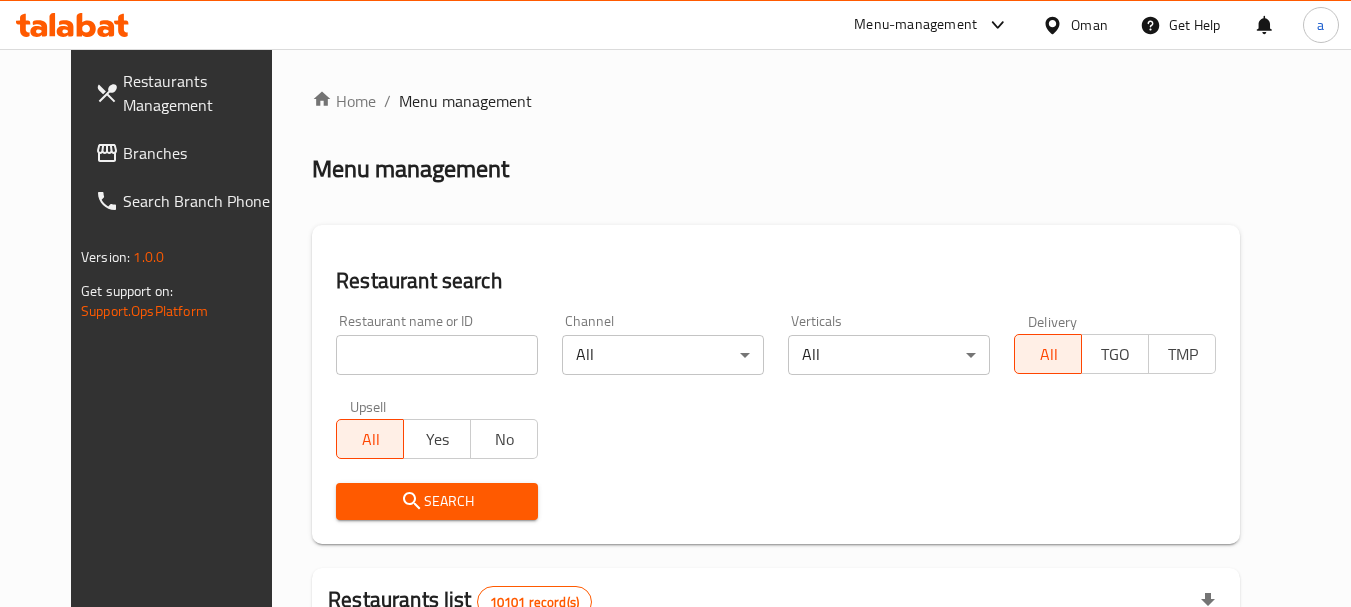 click at bounding box center [437, 355] 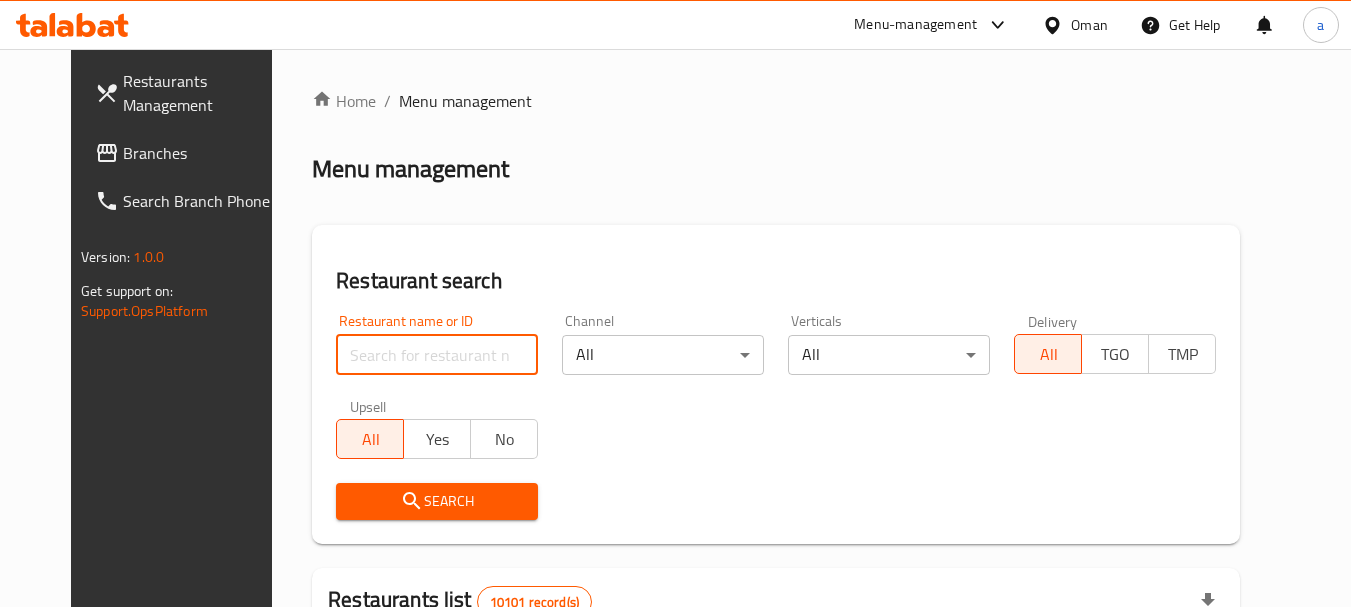 paste on "702638" 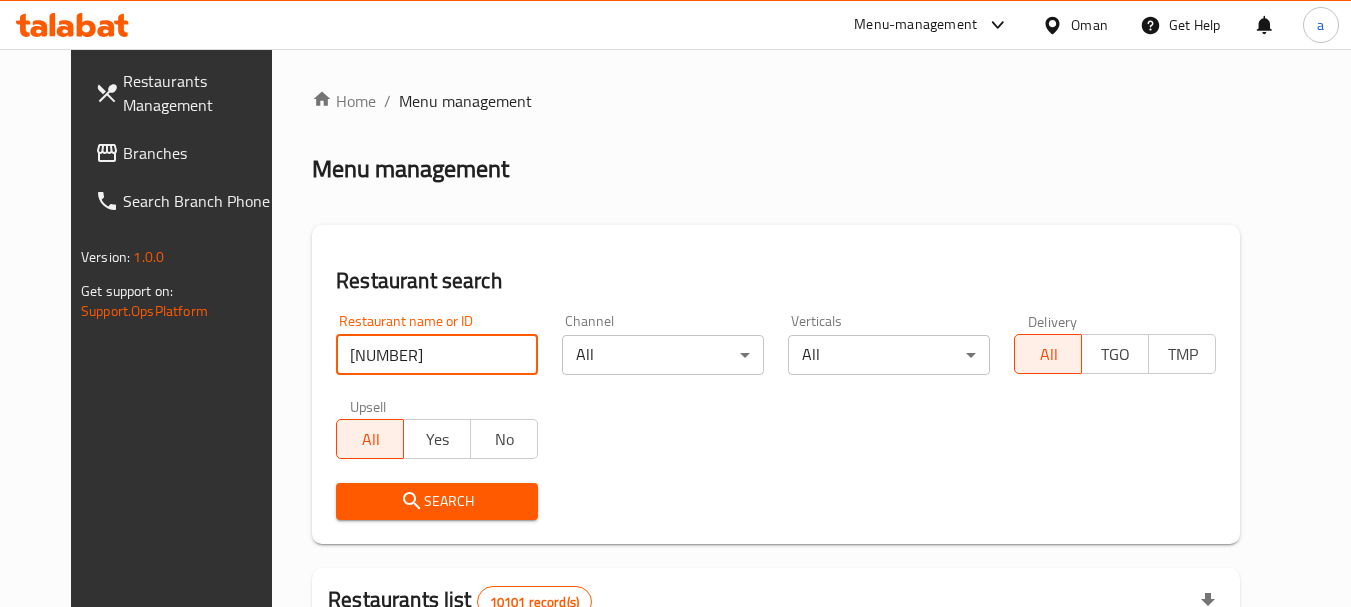 type on "702638" 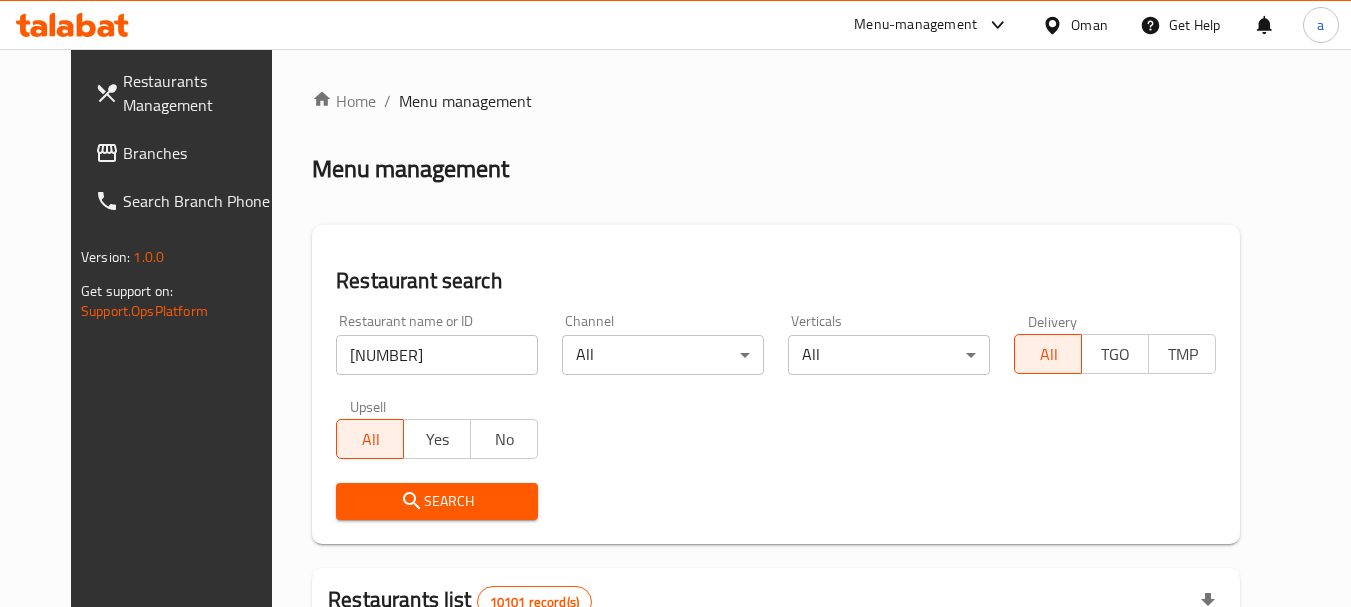 click on "Search" at bounding box center (437, 501) 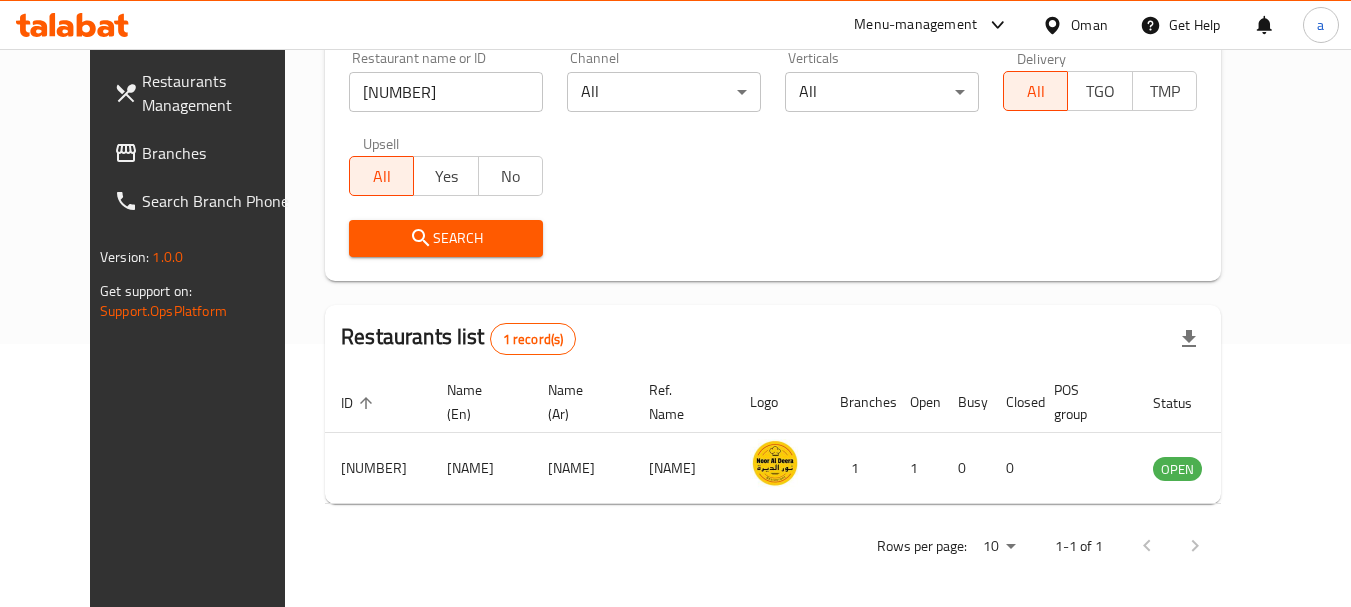 scroll, scrollTop: 268, scrollLeft: 0, axis: vertical 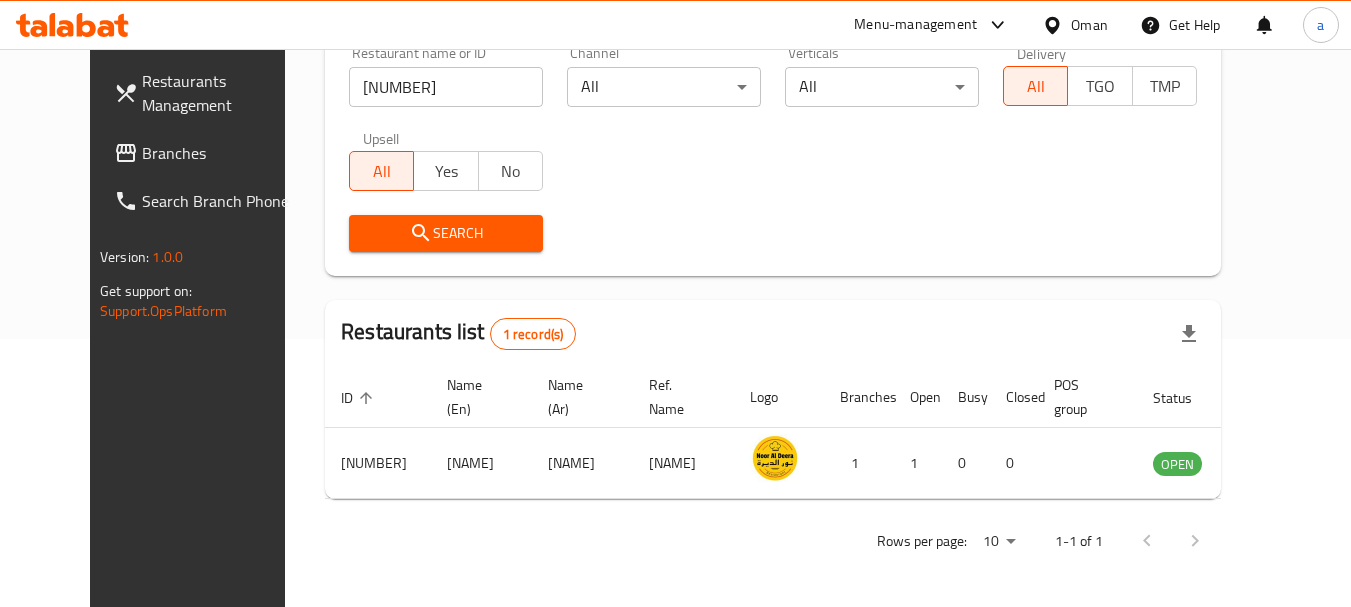 click 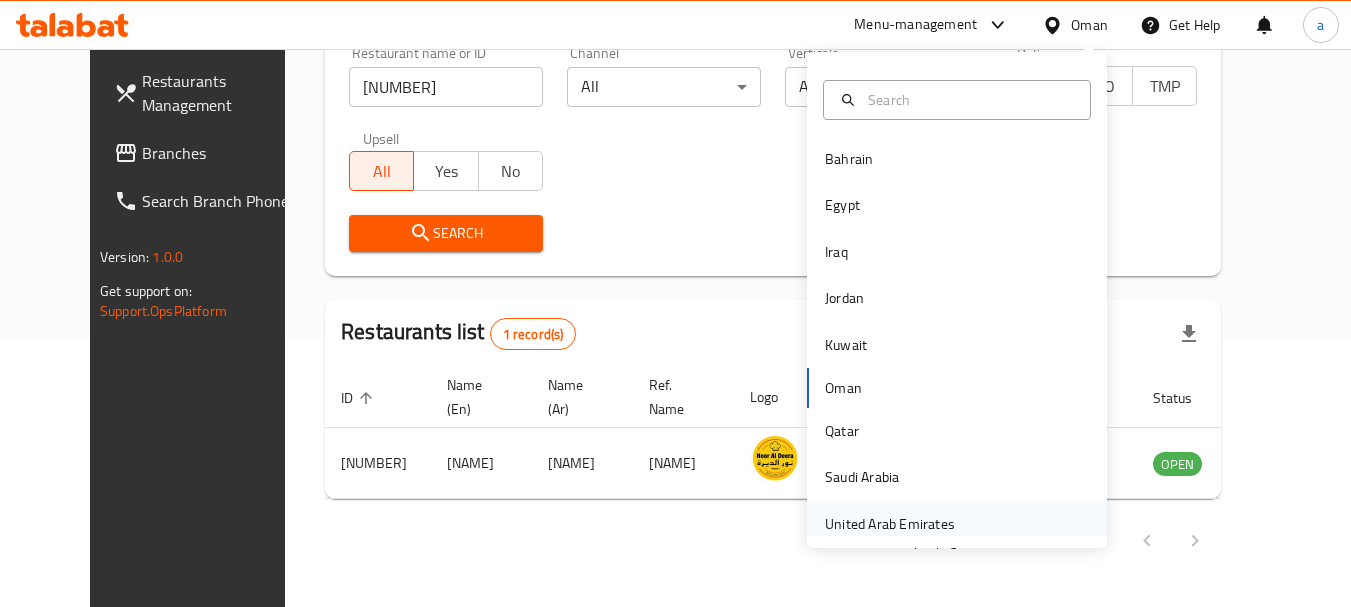 click on "United Arab Emirates" at bounding box center [890, 524] 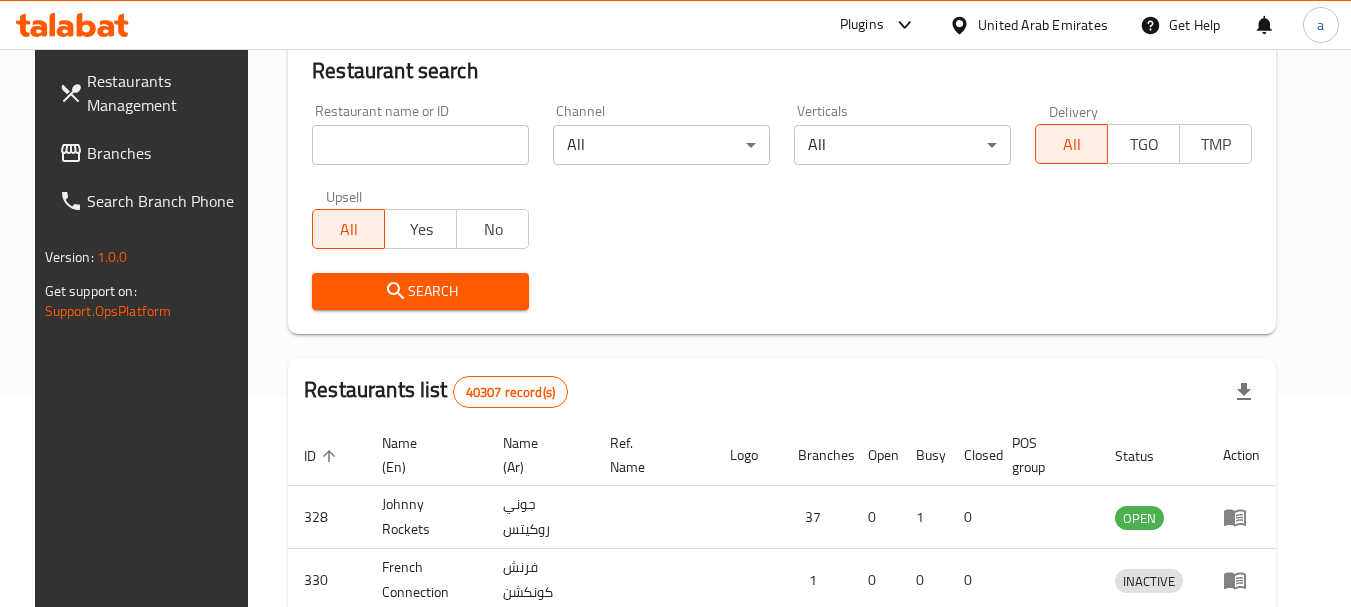 scroll, scrollTop: 268, scrollLeft: 0, axis: vertical 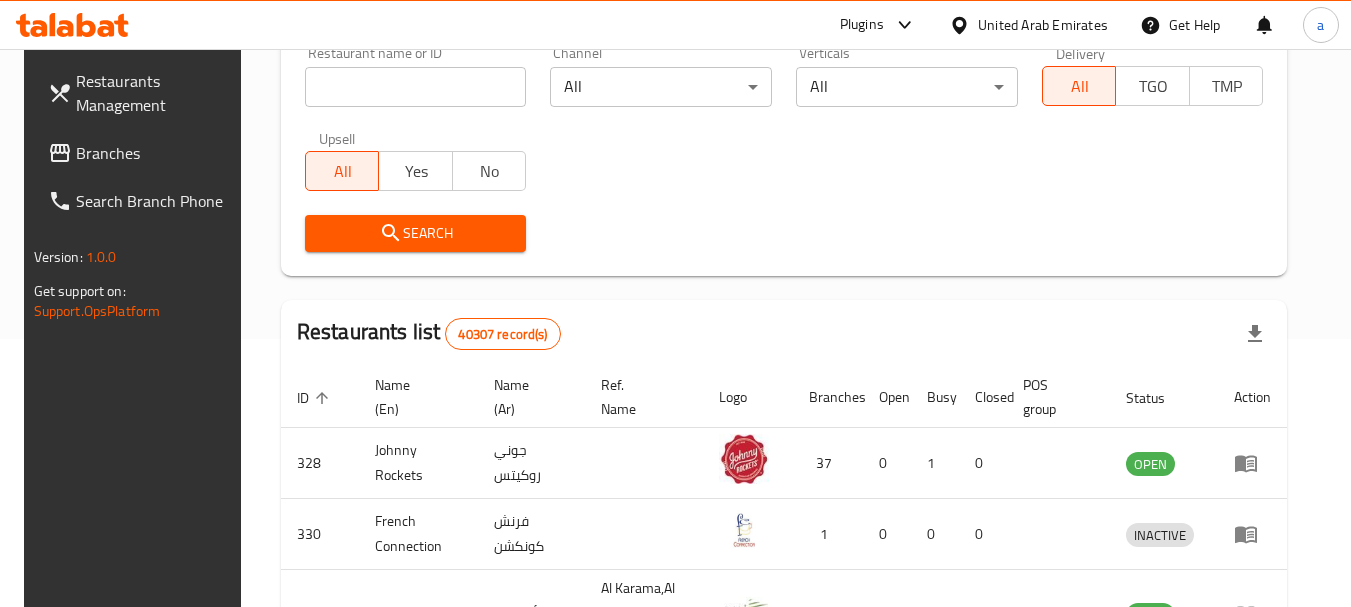 click on "Branches" at bounding box center [155, 153] 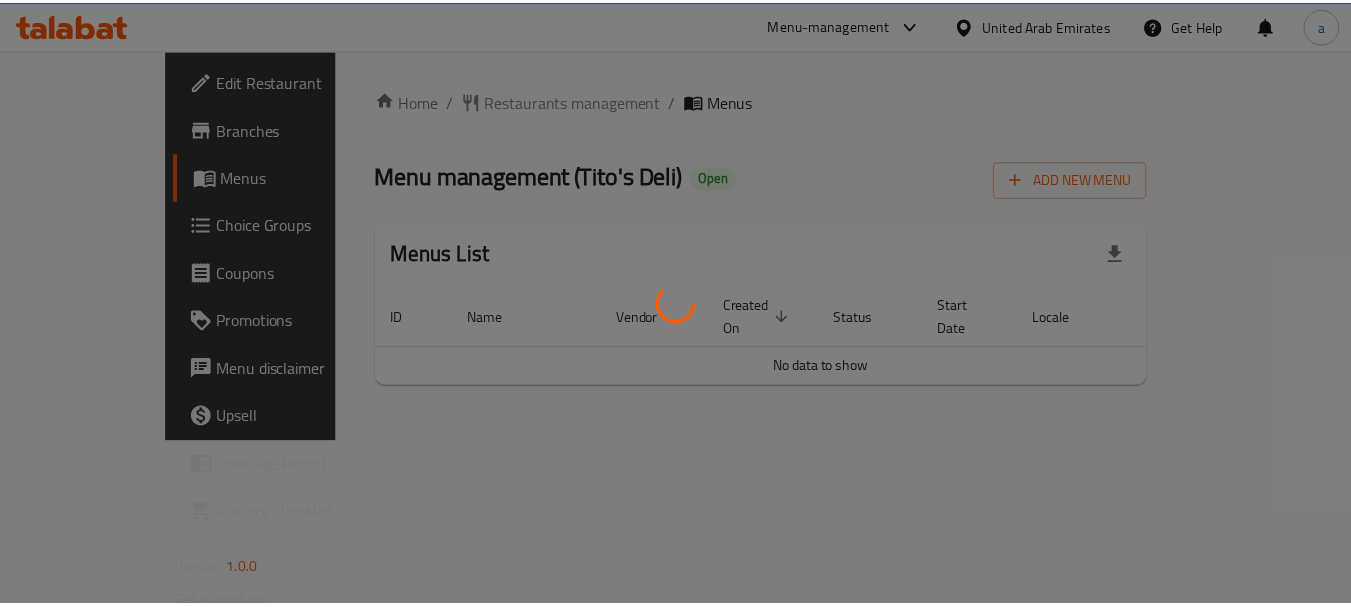 scroll, scrollTop: 0, scrollLeft: 0, axis: both 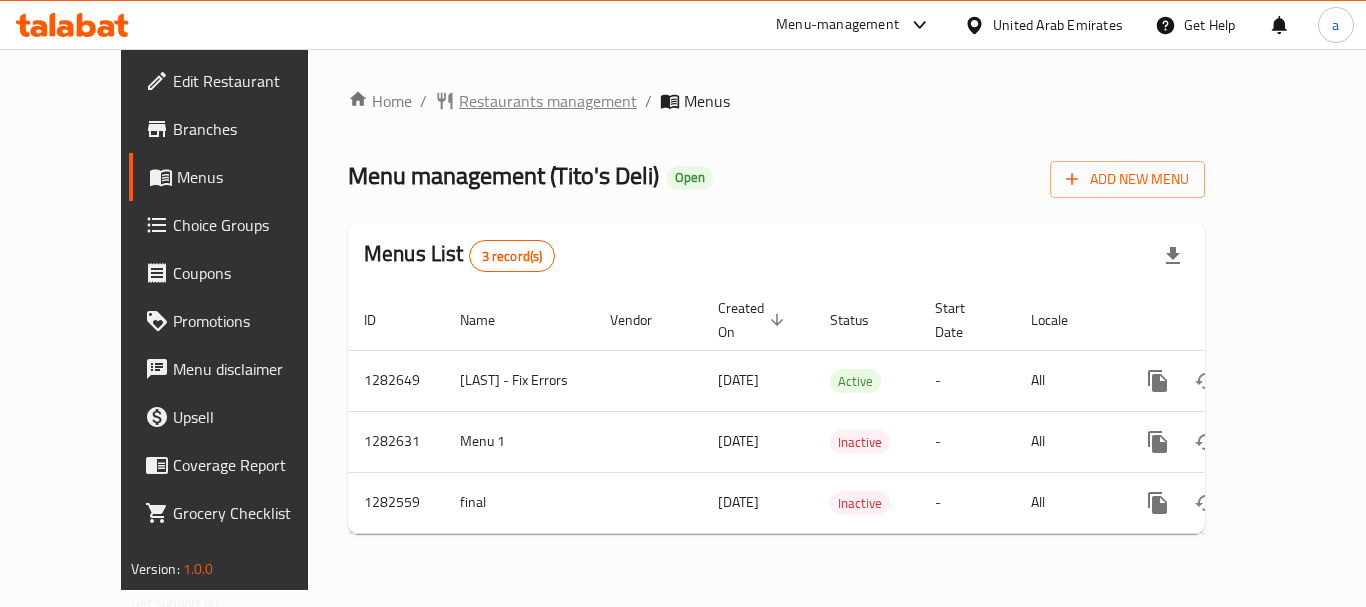 click on "Restaurants management" at bounding box center [548, 101] 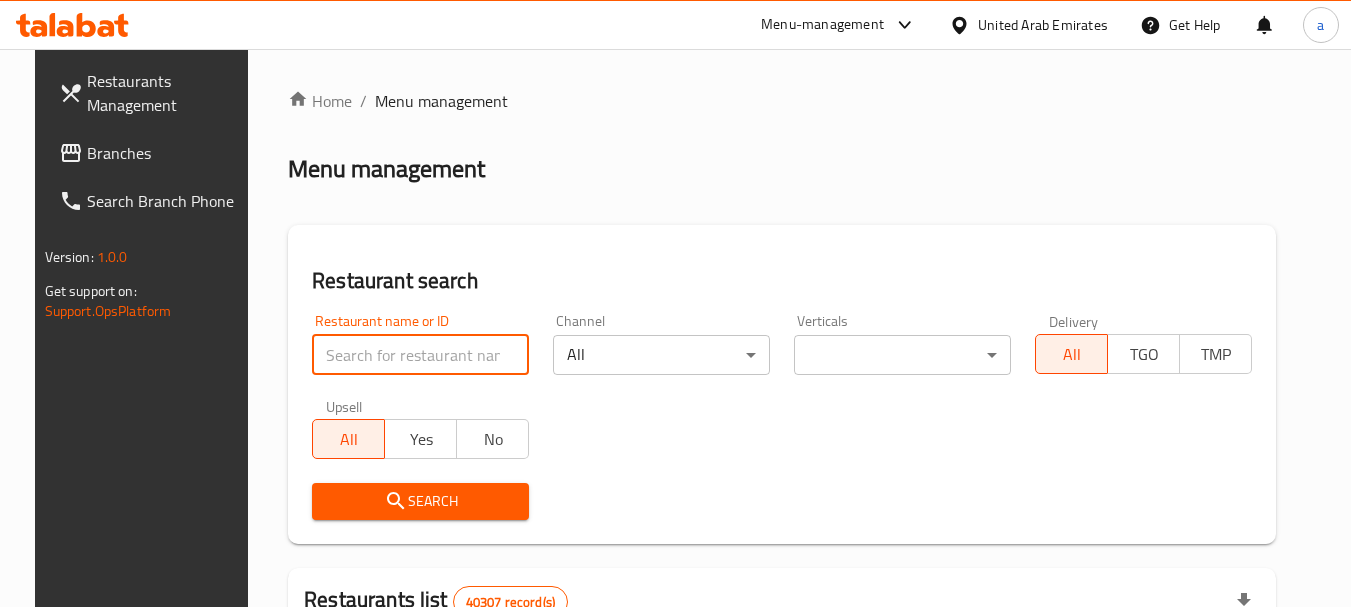 click at bounding box center [420, 355] 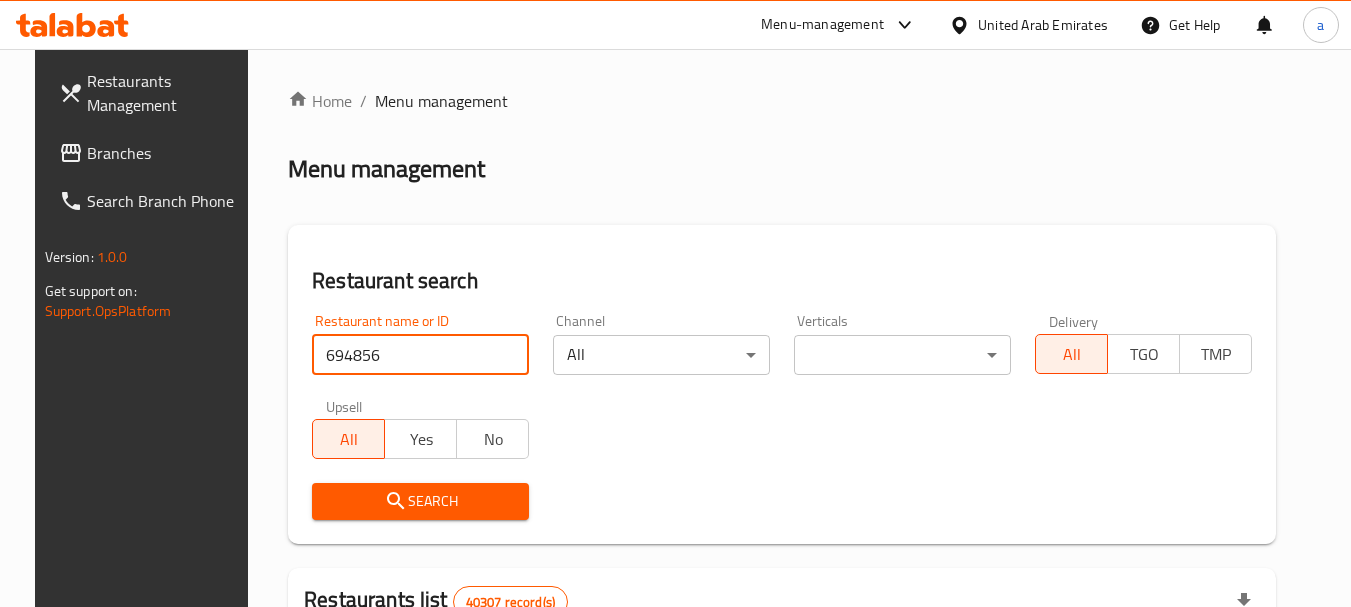 type on "694856" 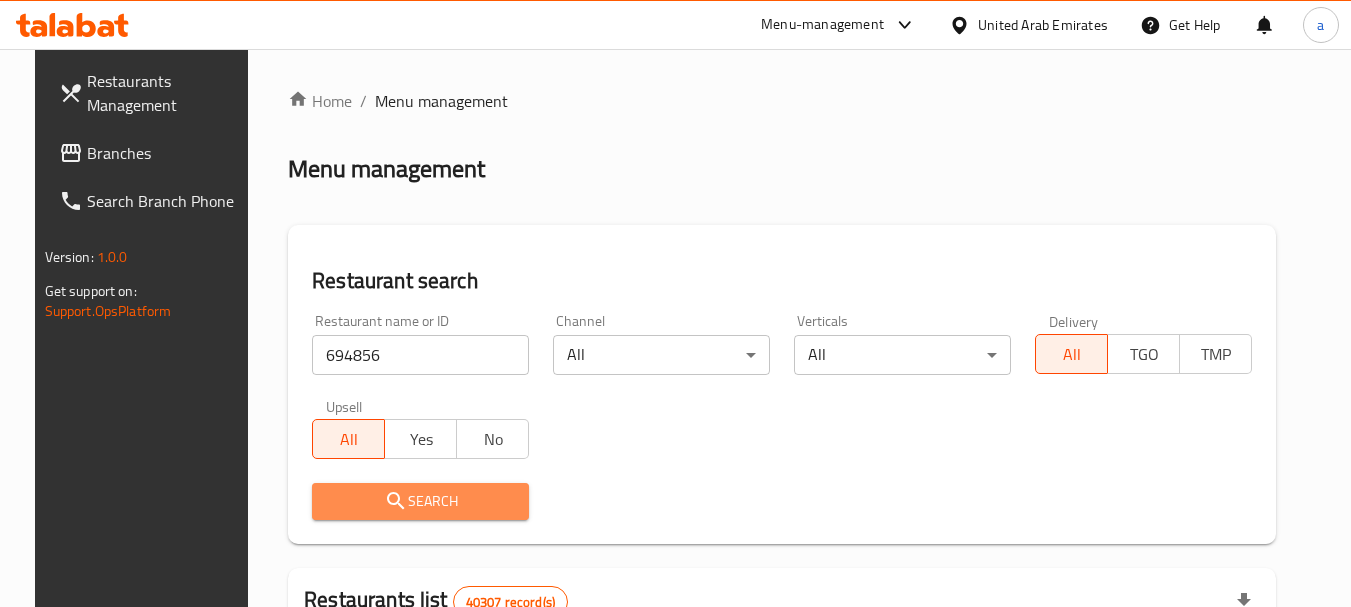 click on "Search" at bounding box center [420, 501] 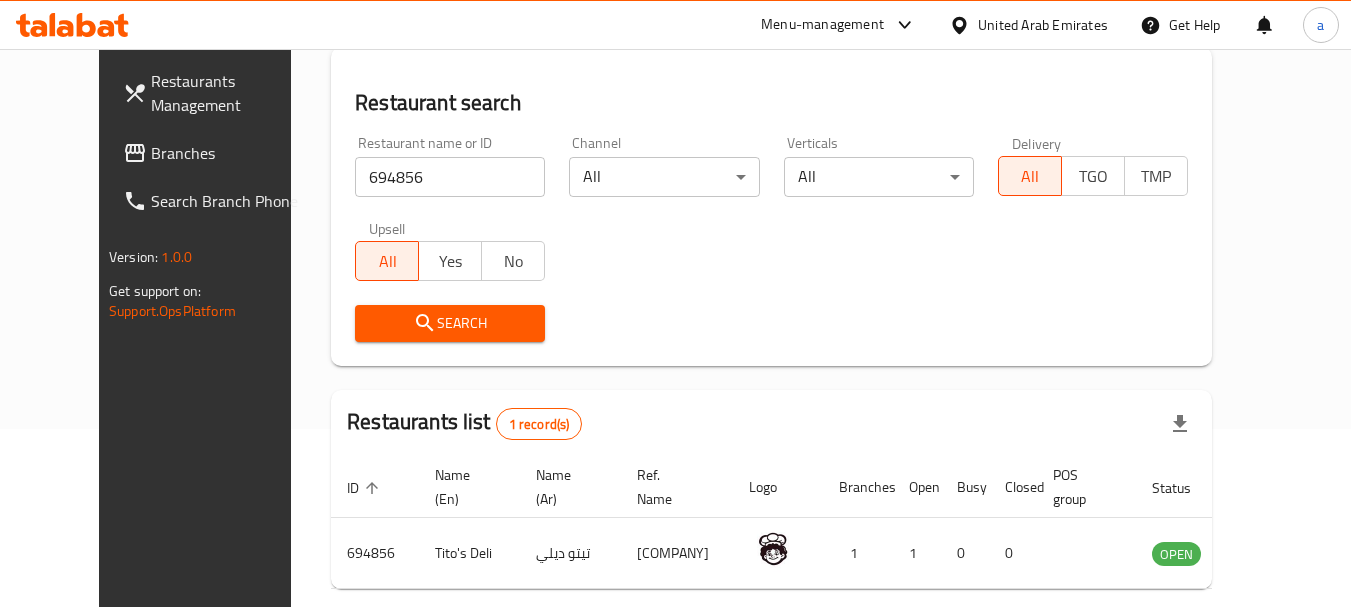 scroll, scrollTop: 310, scrollLeft: 0, axis: vertical 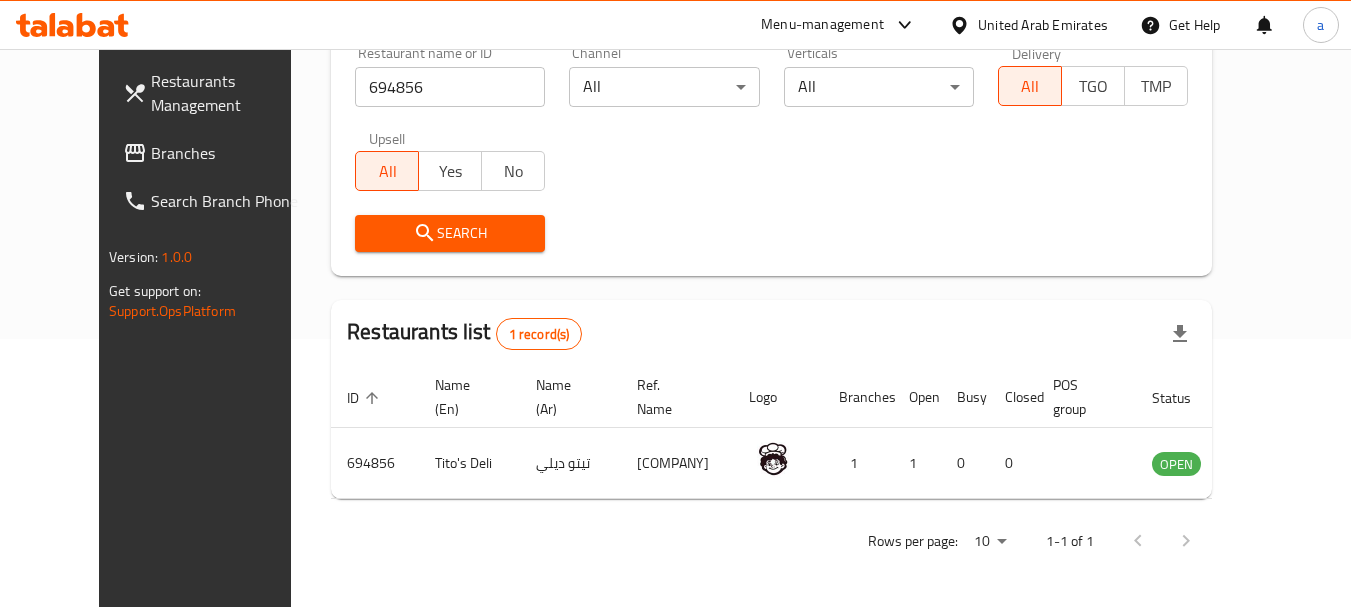 click on "Home / Menu management Menu management Restaurant search Restaurant name or ID 694856 Restaurant name or ID Channel All ​ Verticals All ​ Delivery All TGO TMP Upsell All Yes No   Search Restaurants list   1 record(s) ID sorted ascending Name (En) Name (Ar) Ref. Name Logo Branches Open Busy Closed POS group Status Action 694856 Tito's Deli تيتو ديلي DELICATESSEN CRAFTS RESTAURANT CO. L.L.C 1 1 0 0 OPEN Rows per page: 10 1-1 of 1" at bounding box center [771, 194] 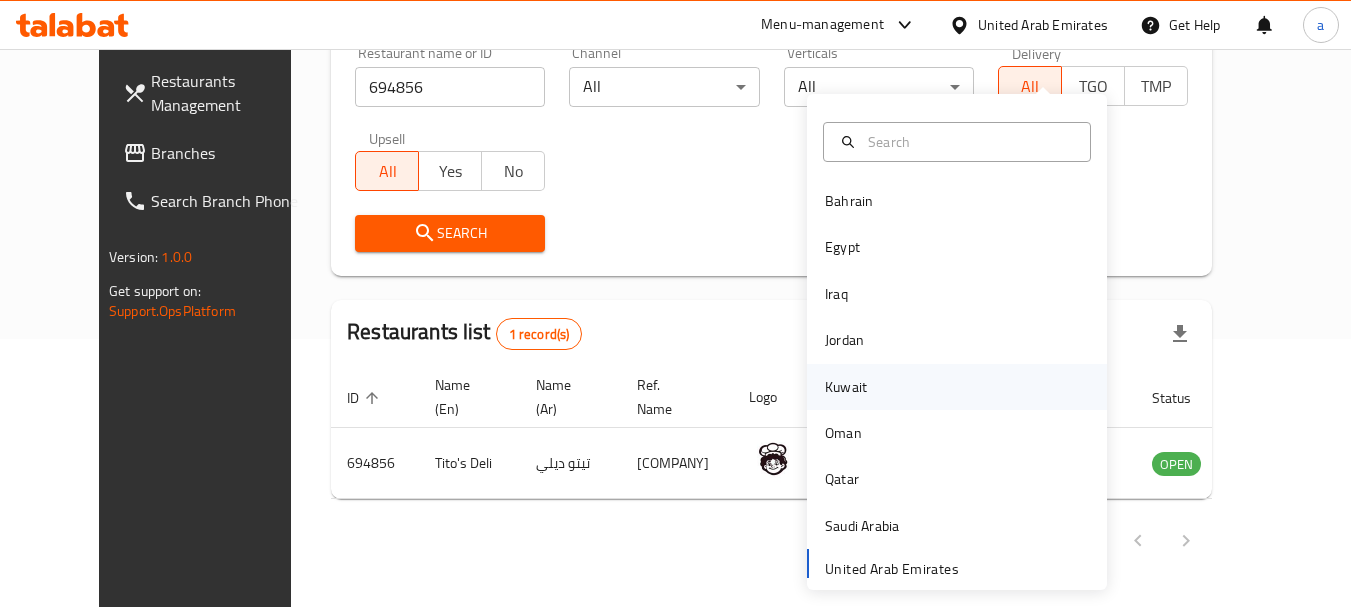 click on "Kuwait" at bounding box center (846, 387) 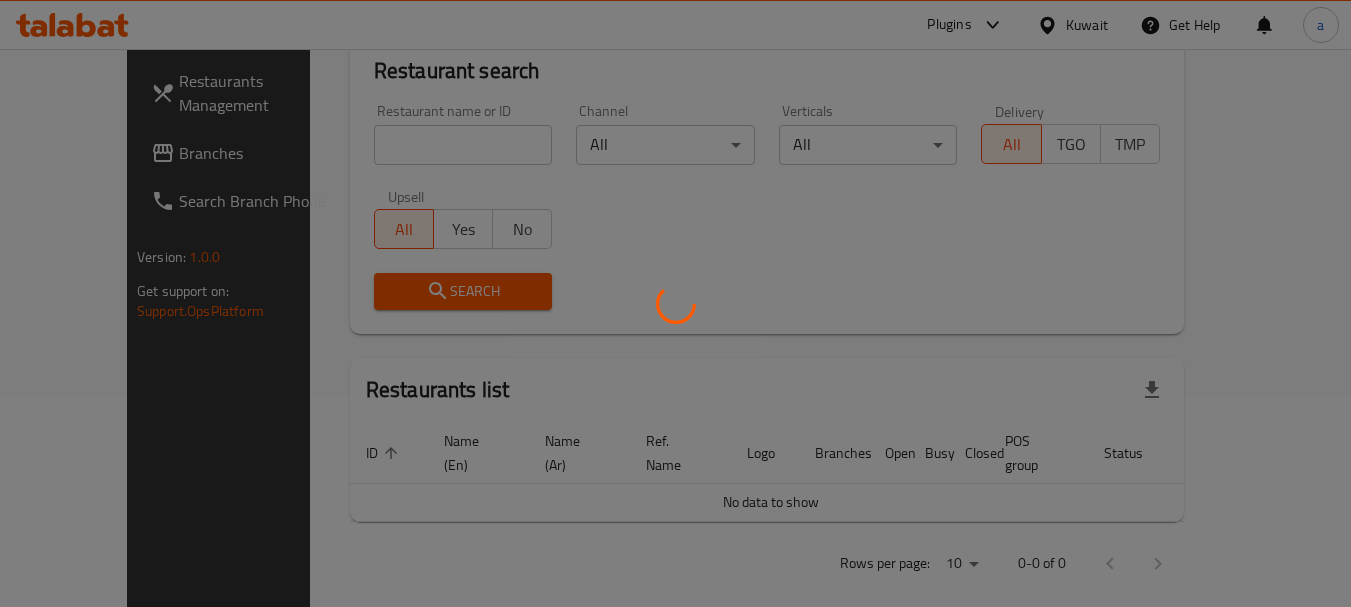 scroll, scrollTop: 310, scrollLeft: 0, axis: vertical 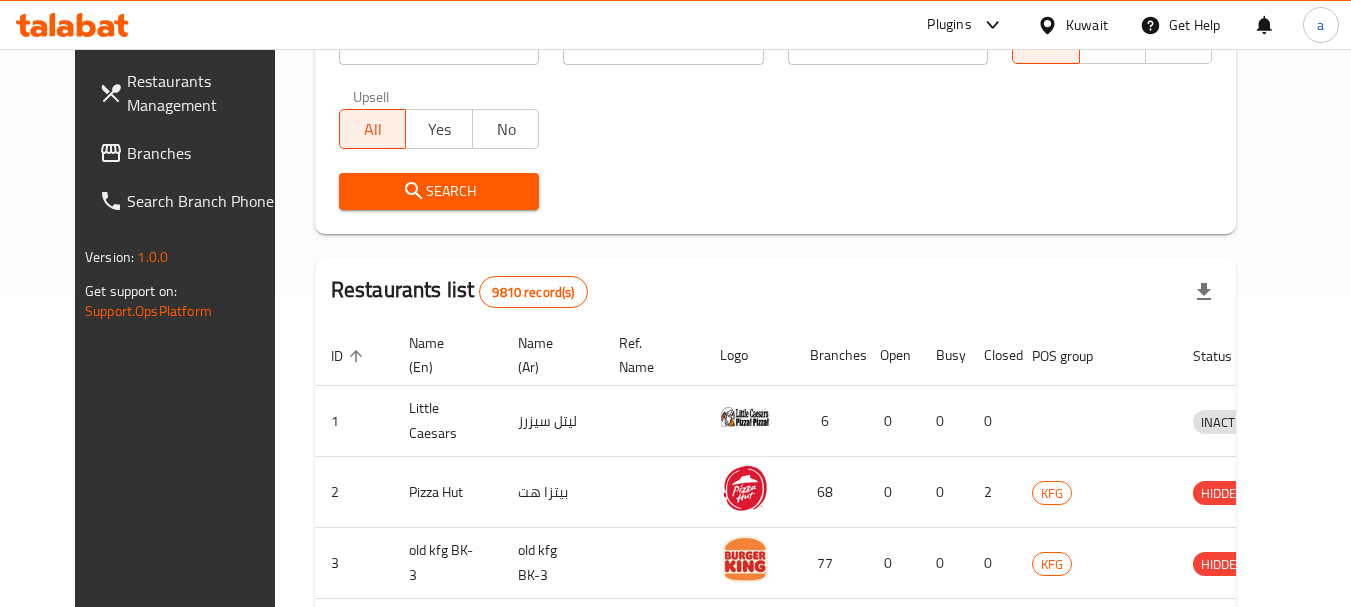 click on "Branches" at bounding box center (206, 153) 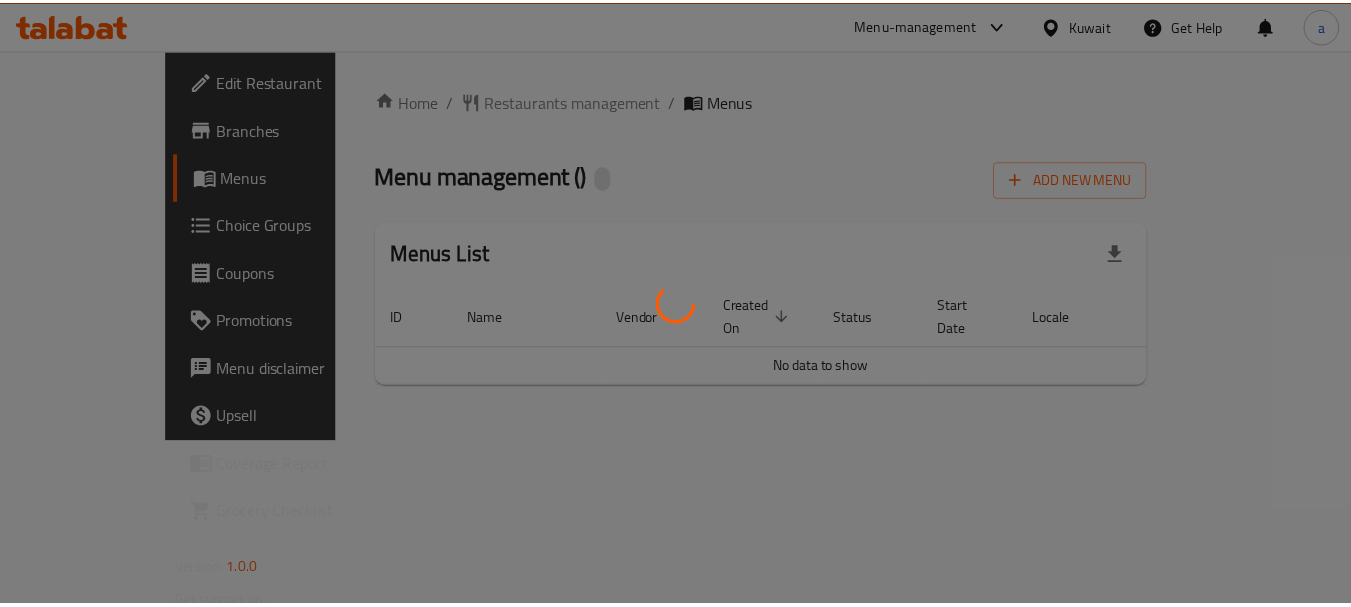 scroll, scrollTop: 0, scrollLeft: 0, axis: both 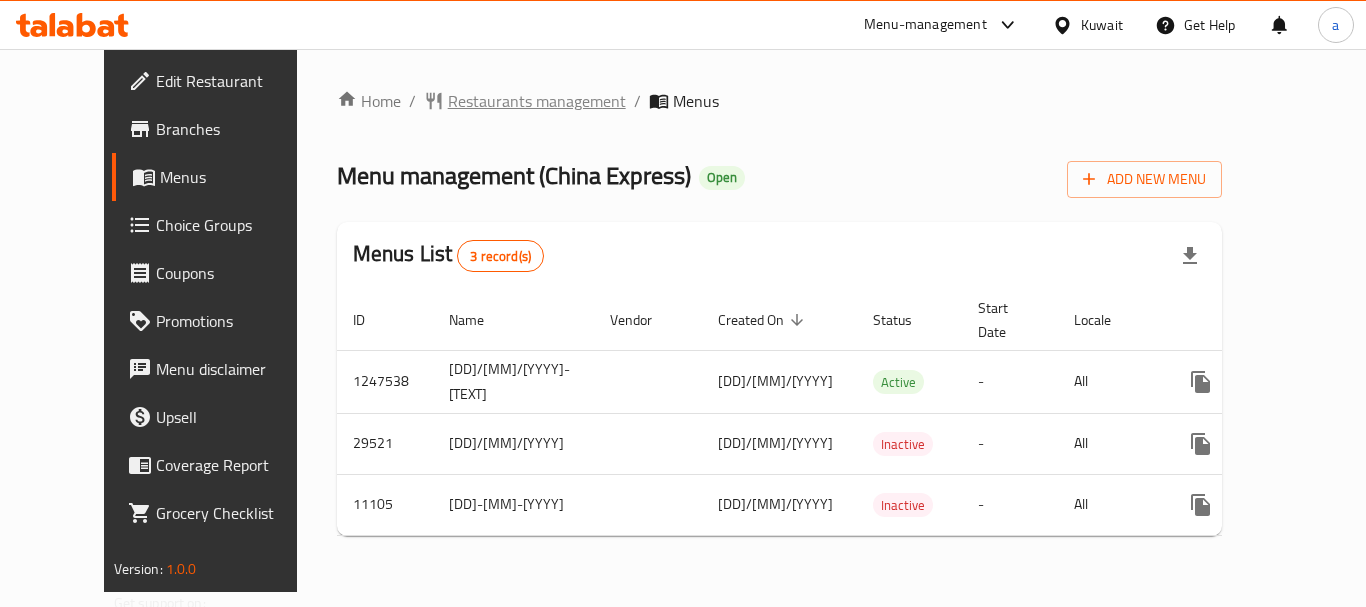 click on "Restaurants management" at bounding box center [537, 101] 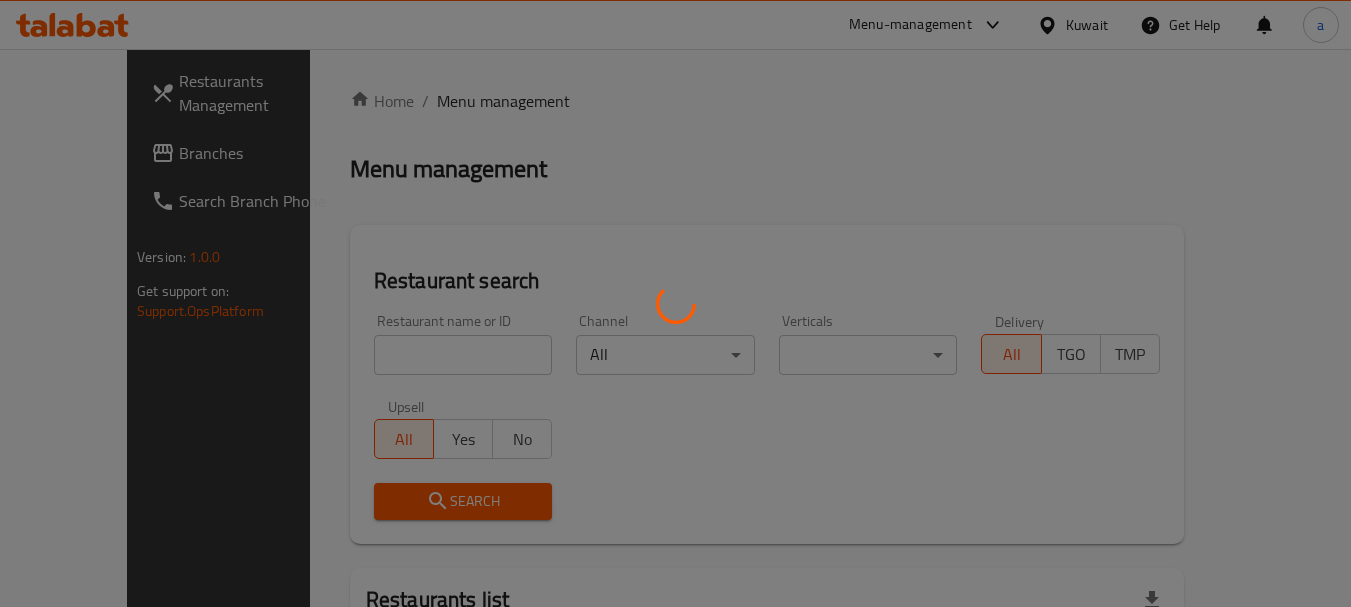 click at bounding box center (675, 303) 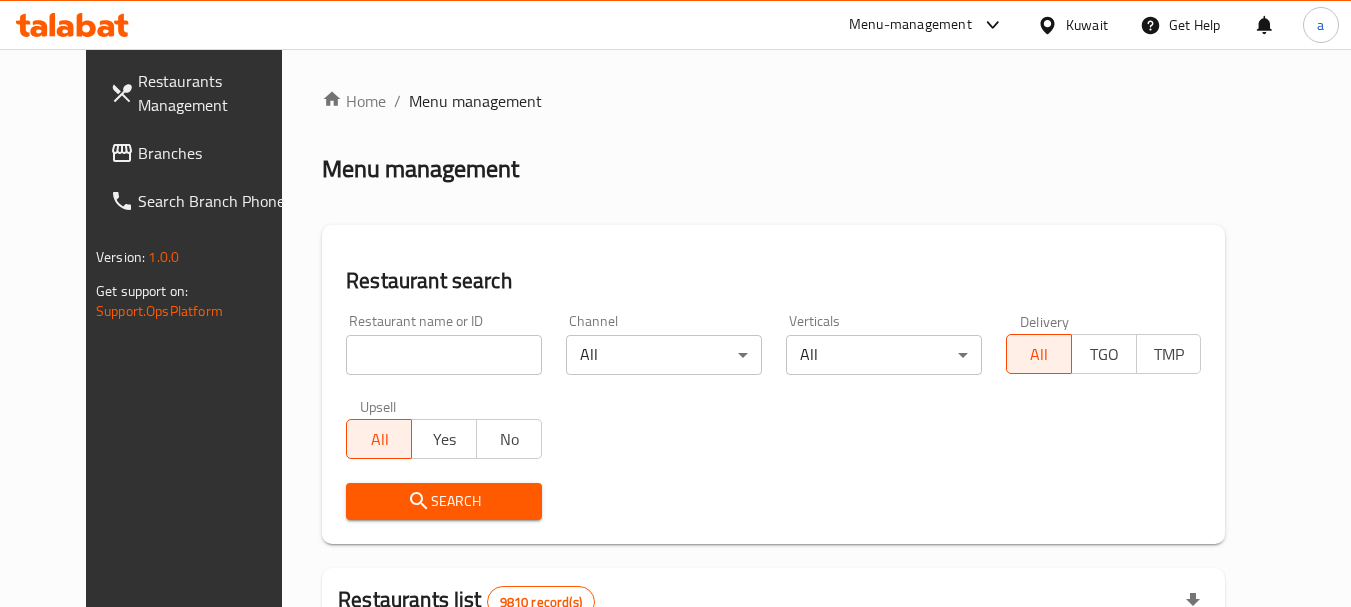 click at bounding box center [444, 355] 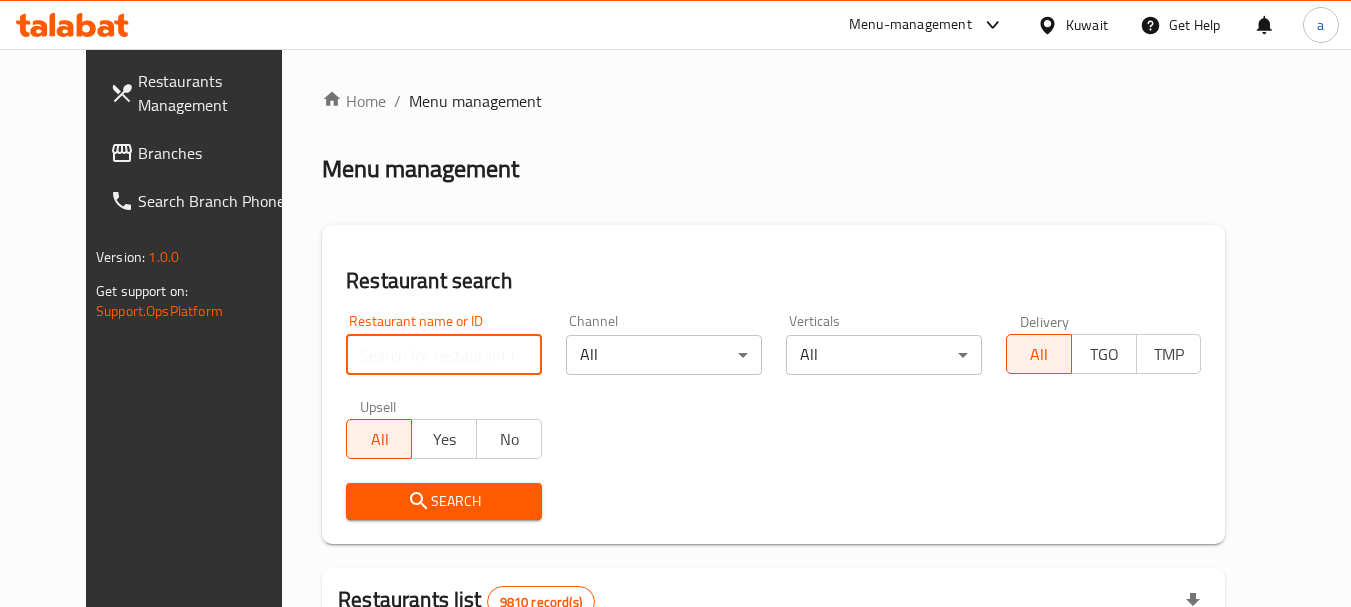 paste on "1322" 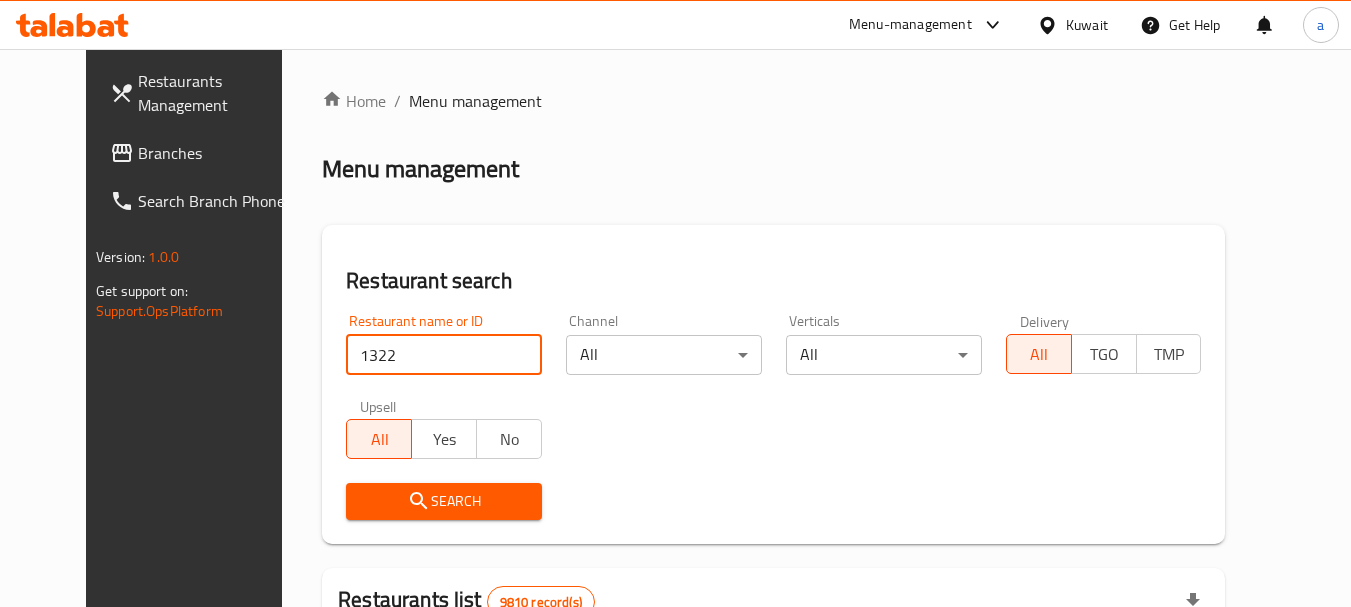 type on "1322" 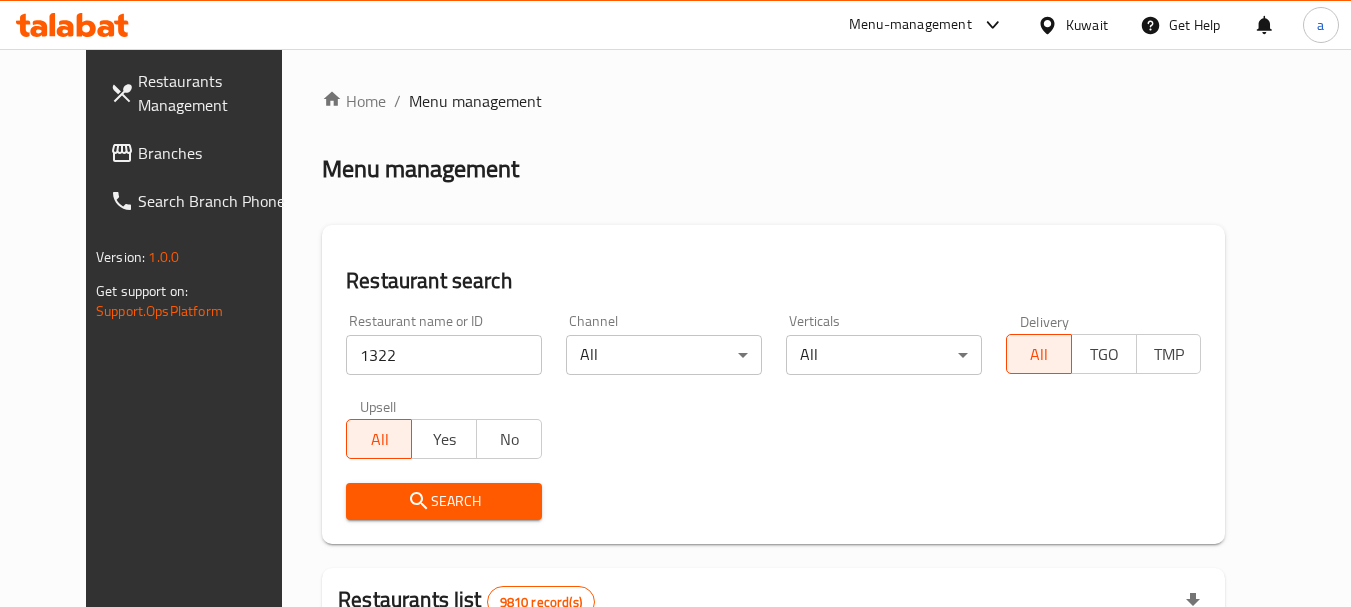 click on "Search" at bounding box center (444, 501) 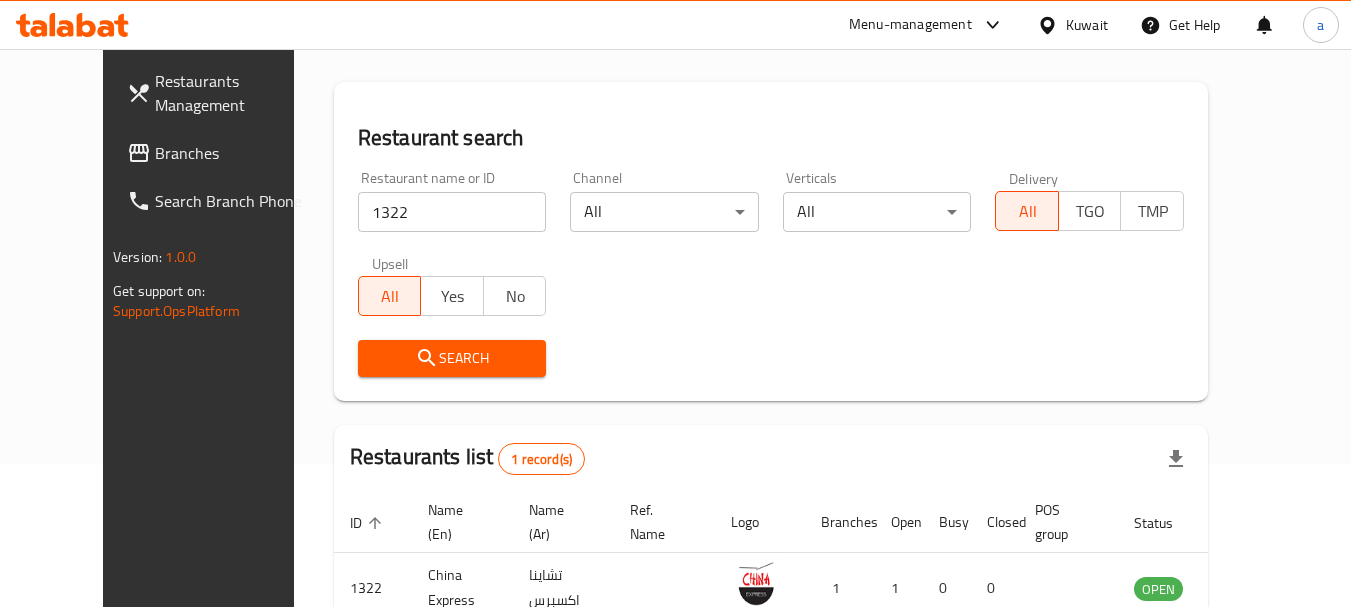 scroll, scrollTop: 268, scrollLeft: 0, axis: vertical 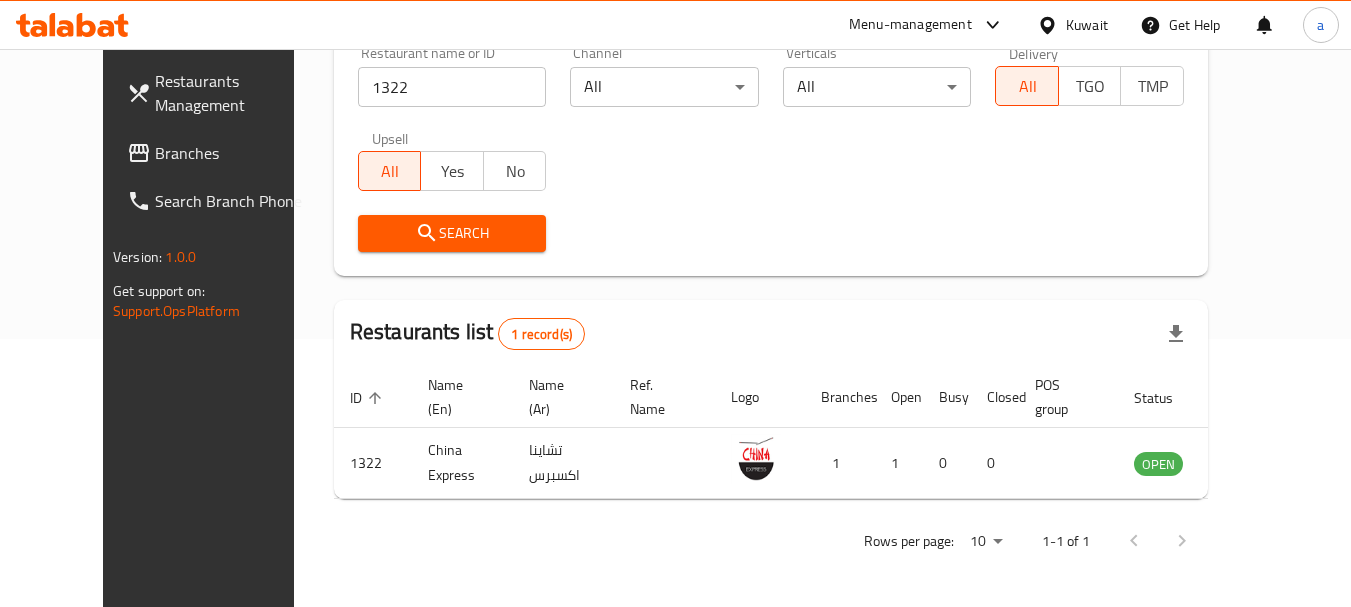 click on "Kuwait" at bounding box center (1087, 25) 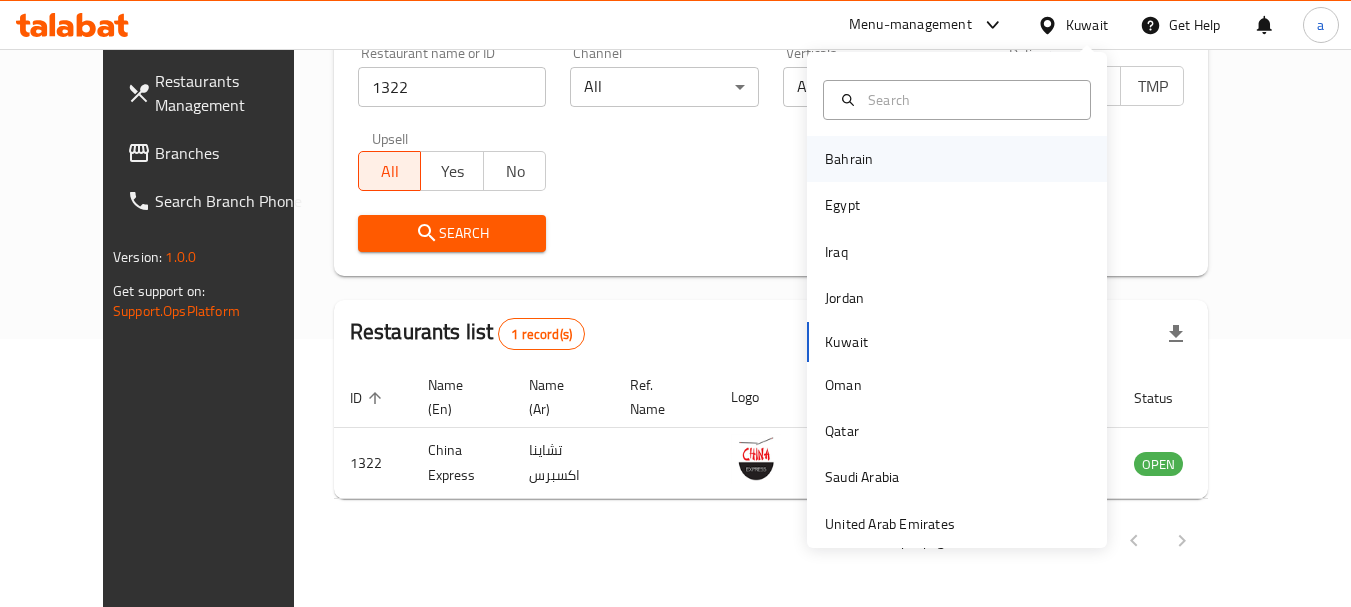 click on "Bahrain" at bounding box center [849, 159] 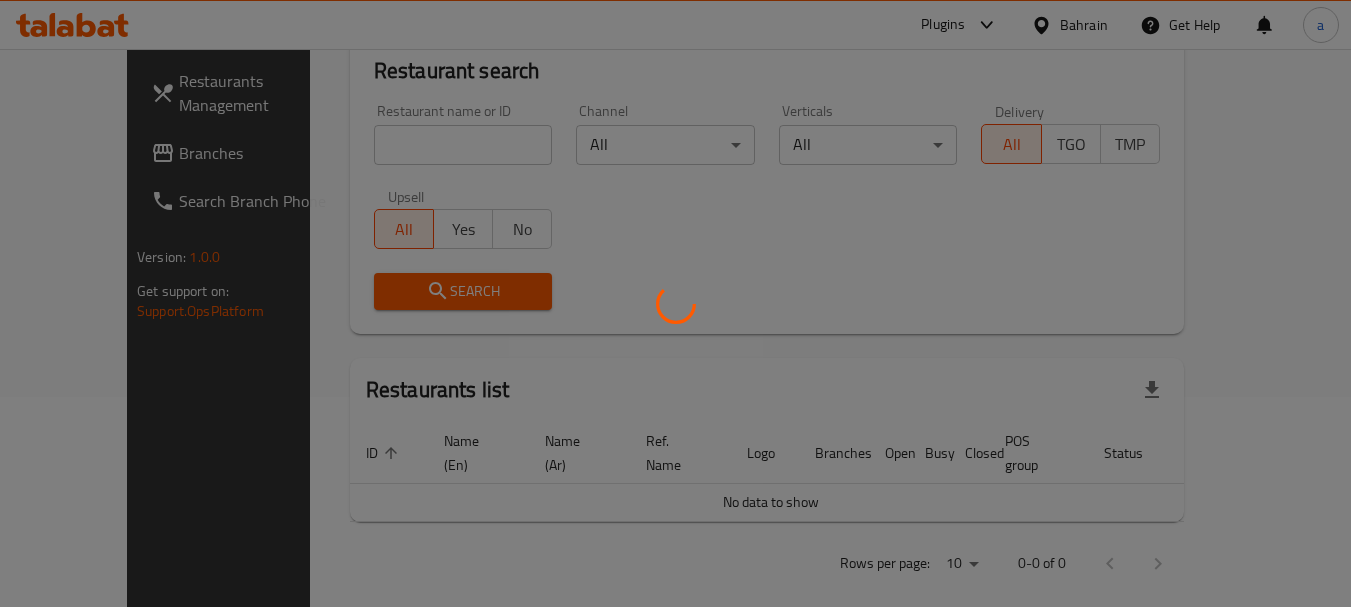 scroll, scrollTop: 268, scrollLeft: 0, axis: vertical 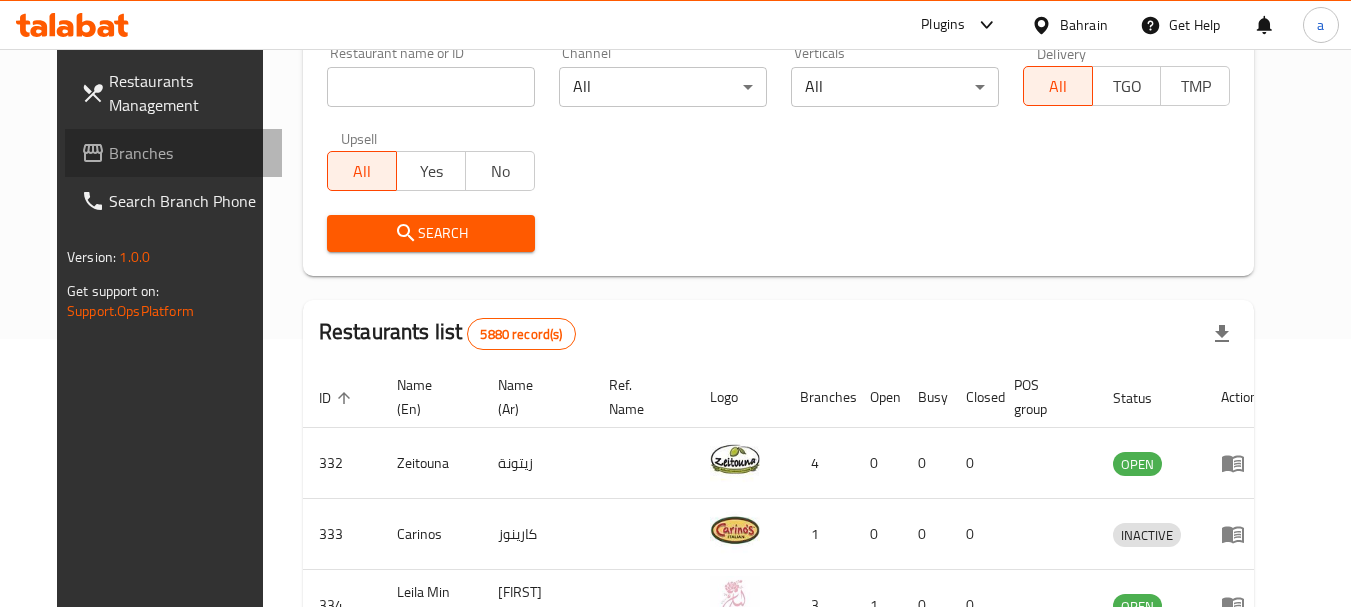 click on "Branches" at bounding box center (188, 153) 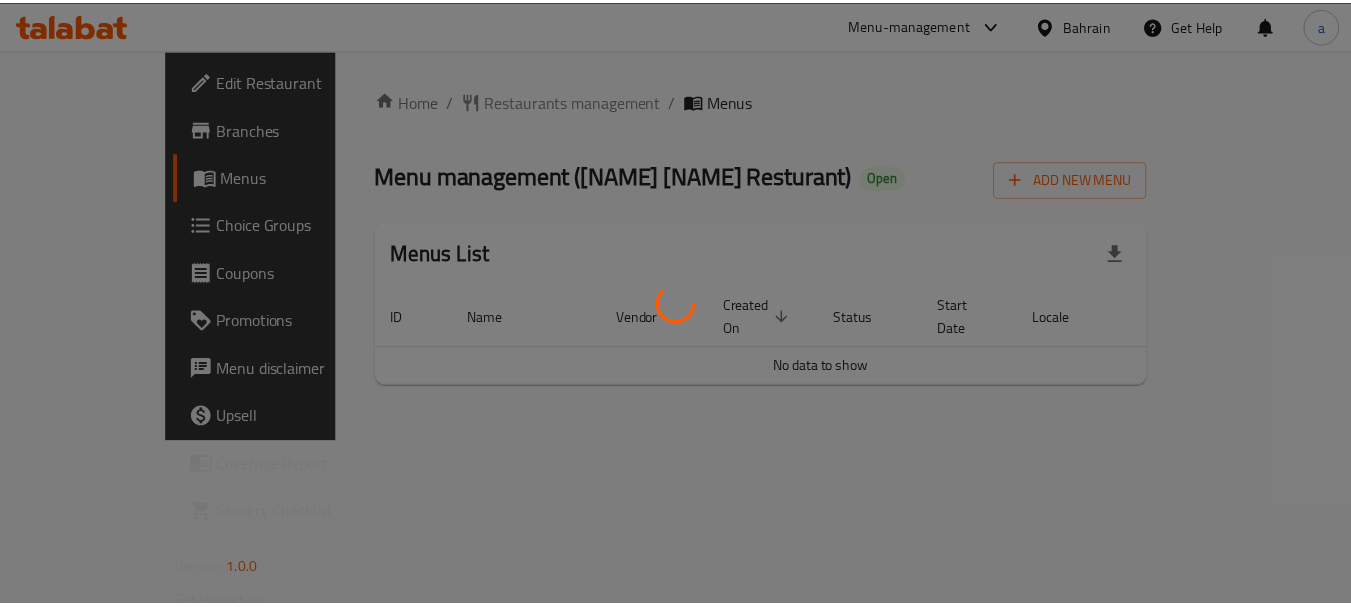 scroll, scrollTop: 0, scrollLeft: 0, axis: both 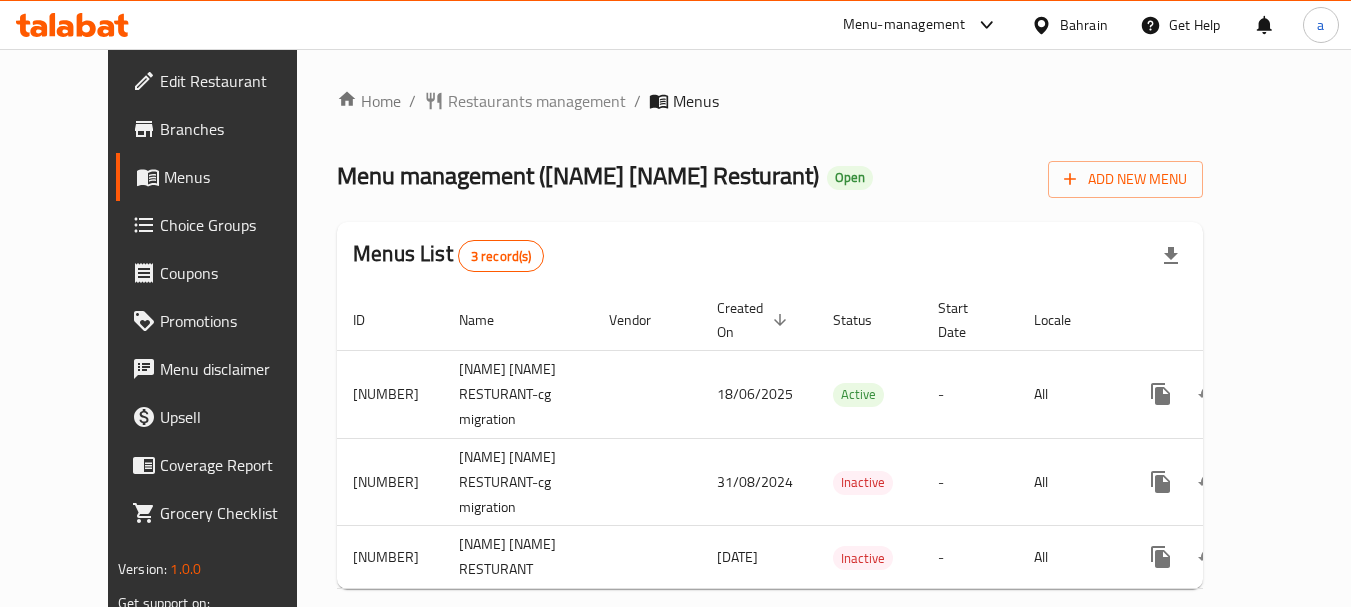 click on "Restaurants management" at bounding box center (537, 101) 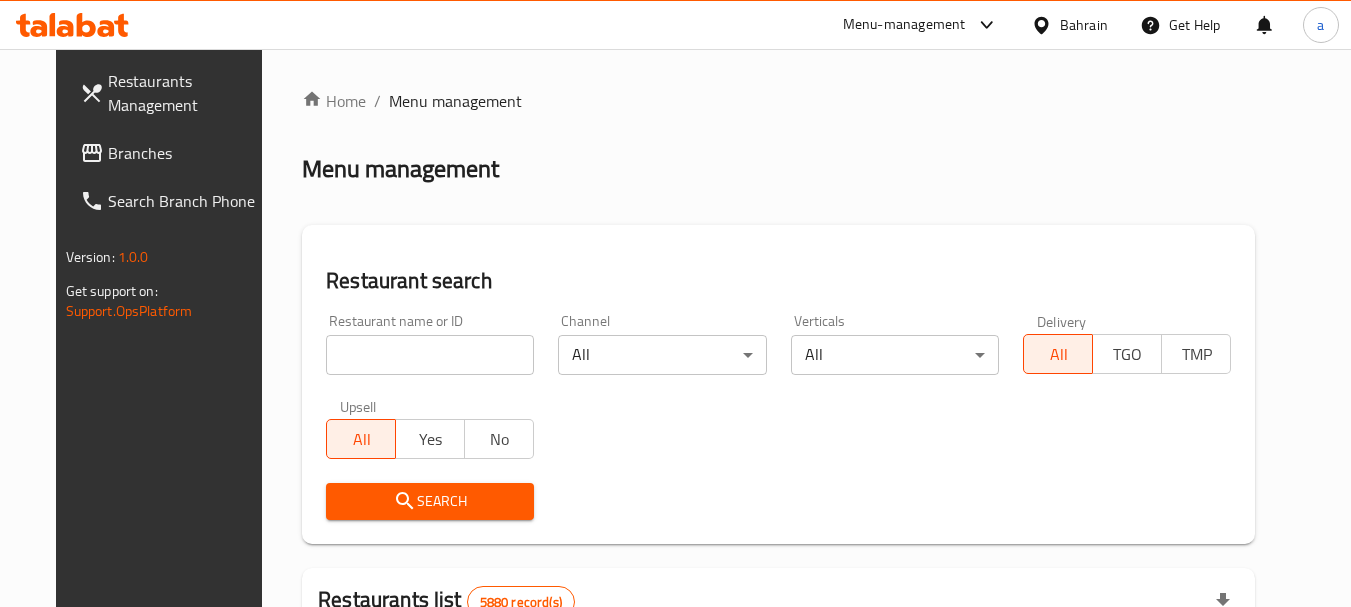 click at bounding box center [430, 355] 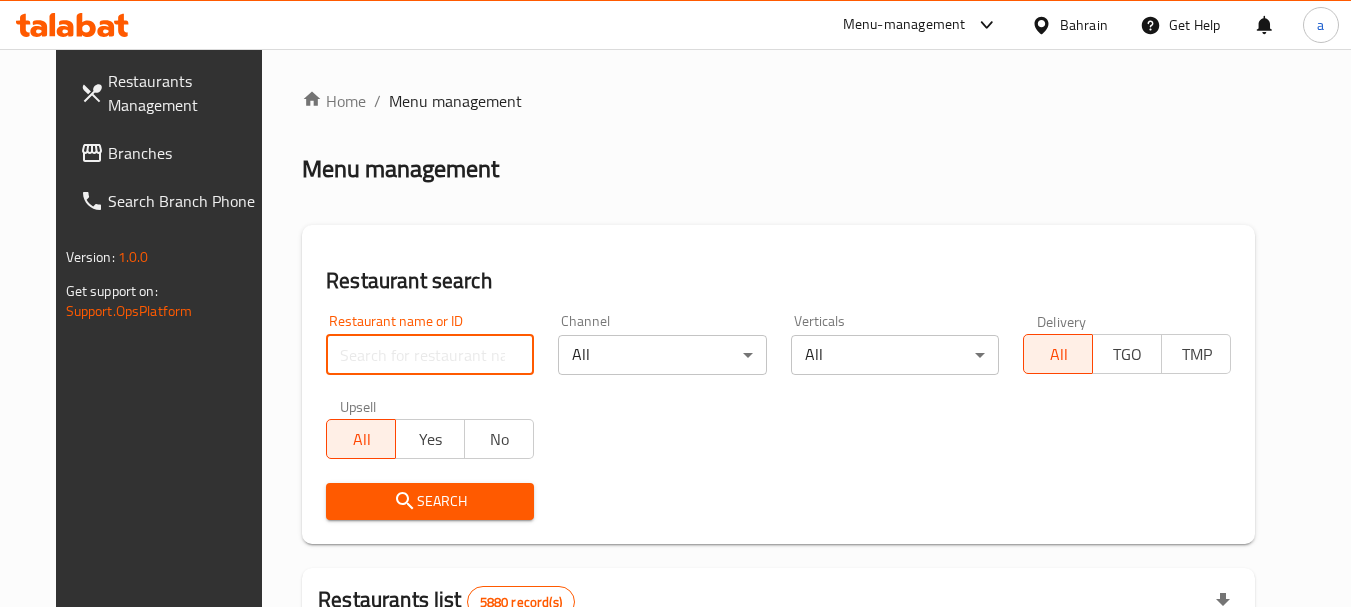 paste on "[NUMBER]" 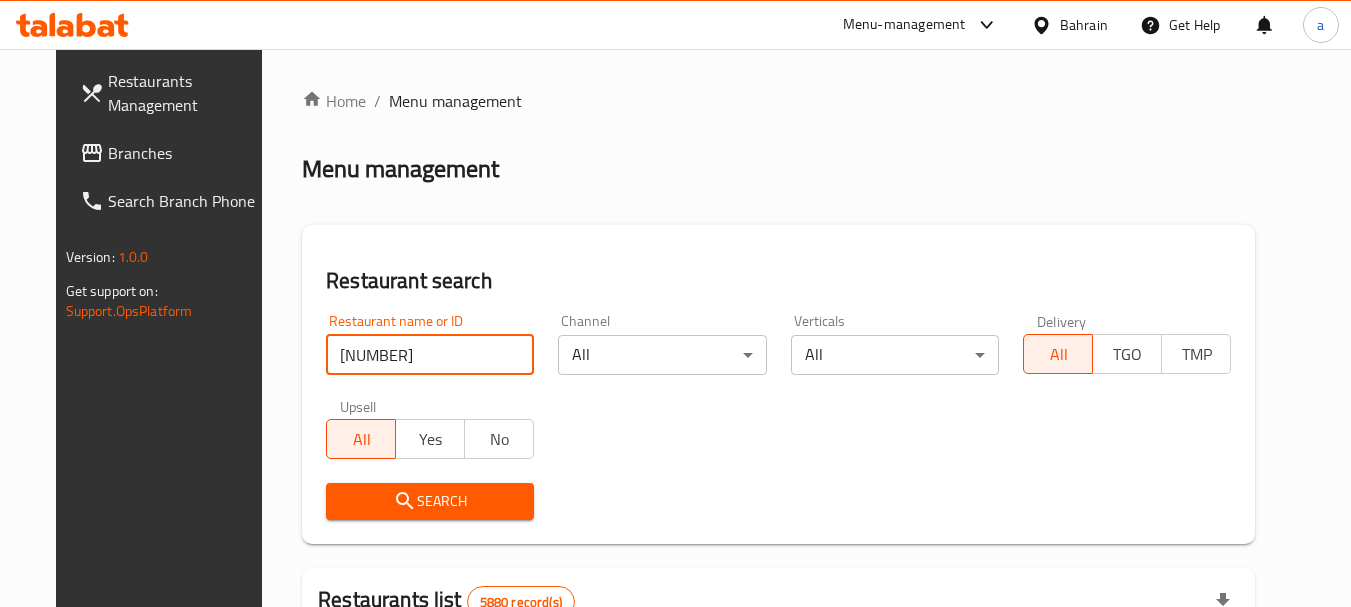type on "[NUMBER]" 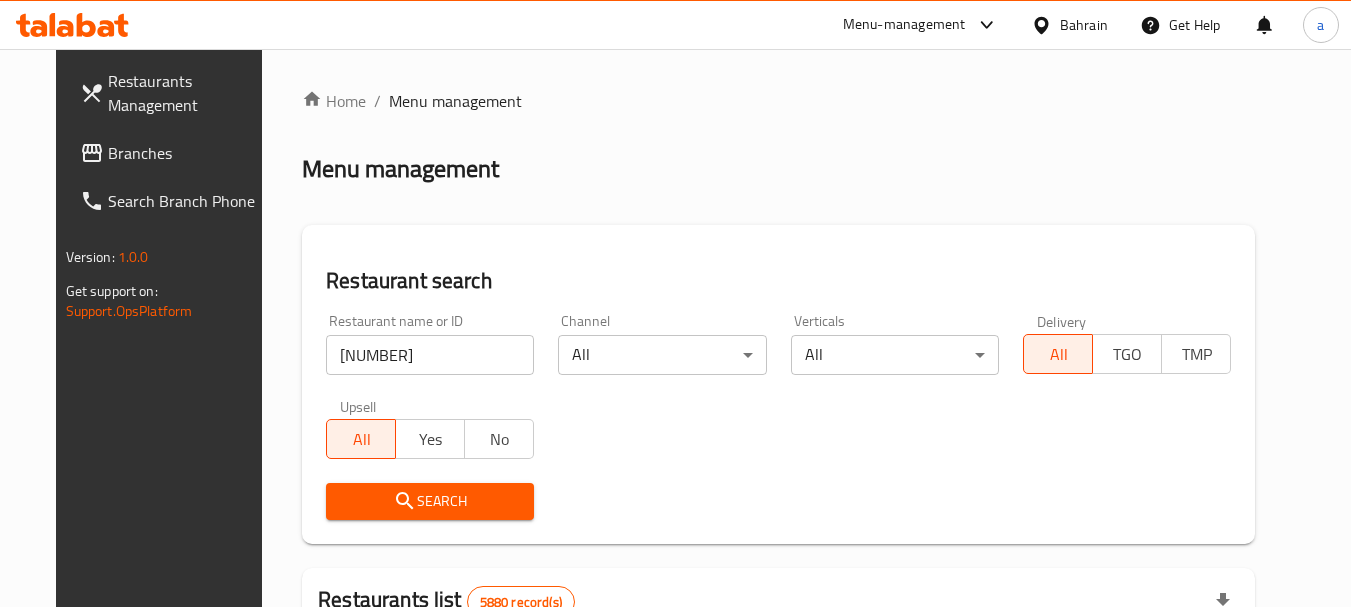 click on "Search" at bounding box center (430, 501) 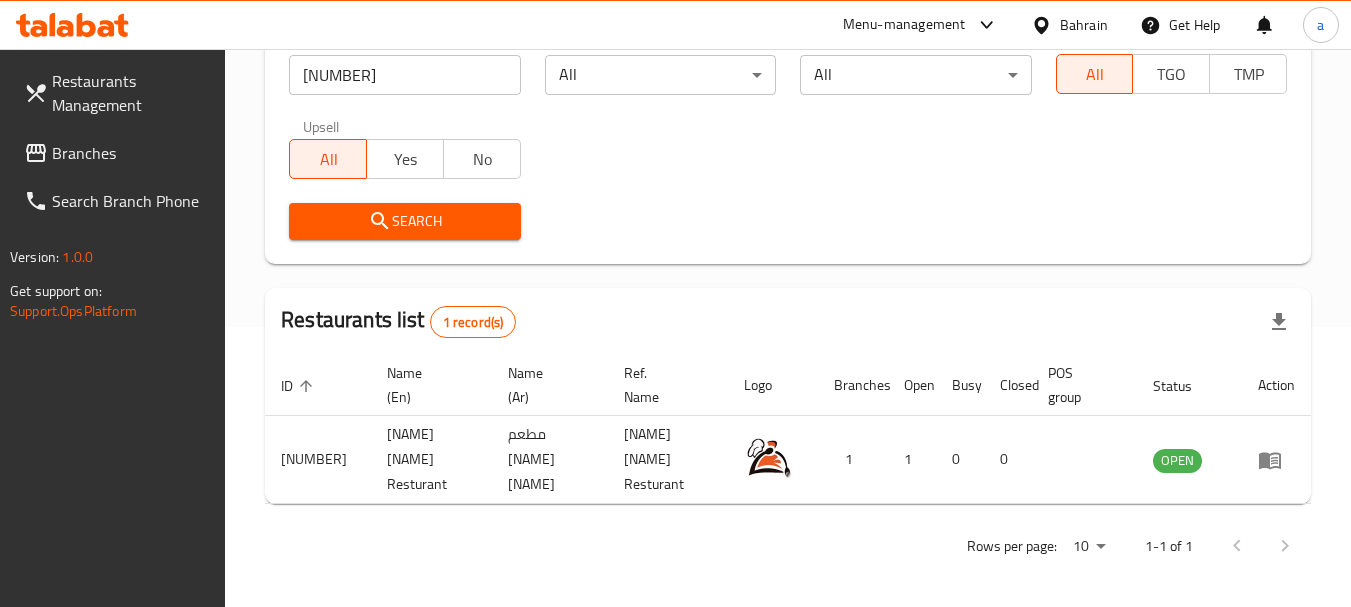 scroll, scrollTop: 285, scrollLeft: 0, axis: vertical 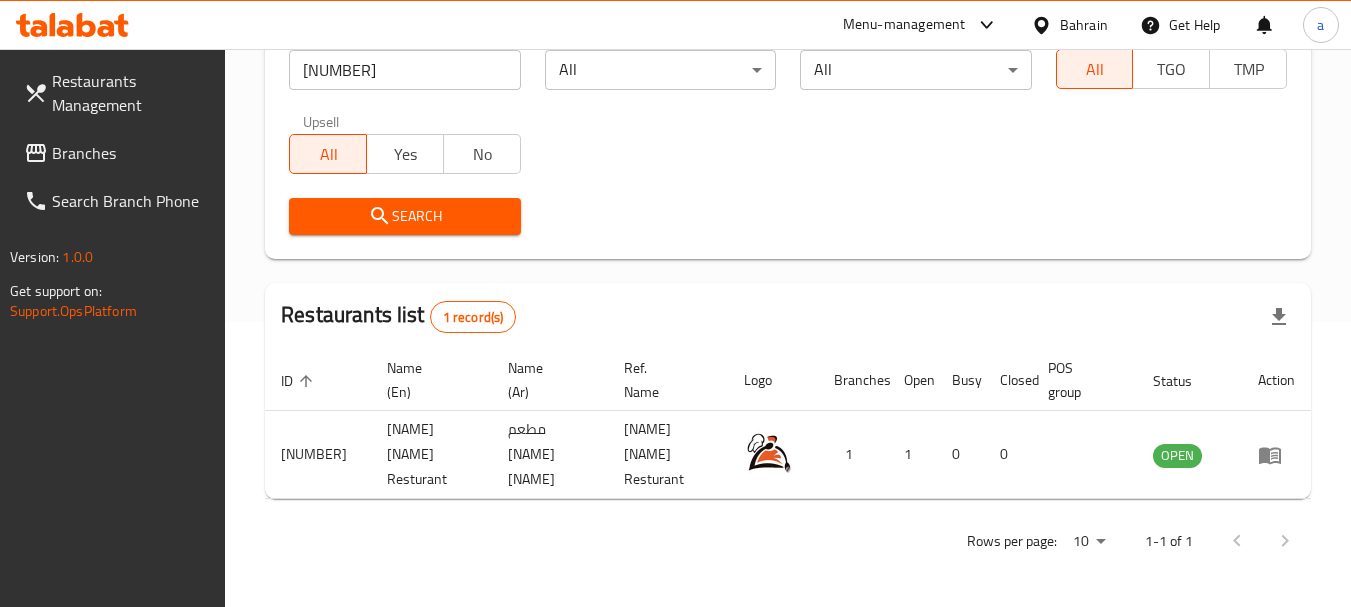 click at bounding box center (1045, 25) 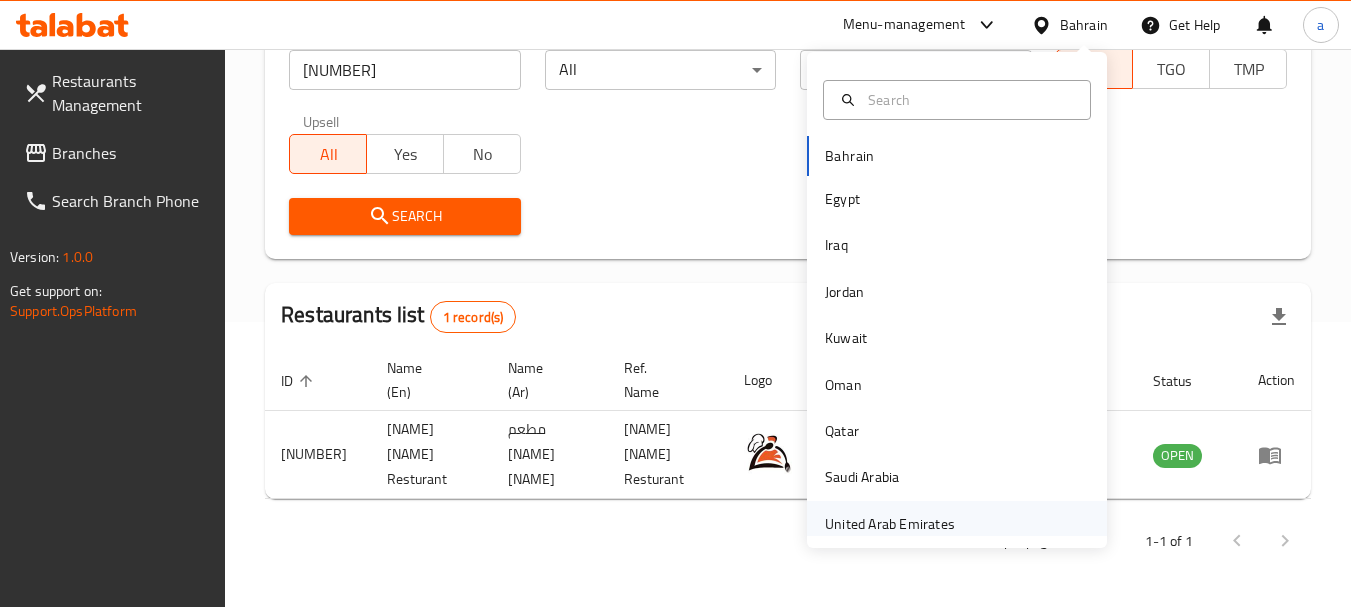click on "United Arab Emirates" at bounding box center [890, 524] 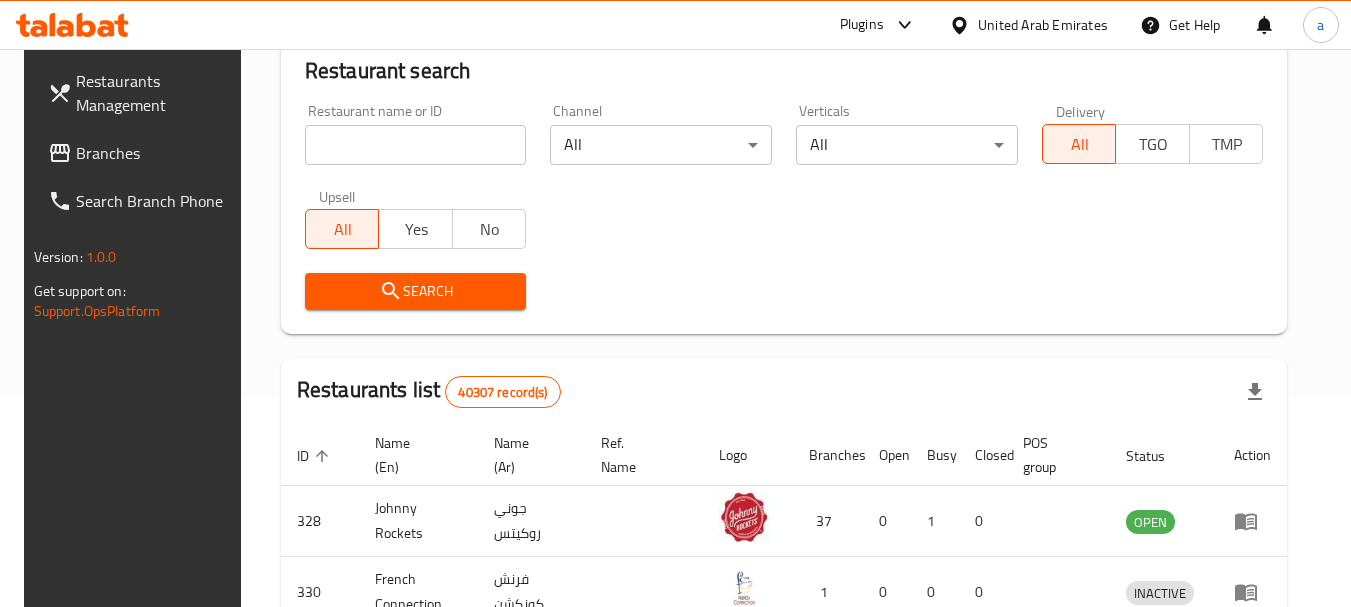 scroll, scrollTop: 285, scrollLeft: 0, axis: vertical 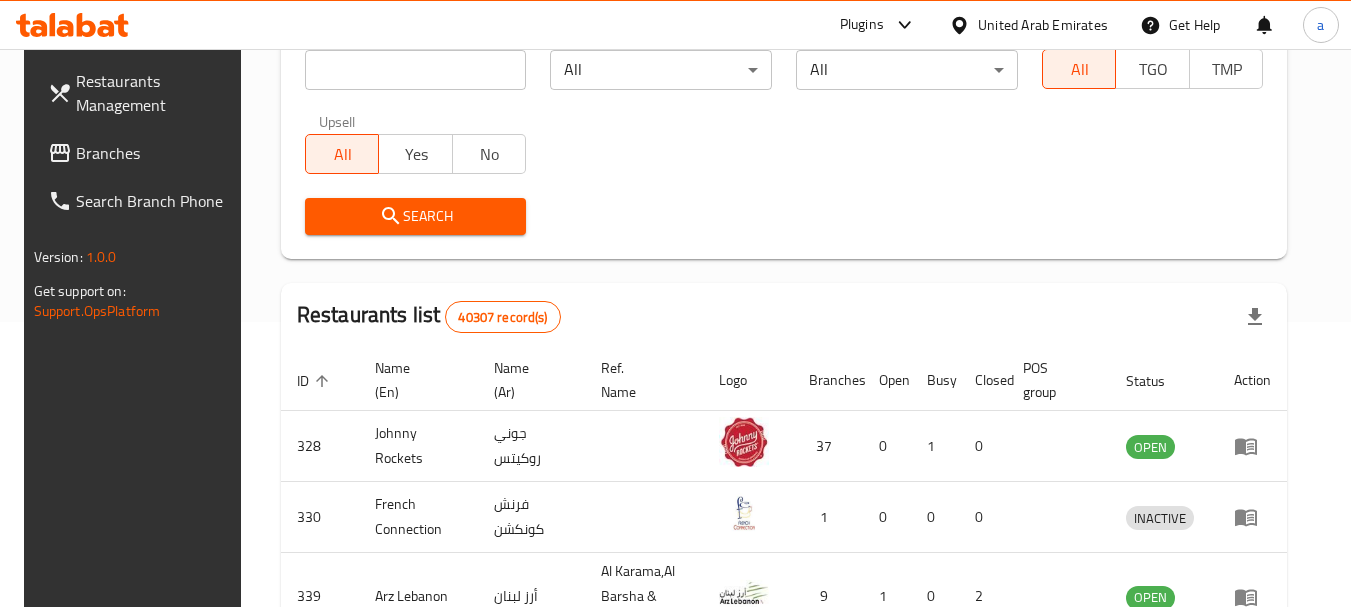 click on "Branches" at bounding box center (155, 153) 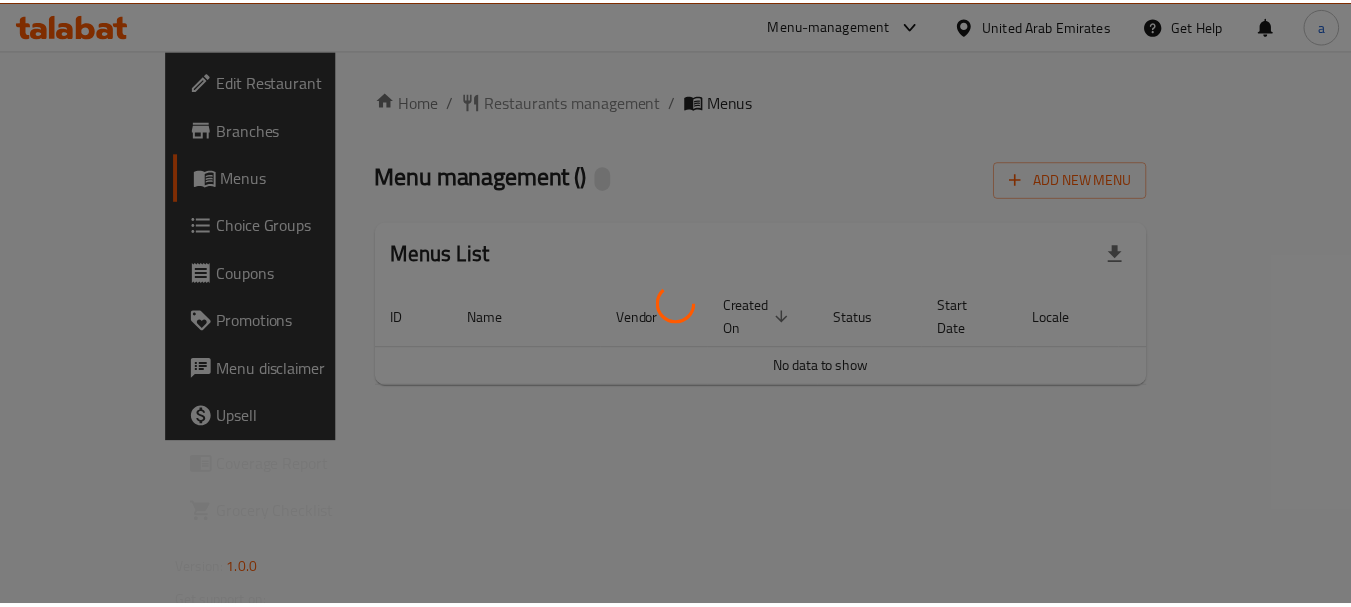scroll, scrollTop: 0, scrollLeft: 0, axis: both 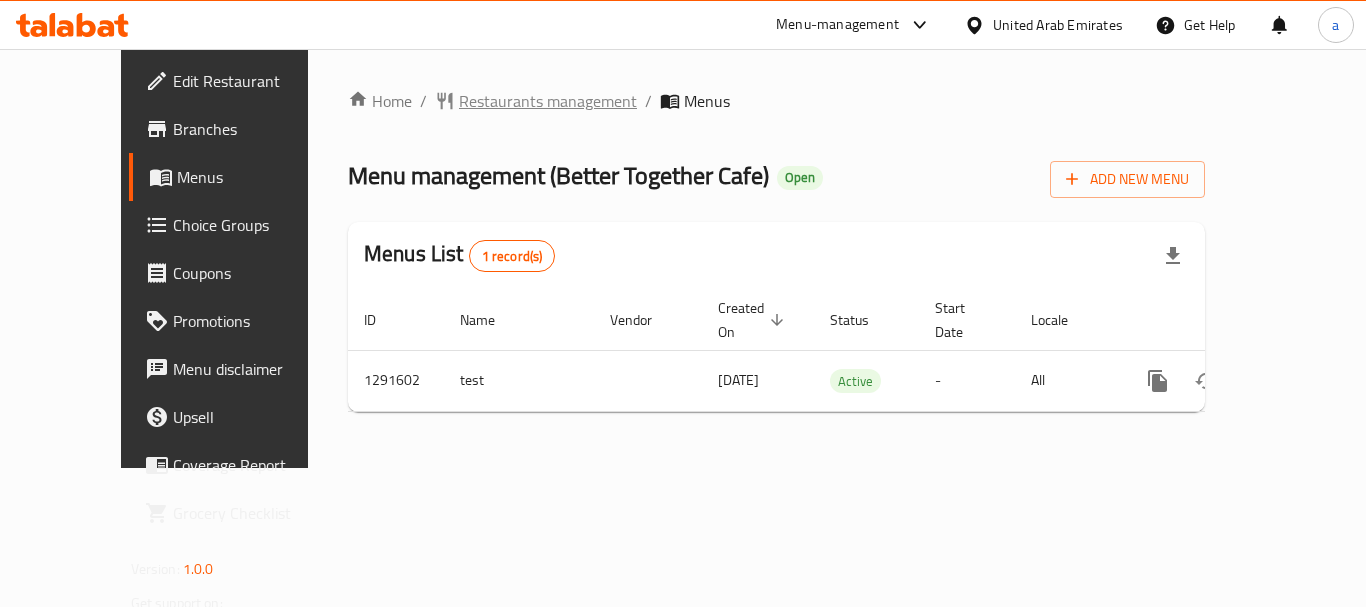 click on "Restaurants management" at bounding box center [548, 101] 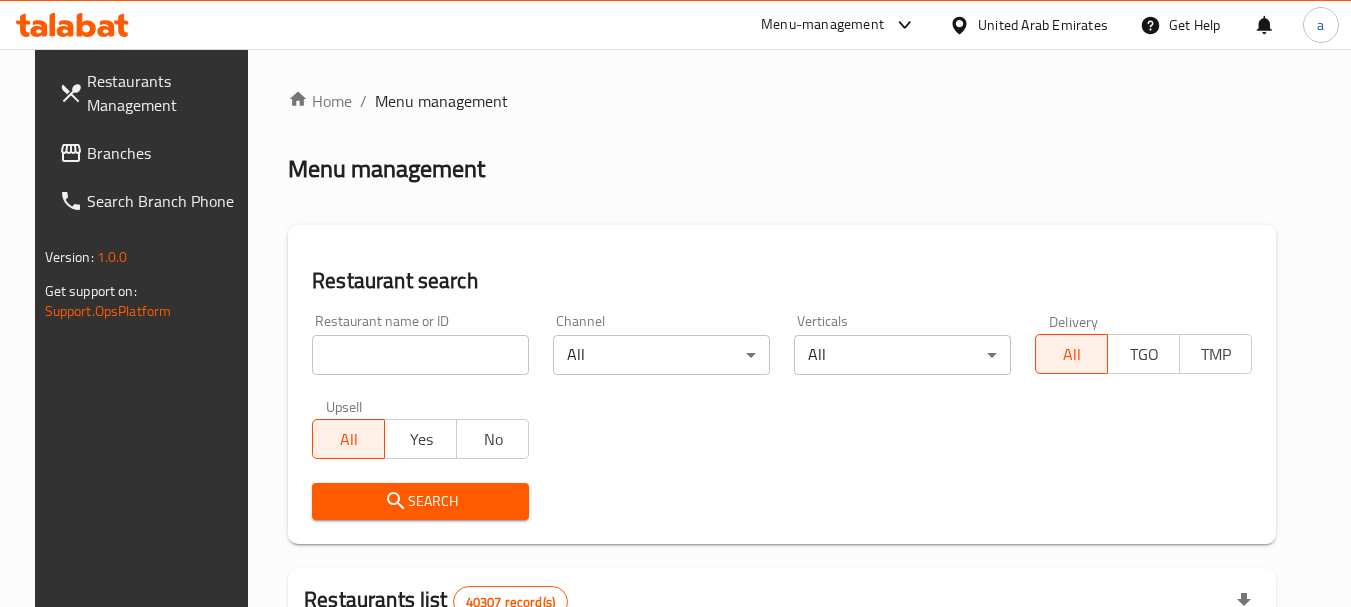 click at bounding box center [420, 355] 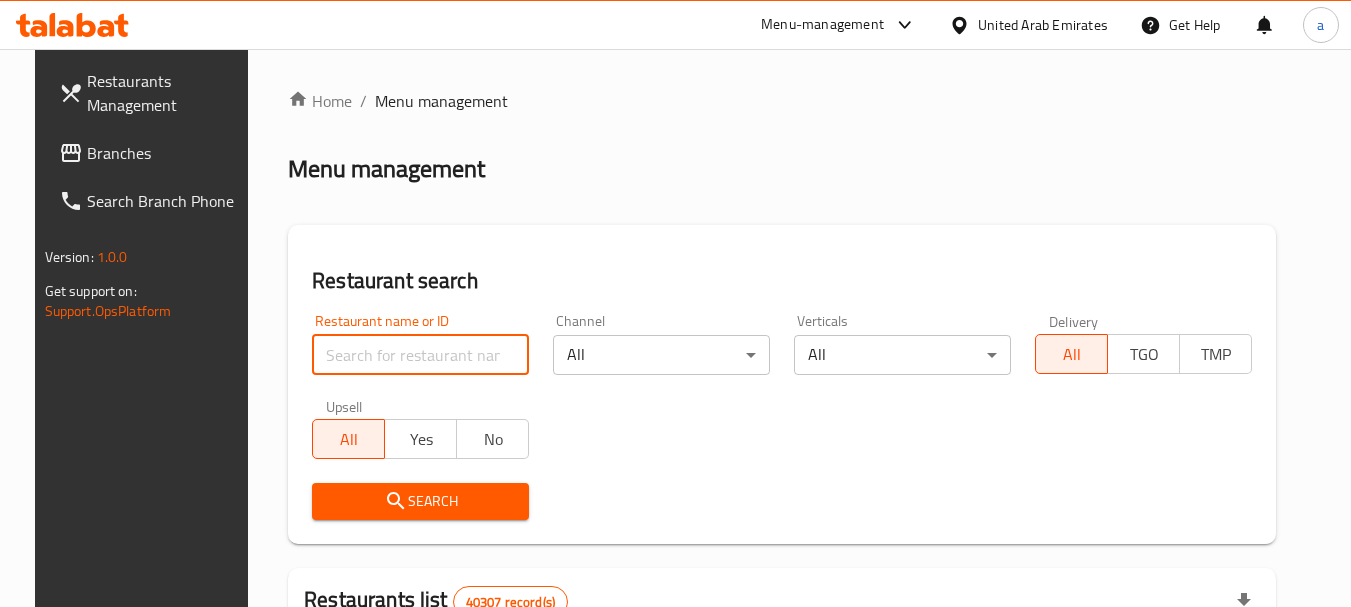 paste on "[NUMBER]" 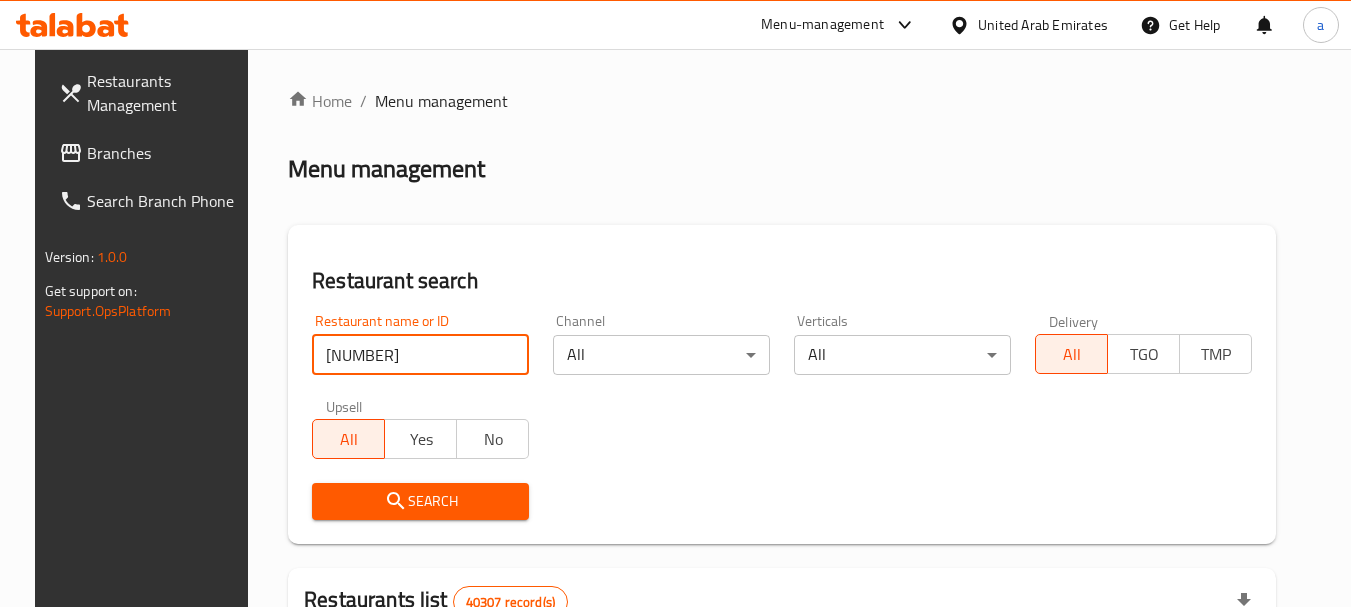 type on "[NUMBER]" 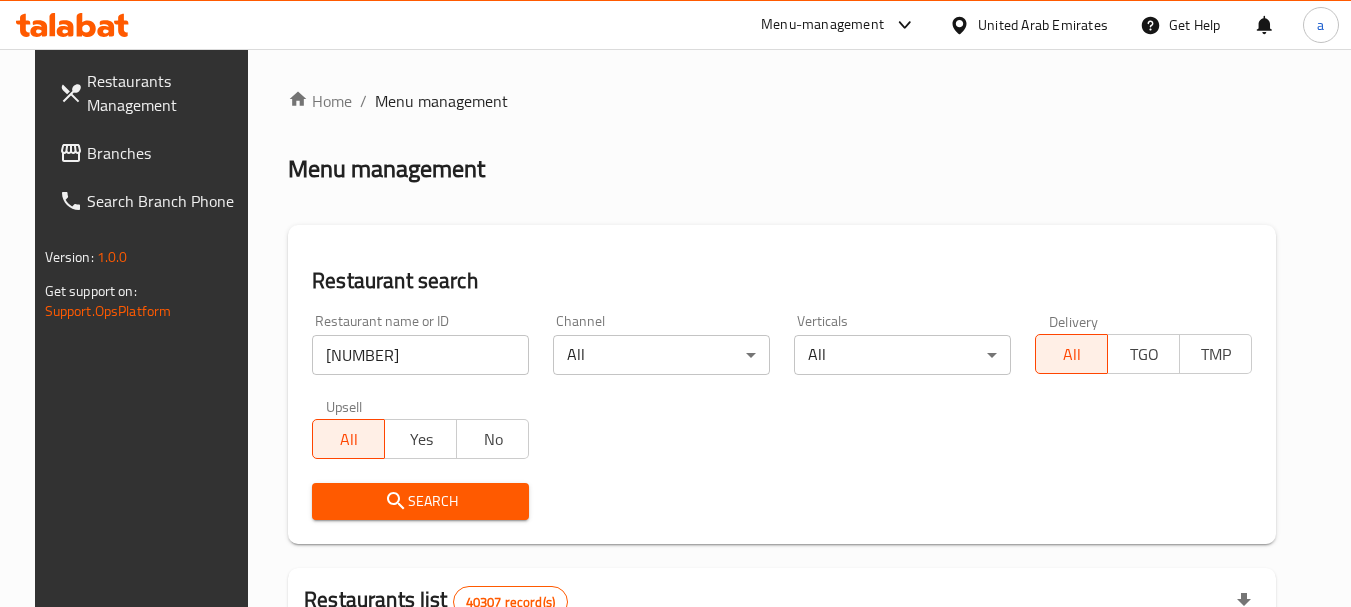 click on "Search" at bounding box center (420, 501) 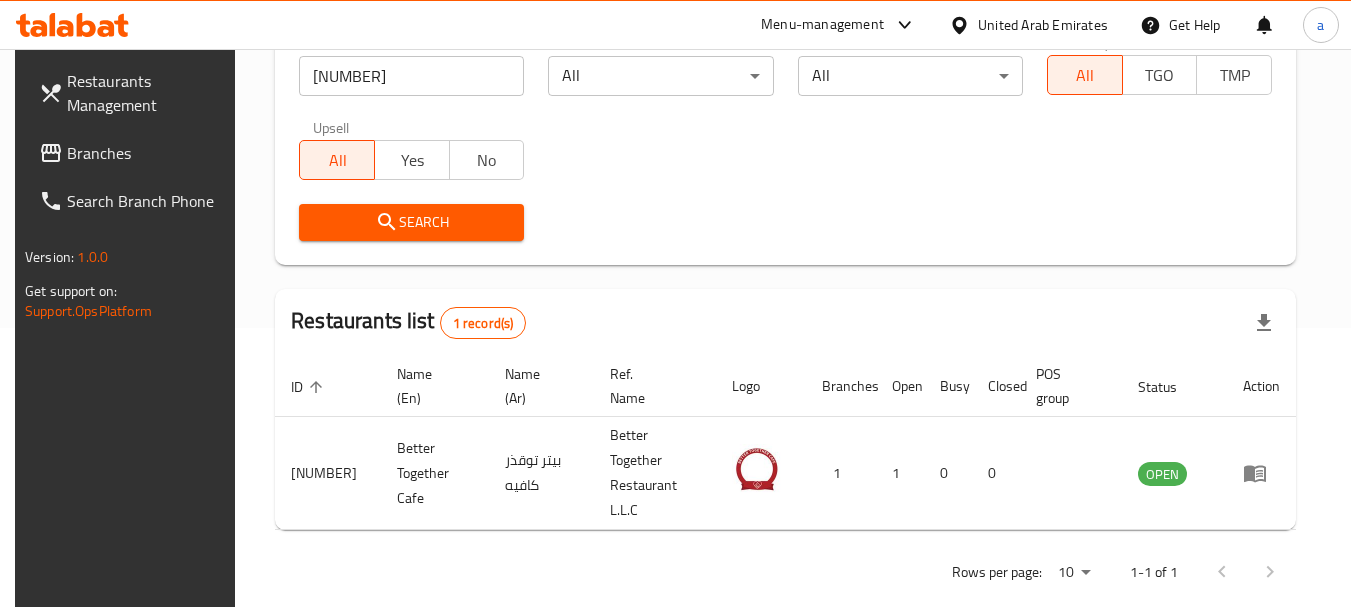 scroll, scrollTop: 285, scrollLeft: 0, axis: vertical 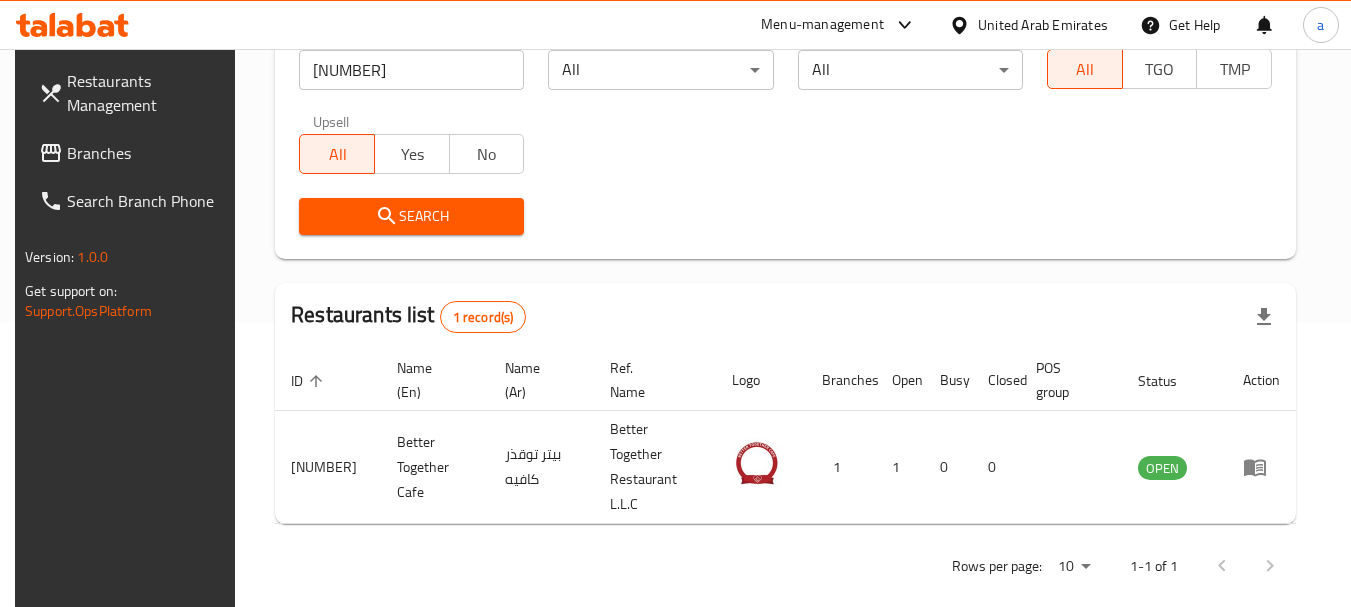 click on "United Arab Emirates" at bounding box center (1043, 25) 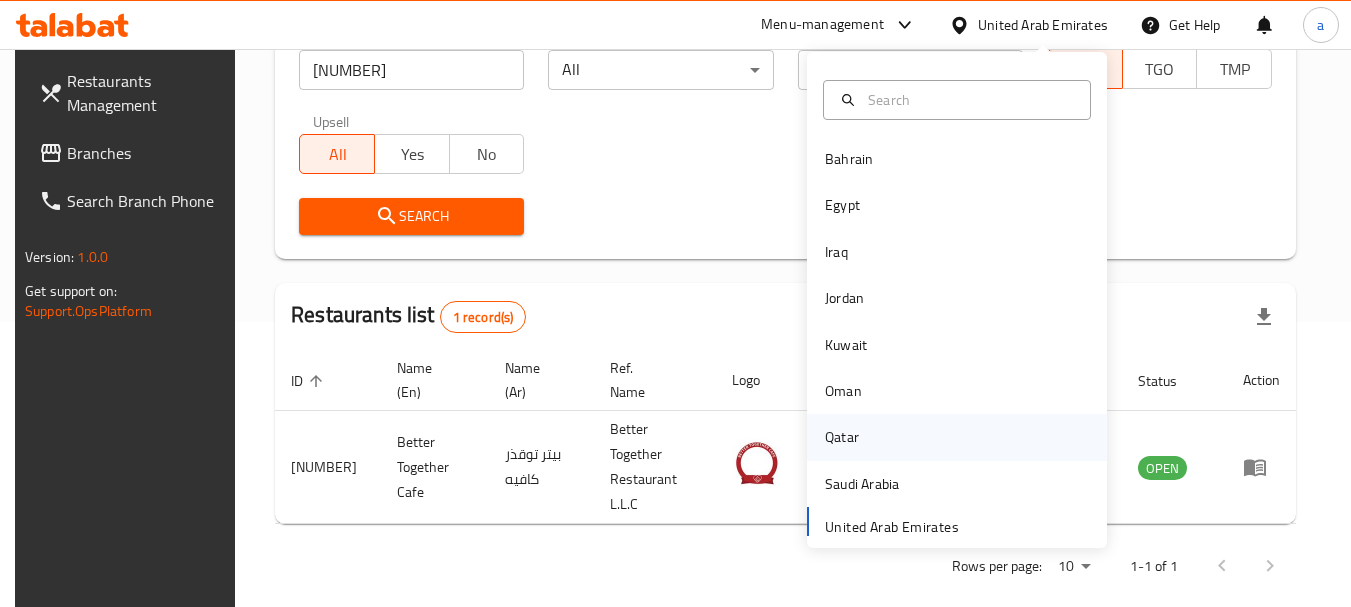 click on "Qatar" at bounding box center [957, 437] 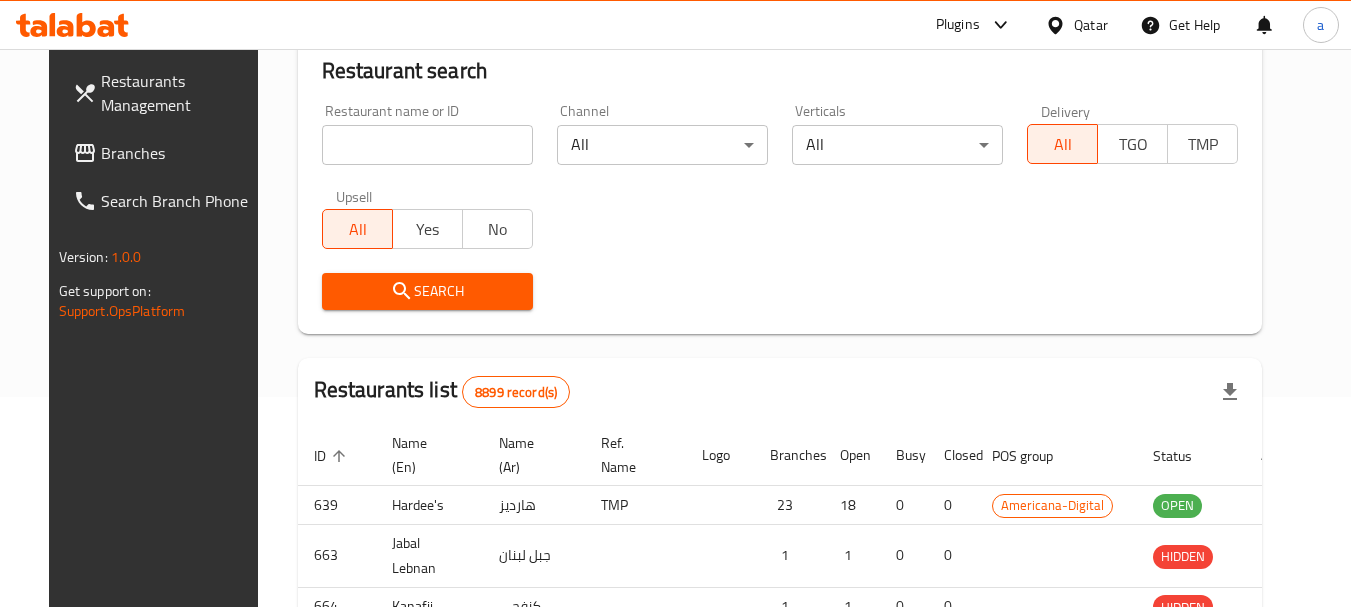scroll, scrollTop: 285, scrollLeft: 0, axis: vertical 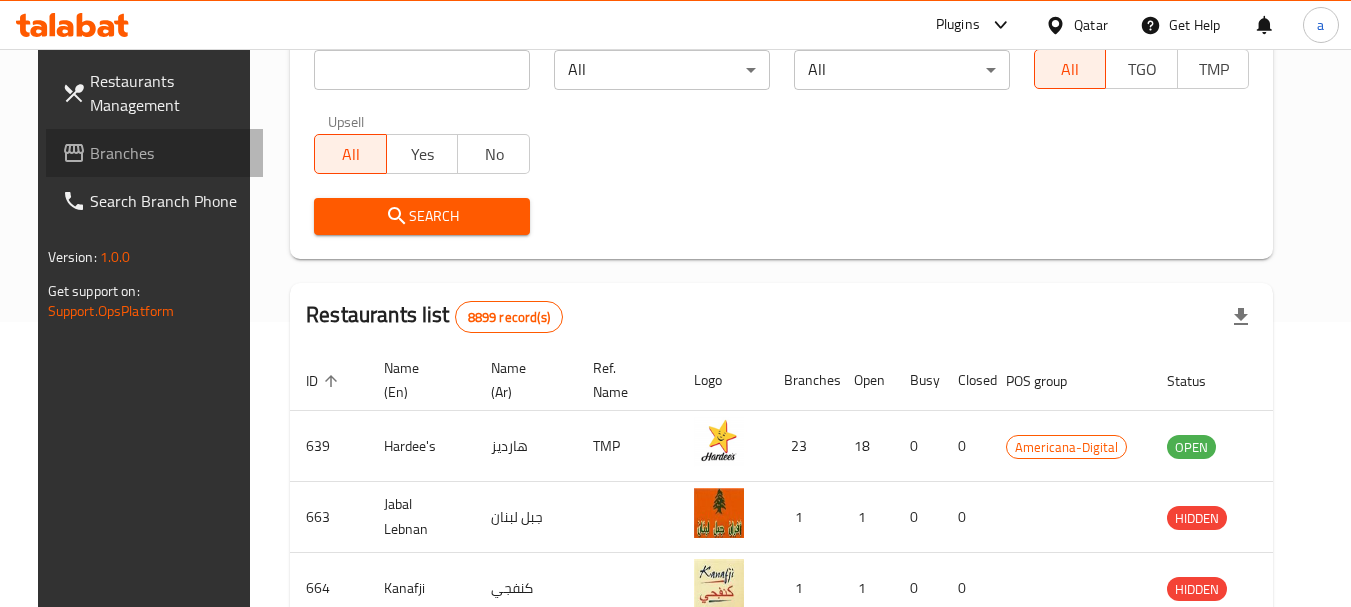 click on "Branches" at bounding box center (169, 153) 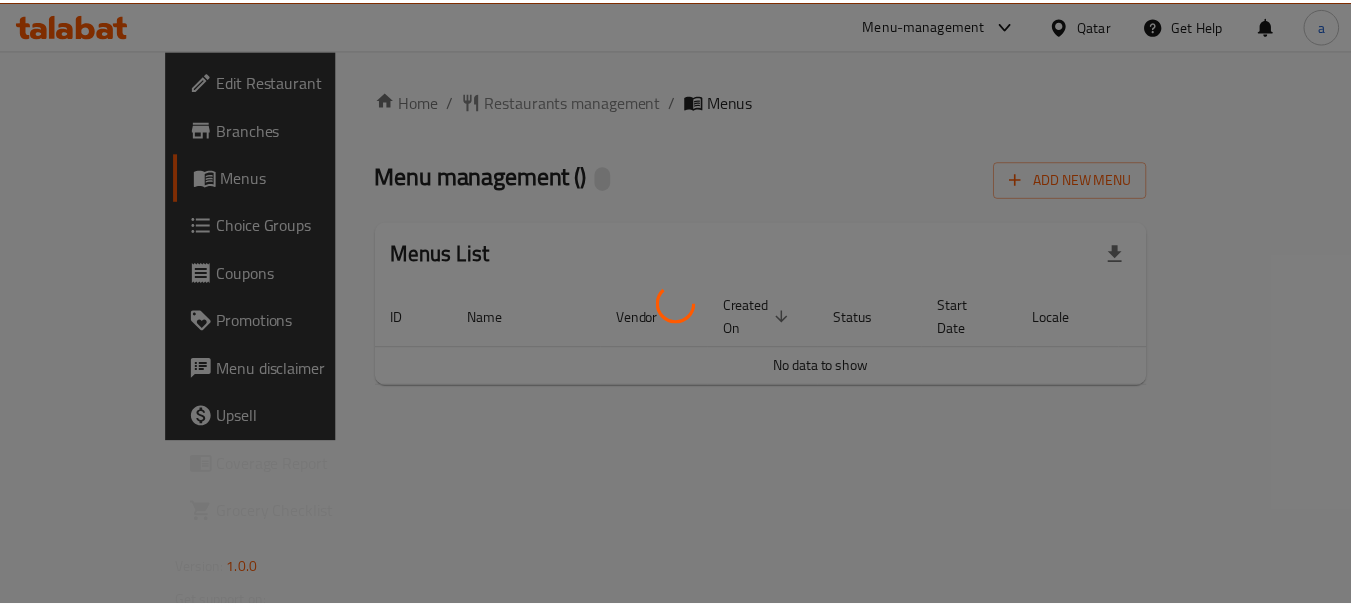 scroll, scrollTop: 0, scrollLeft: 0, axis: both 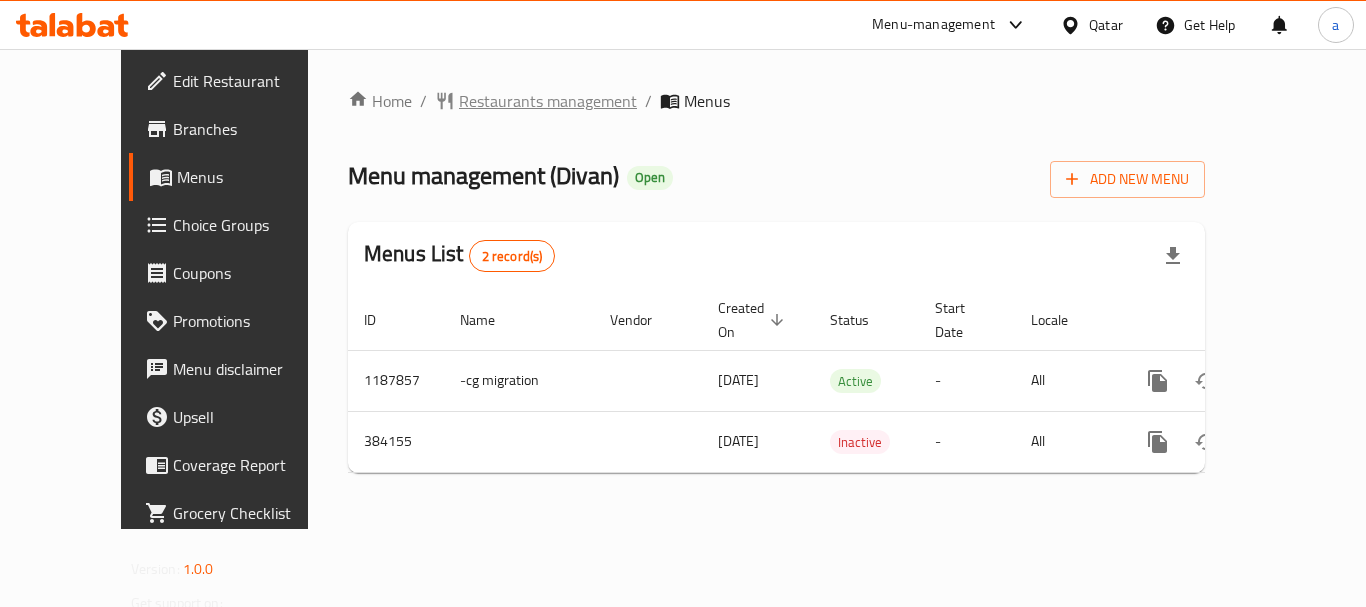 click on "Restaurants management" at bounding box center (548, 101) 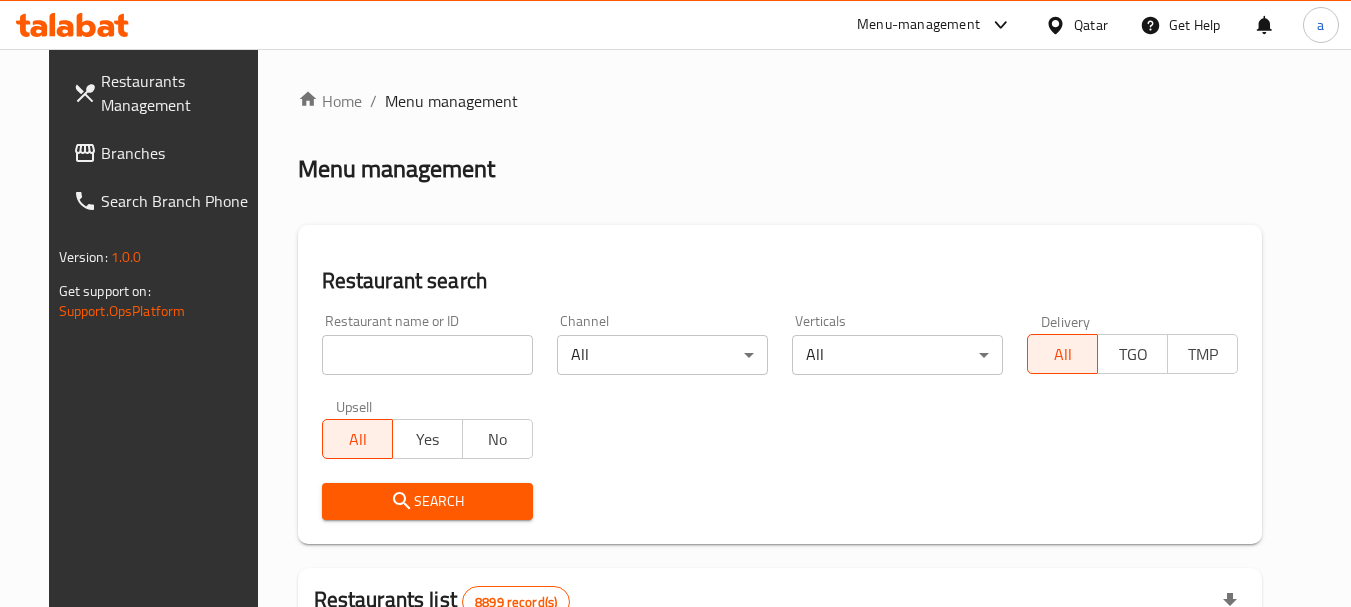 click at bounding box center (427, 355) 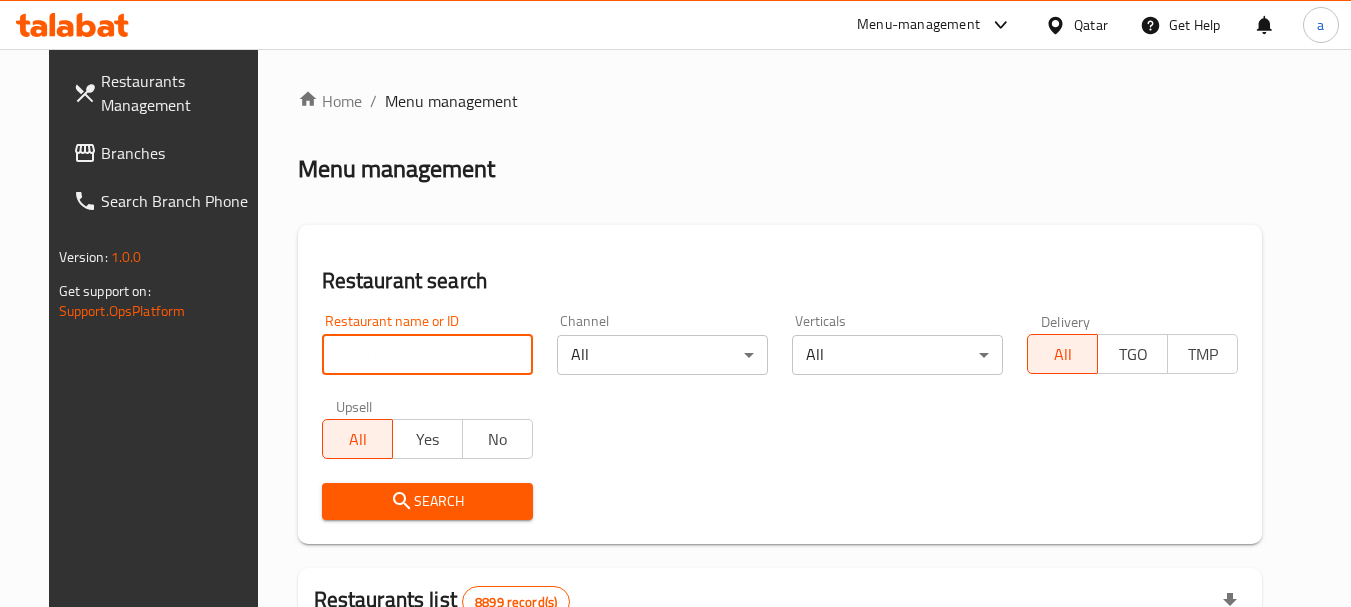 paste on "631550" 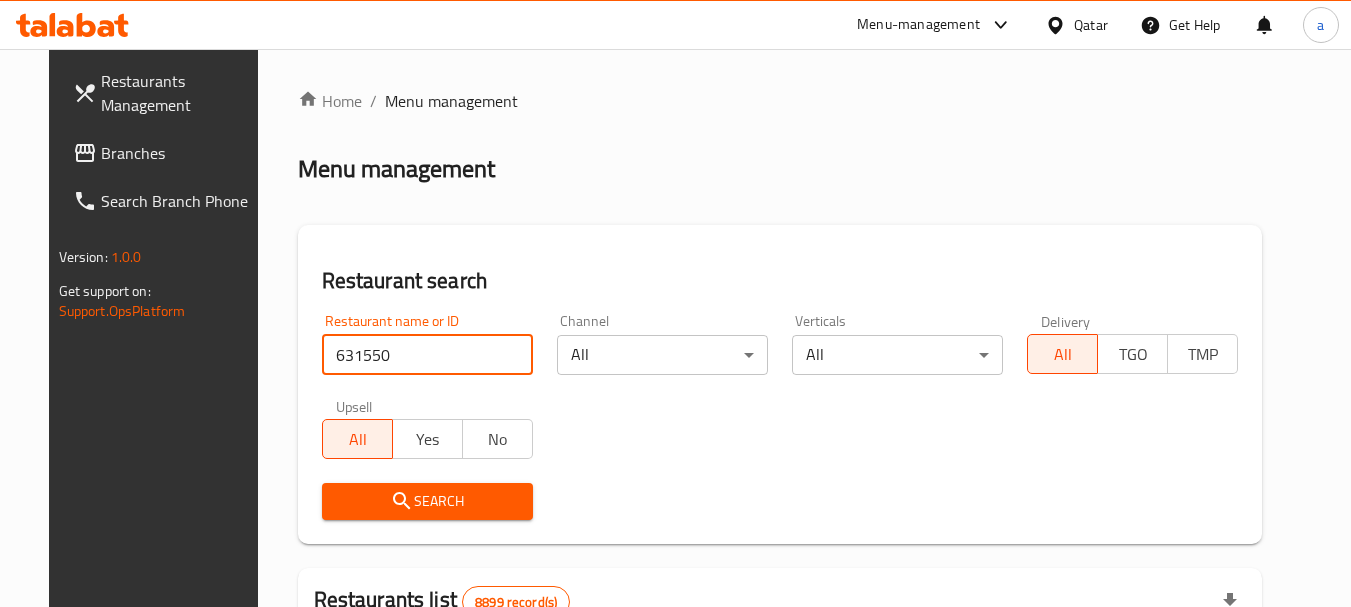 type on "631550" 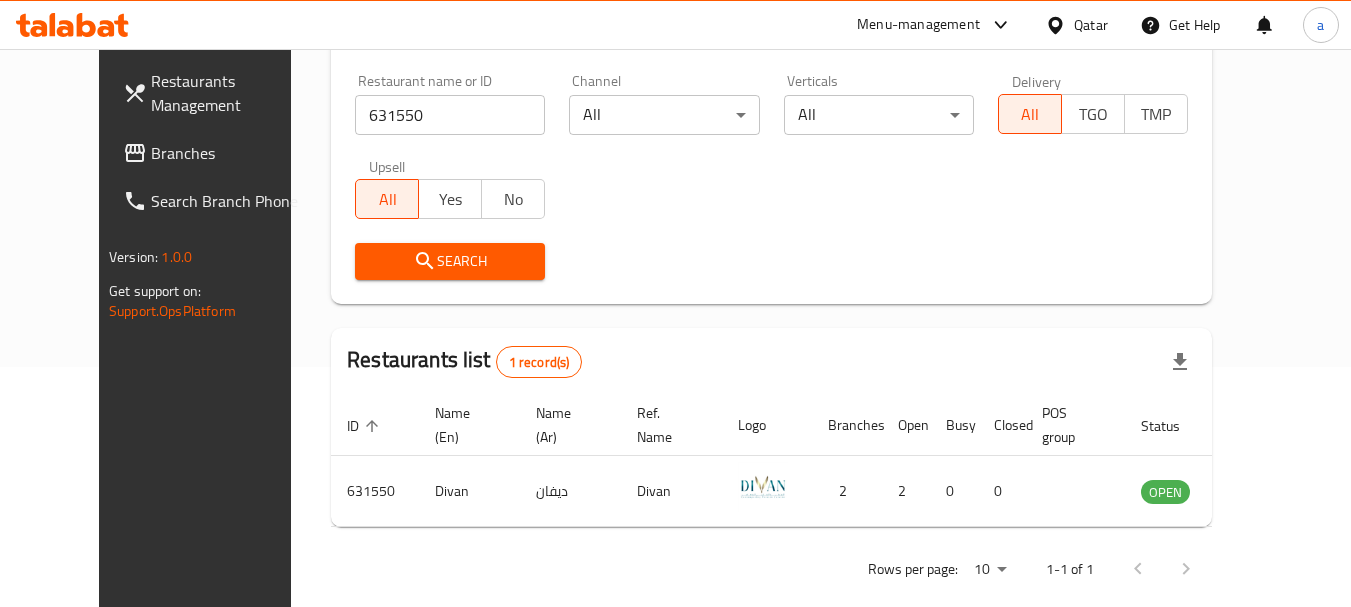 scroll, scrollTop: 268, scrollLeft: 0, axis: vertical 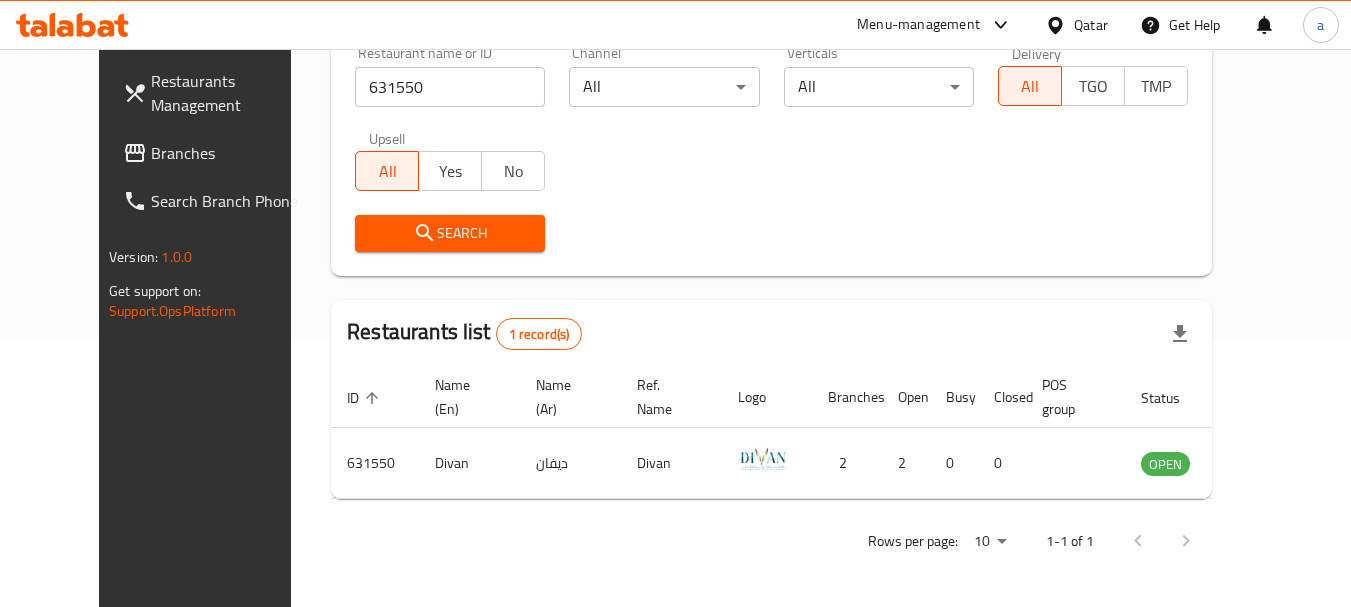 click 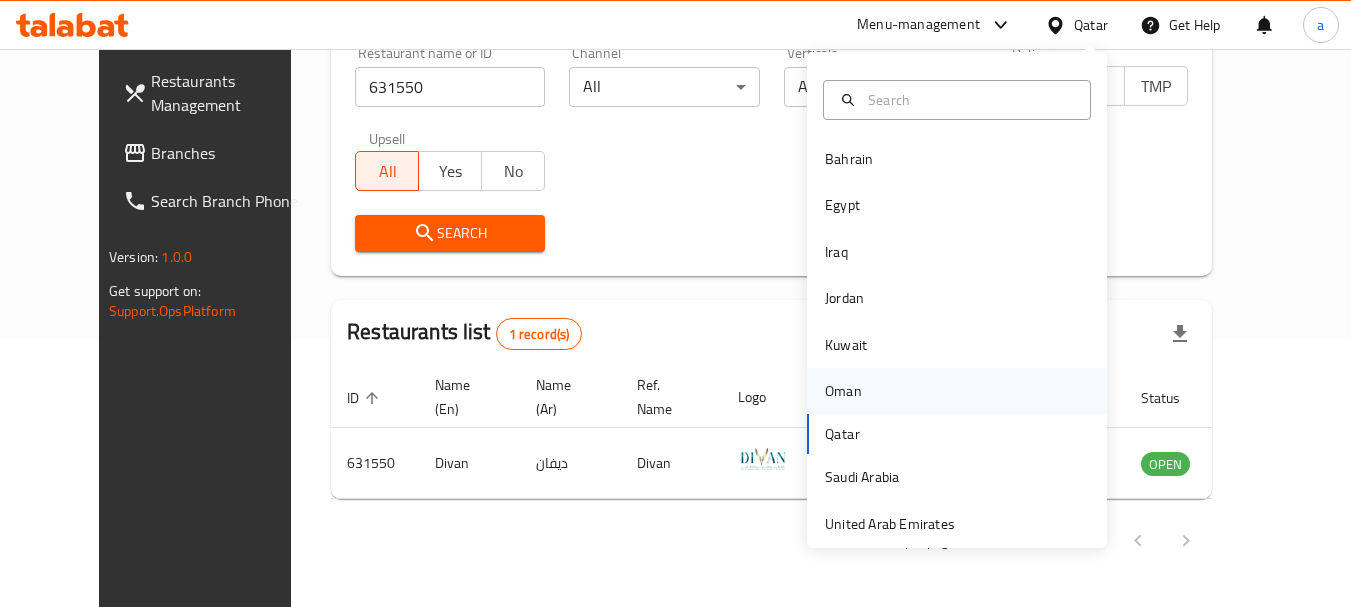 click on "Oman" at bounding box center [843, 391] 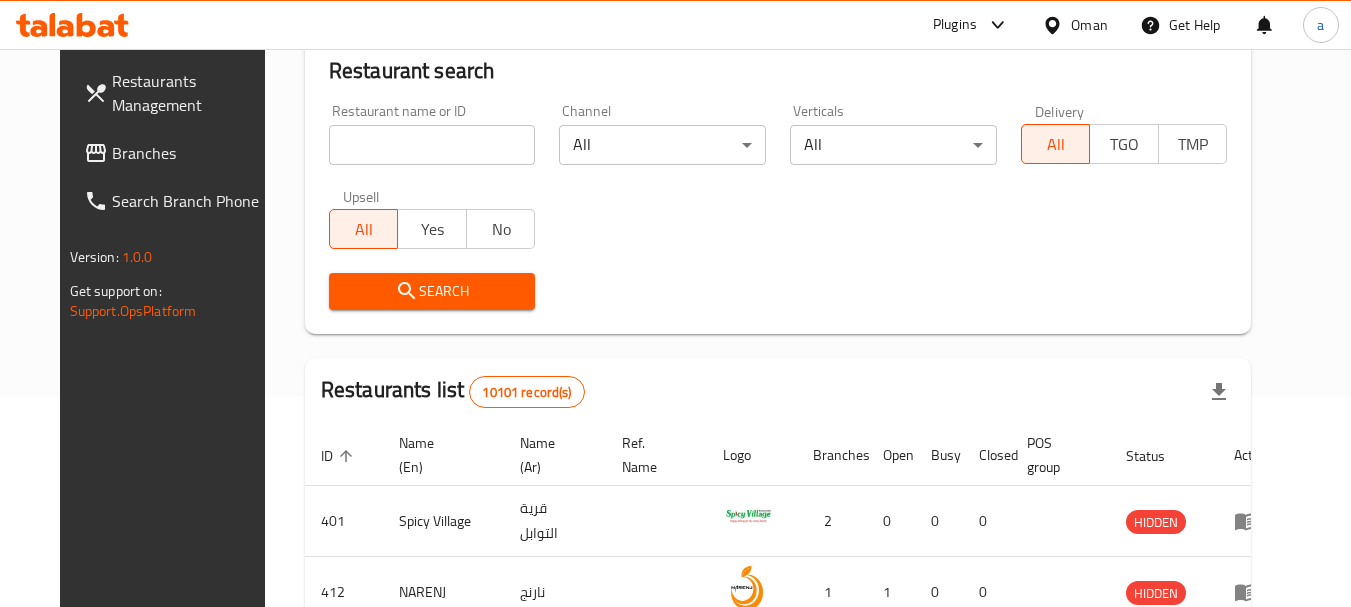 scroll, scrollTop: 268, scrollLeft: 0, axis: vertical 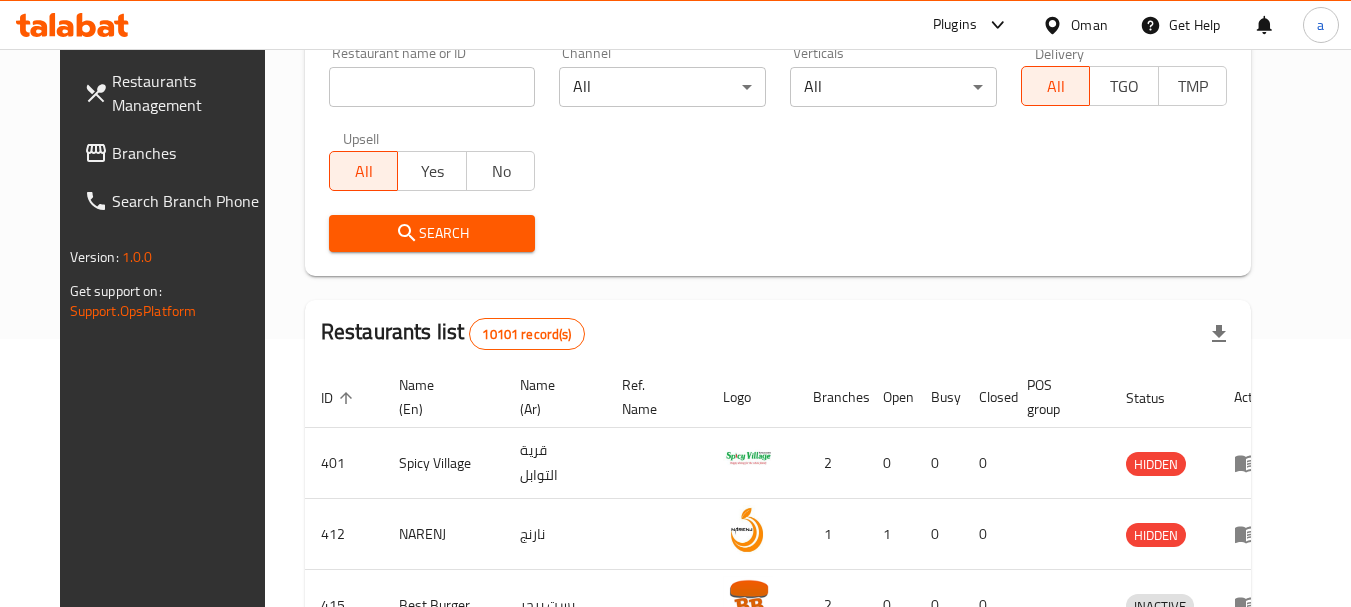 click on "Branches" at bounding box center (191, 153) 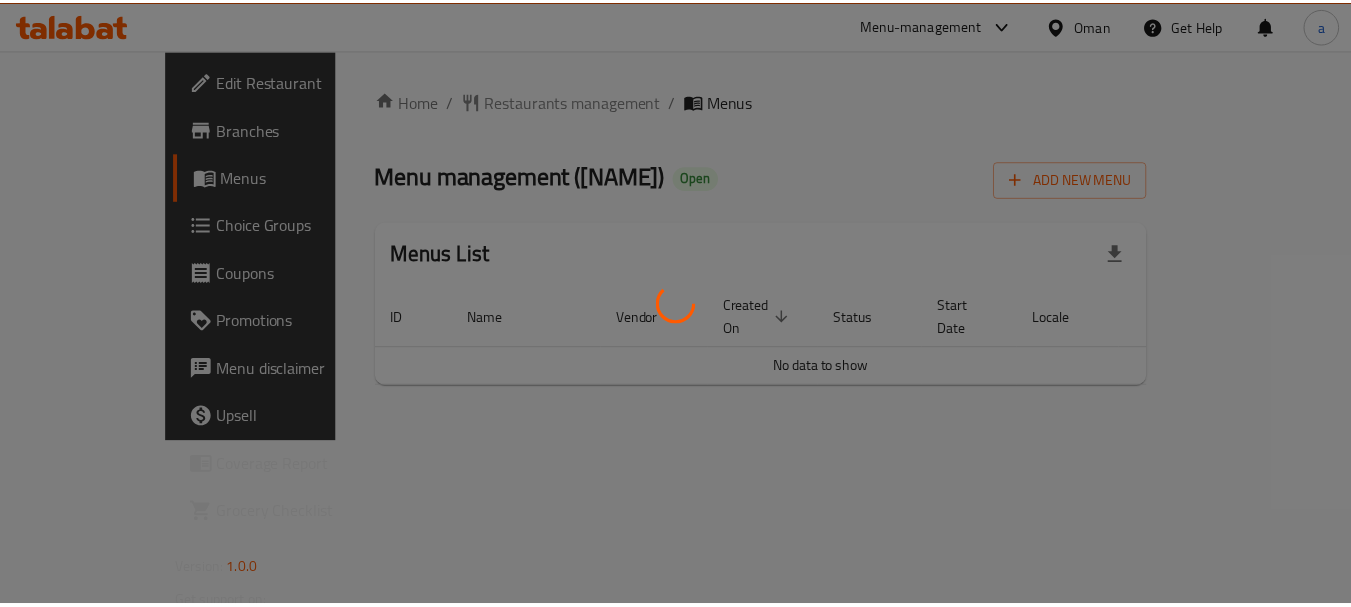 scroll, scrollTop: 0, scrollLeft: 0, axis: both 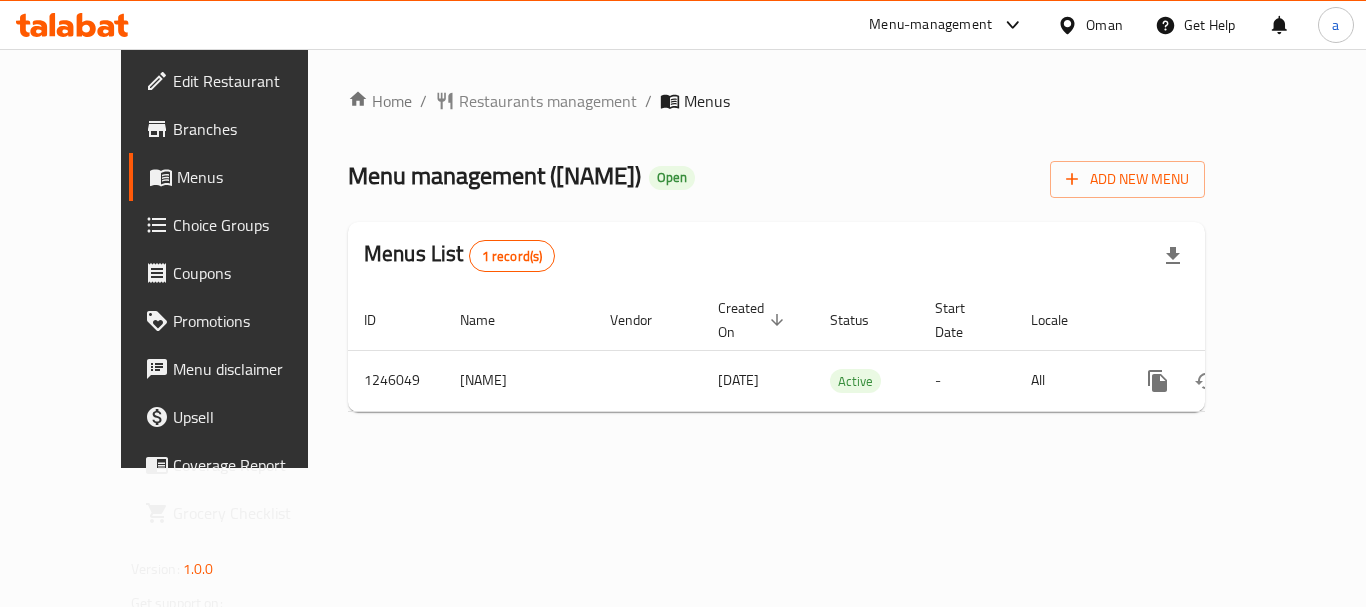 click on "Restaurants management" at bounding box center (548, 101) 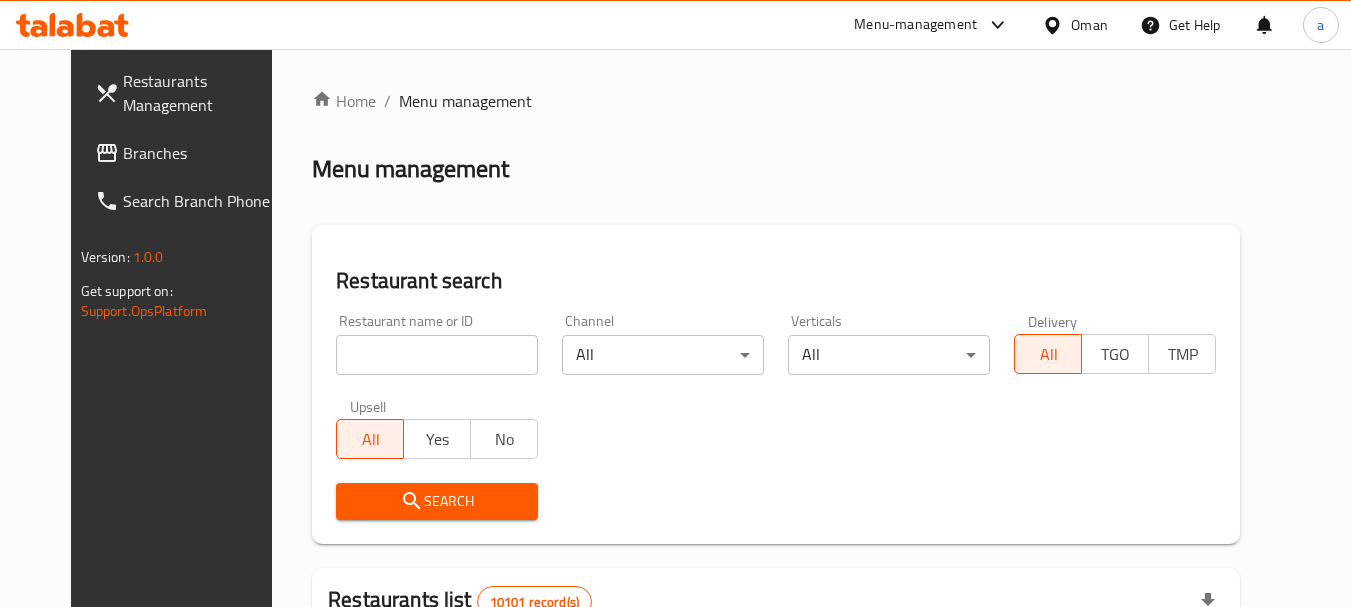 click at bounding box center [437, 355] 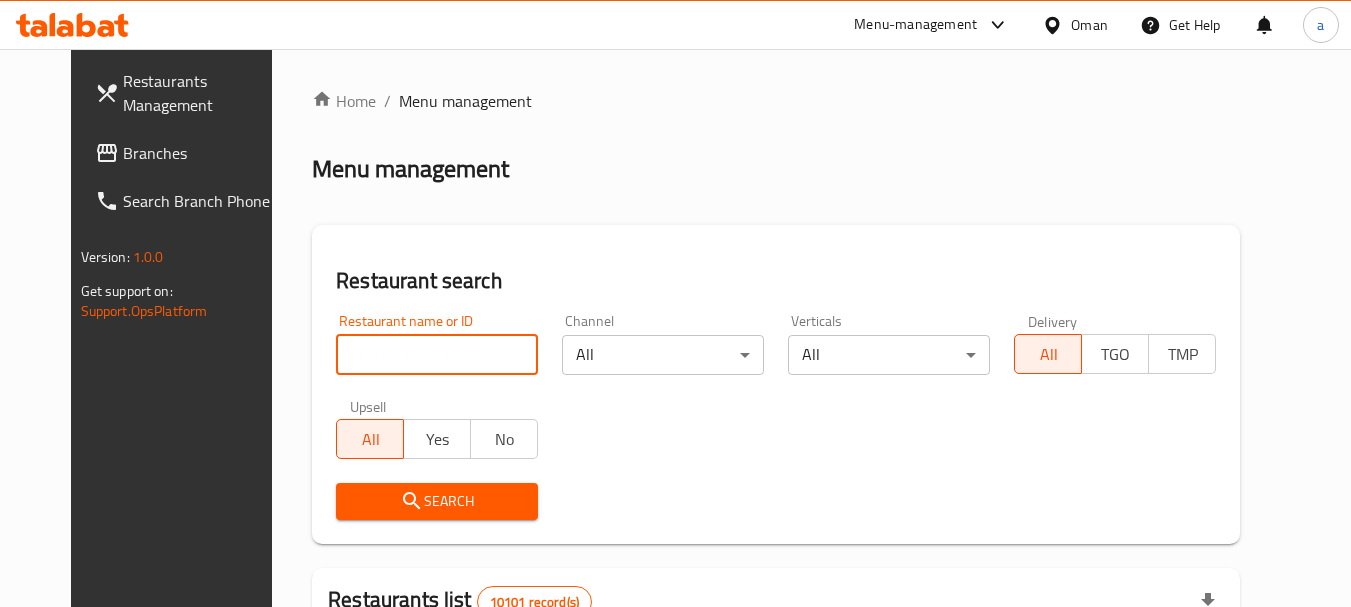 paste on "682882" 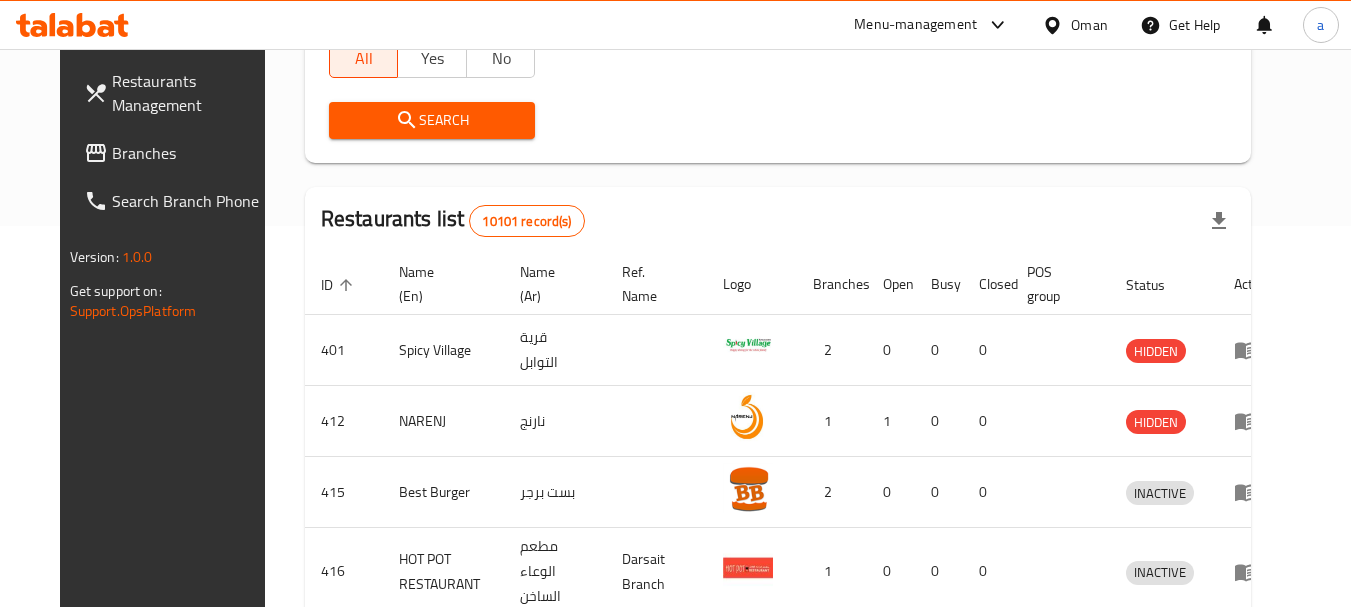 scroll, scrollTop: 400, scrollLeft: 0, axis: vertical 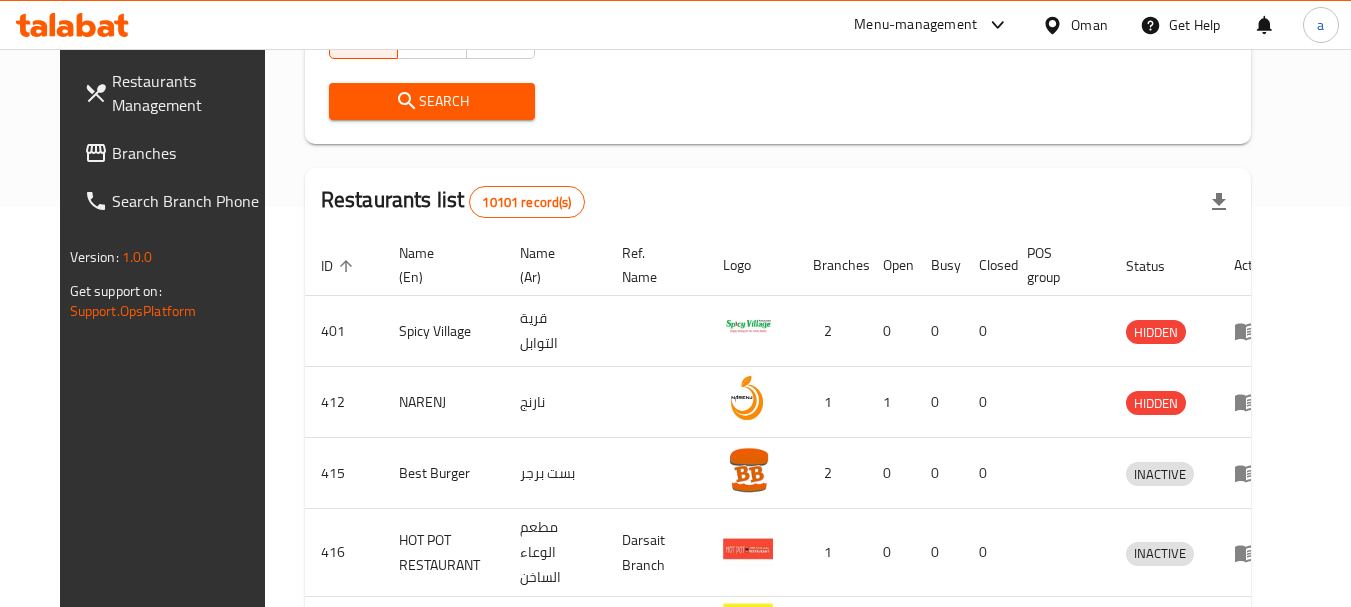 type on "682882" 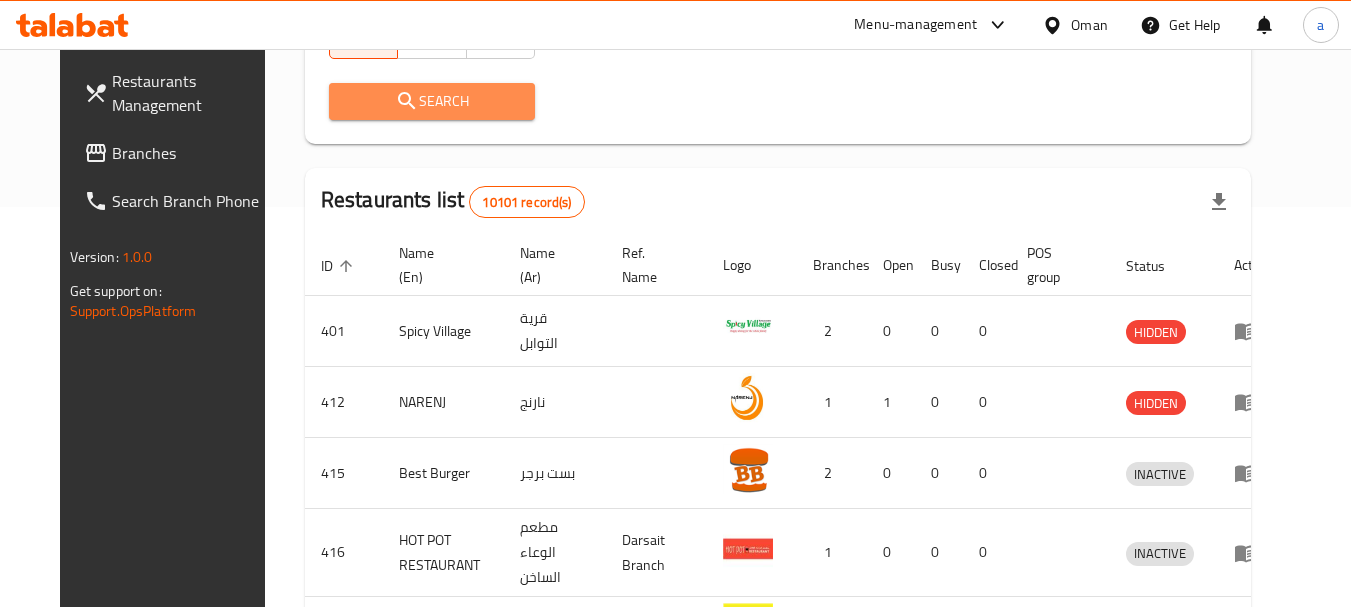 click on "Search" at bounding box center (432, 101) 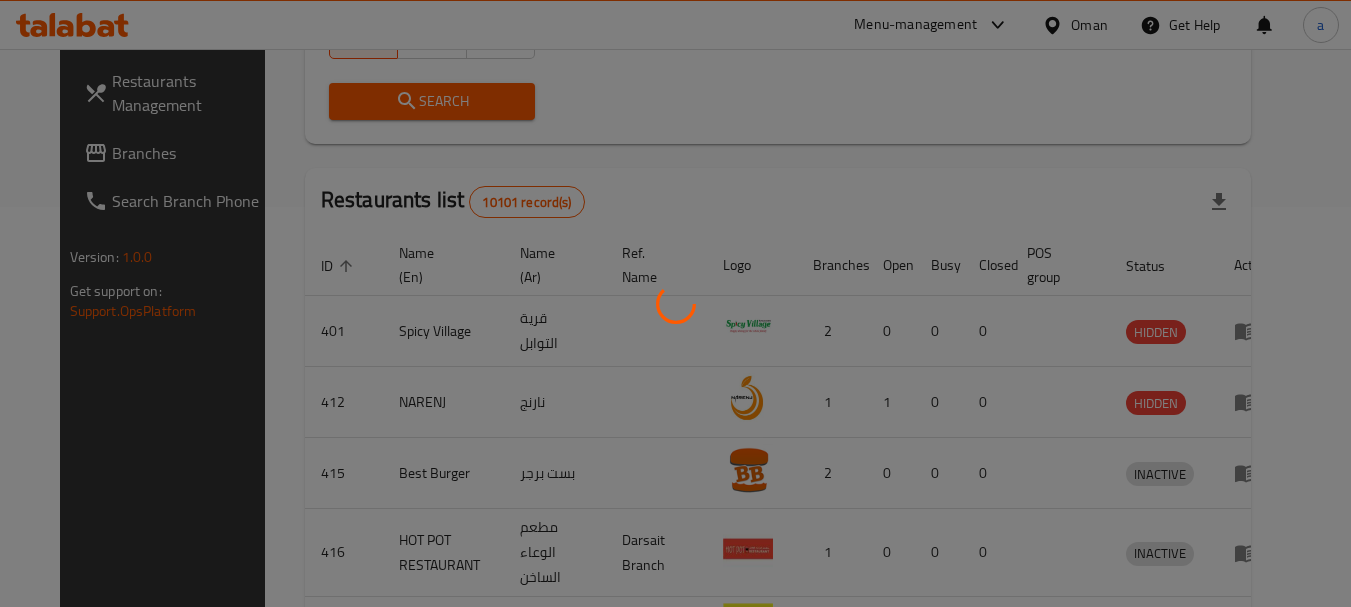 scroll, scrollTop: 268, scrollLeft: 0, axis: vertical 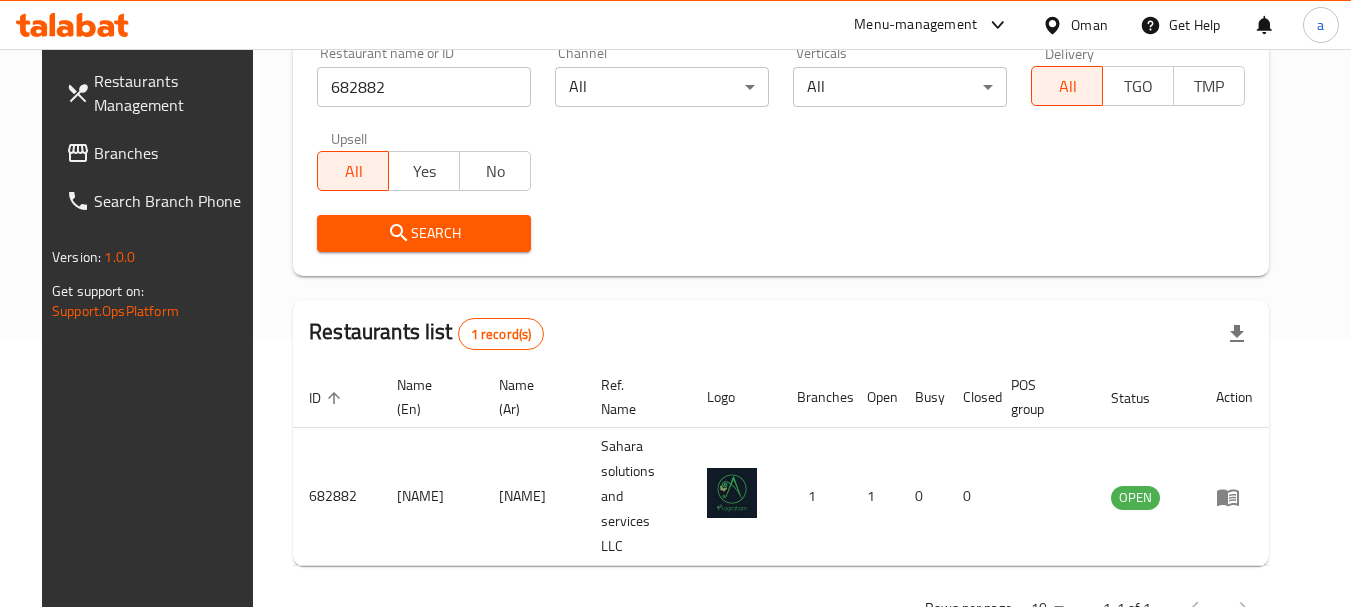 click 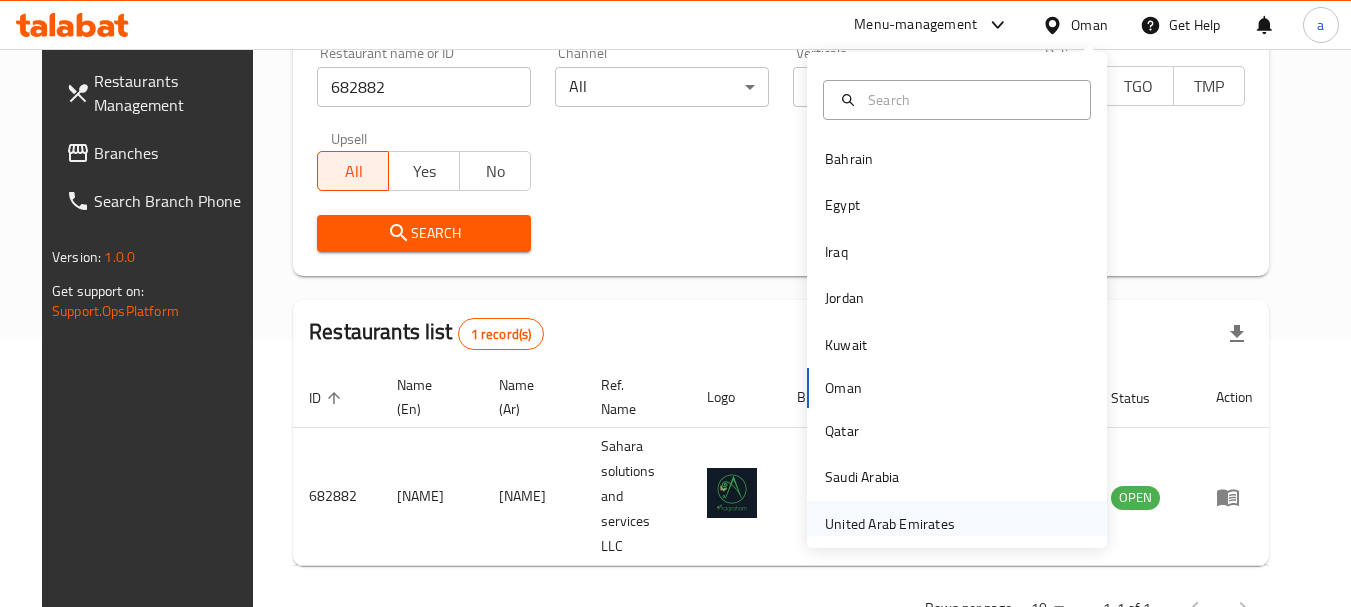 click on "United Arab Emirates" at bounding box center (890, 524) 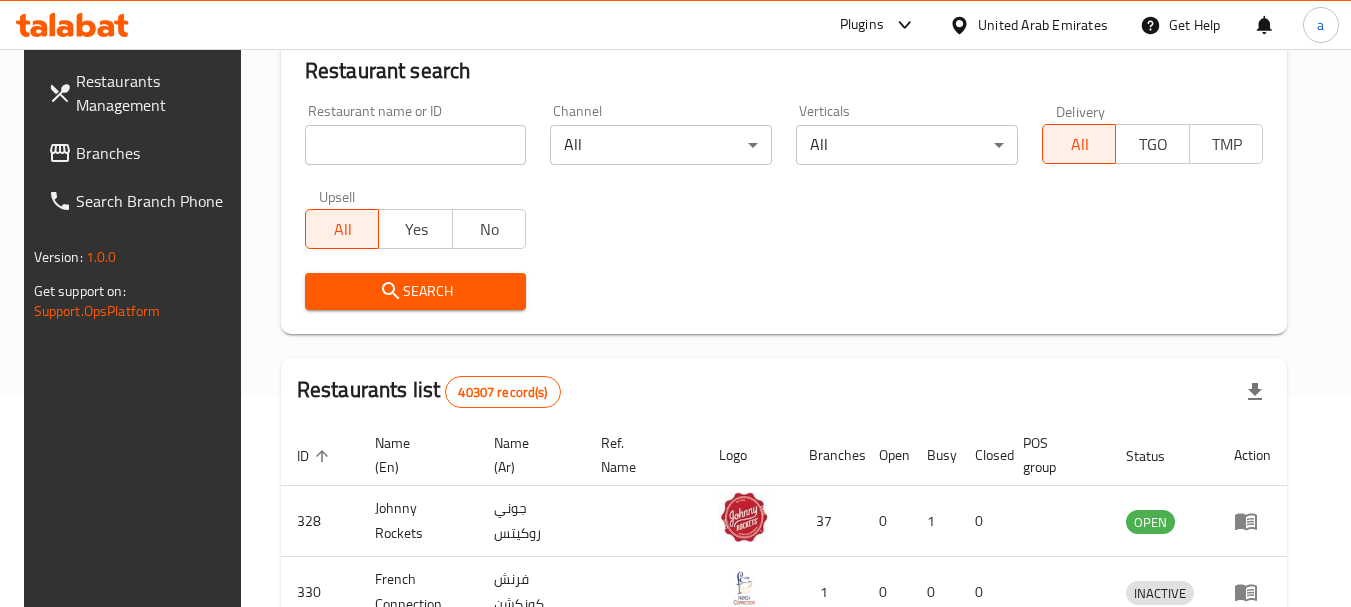 scroll, scrollTop: 268, scrollLeft: 0, axis: vertical 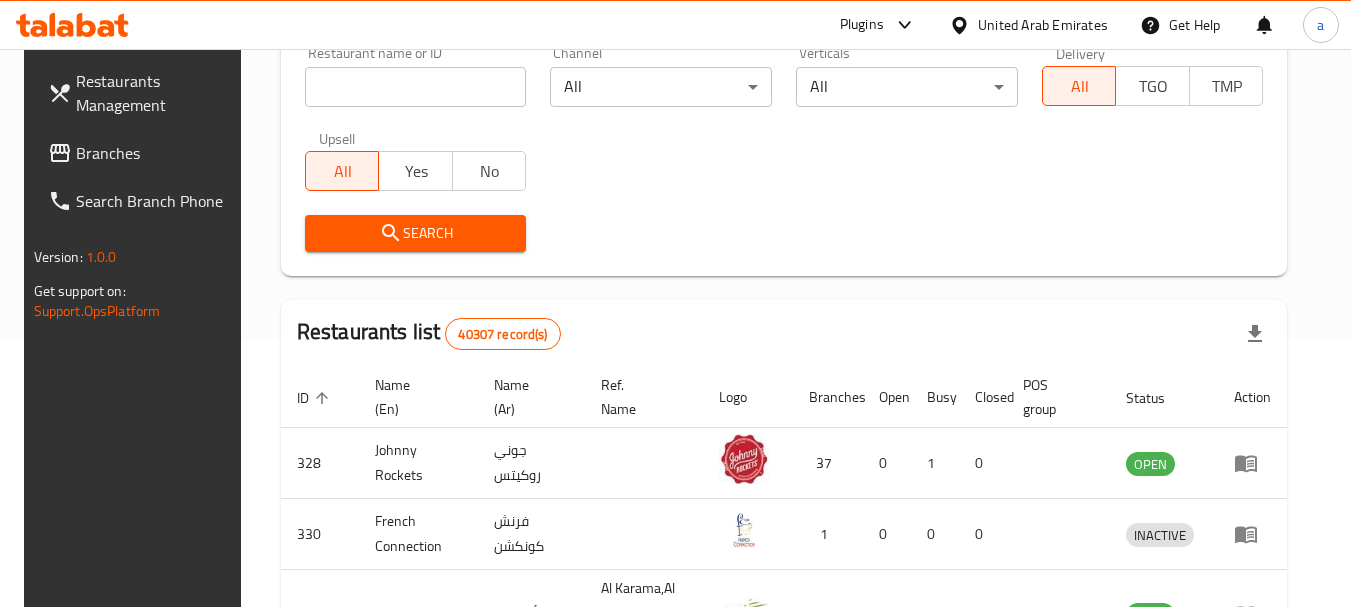 click on "Branches" at bounding box center [155, 153] 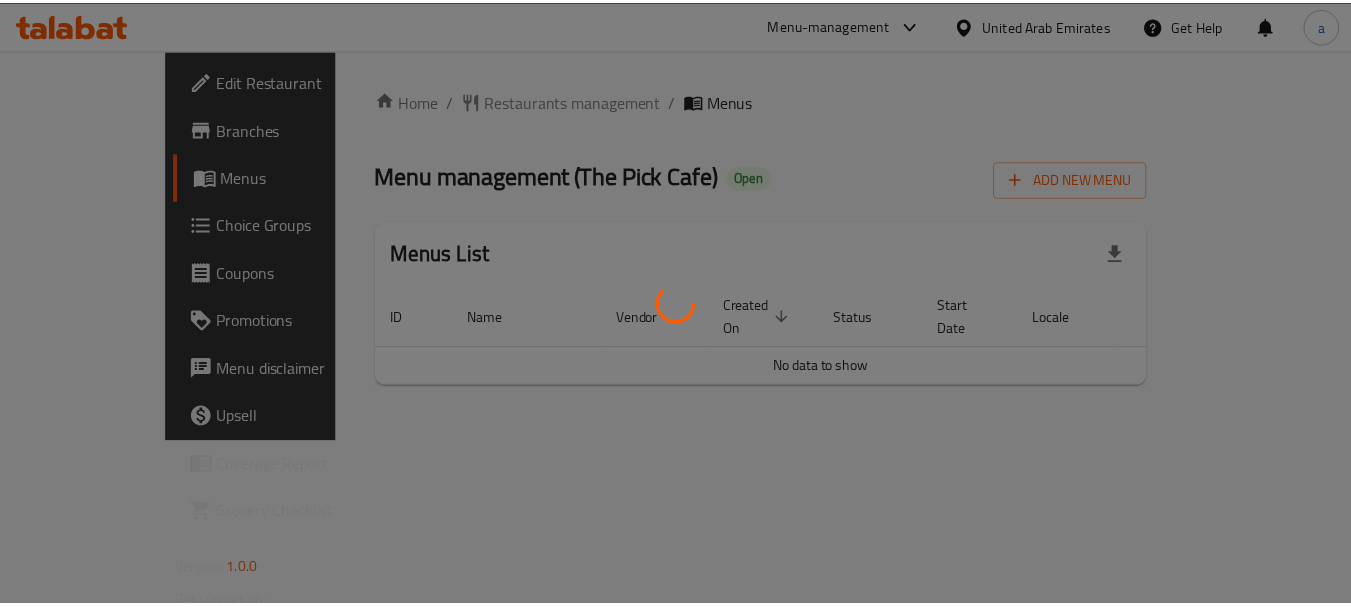 scroll, scrollTop: 0, scrollLeft: 0, axis: both 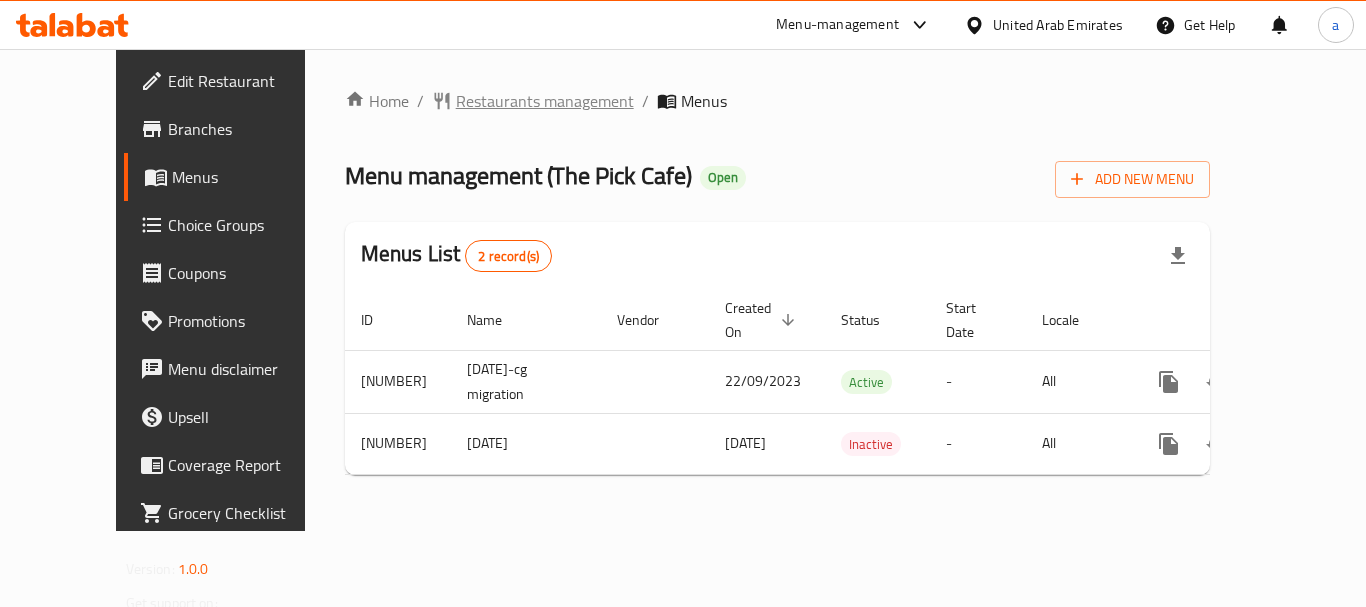 click on "Restaurants management" at bounding box center (545, 101) 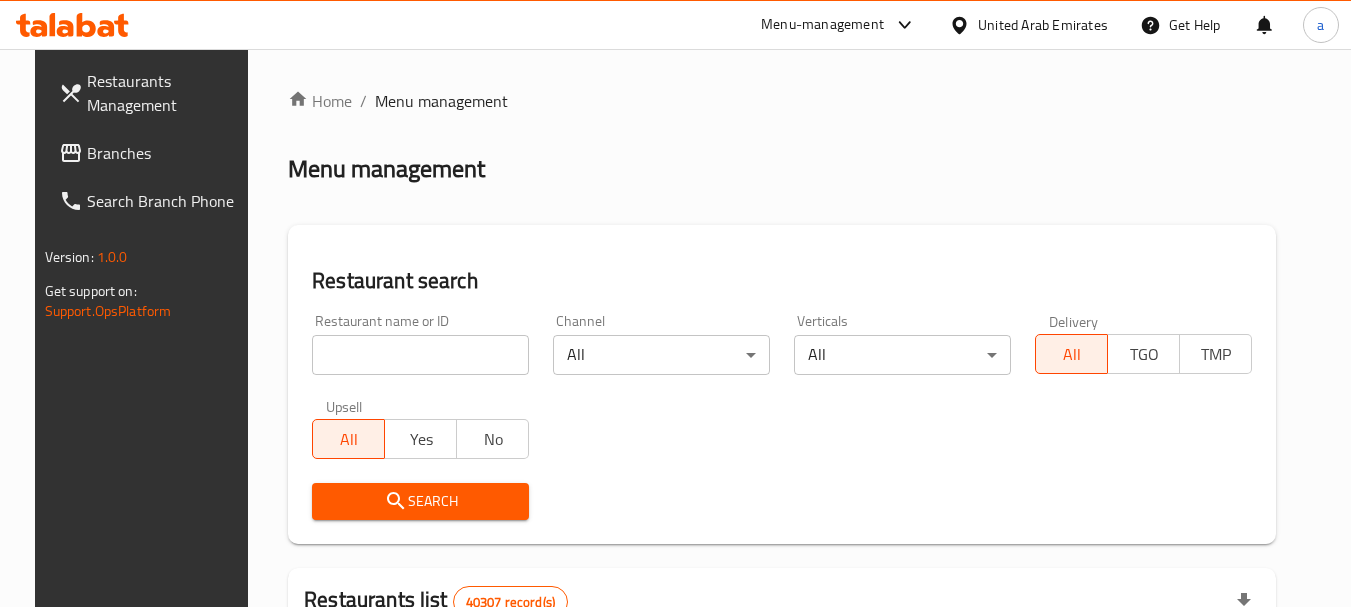 click at bounding box center (420, 355) 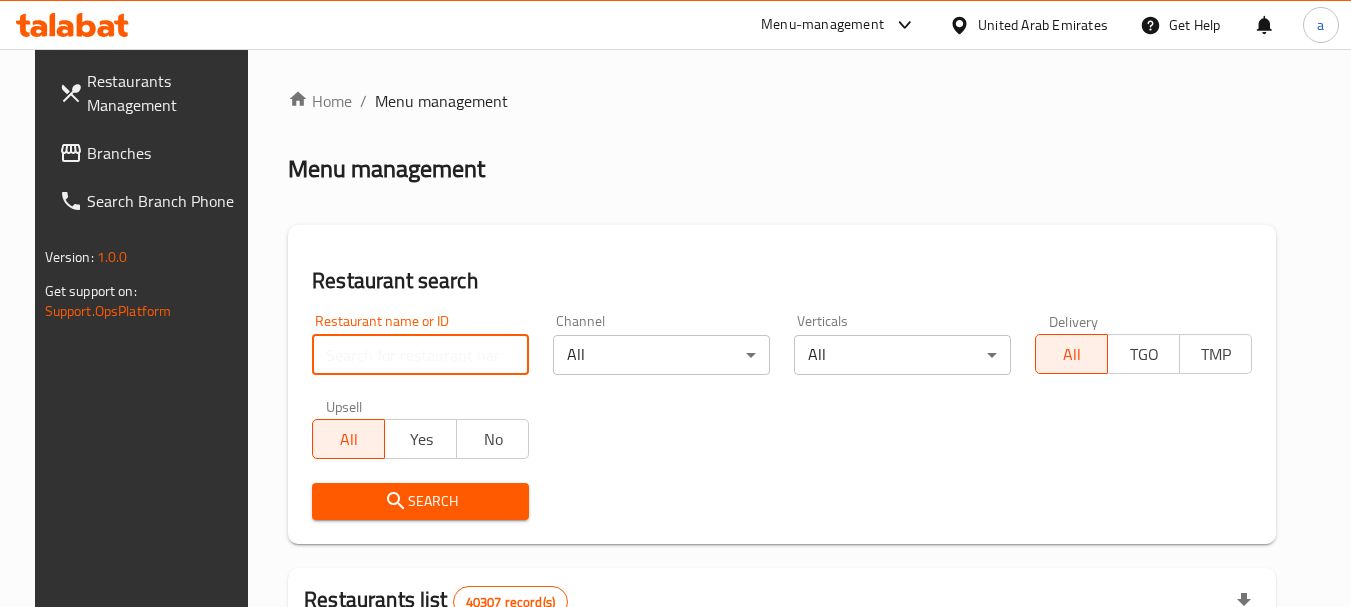 paste on "[NUMBER]" 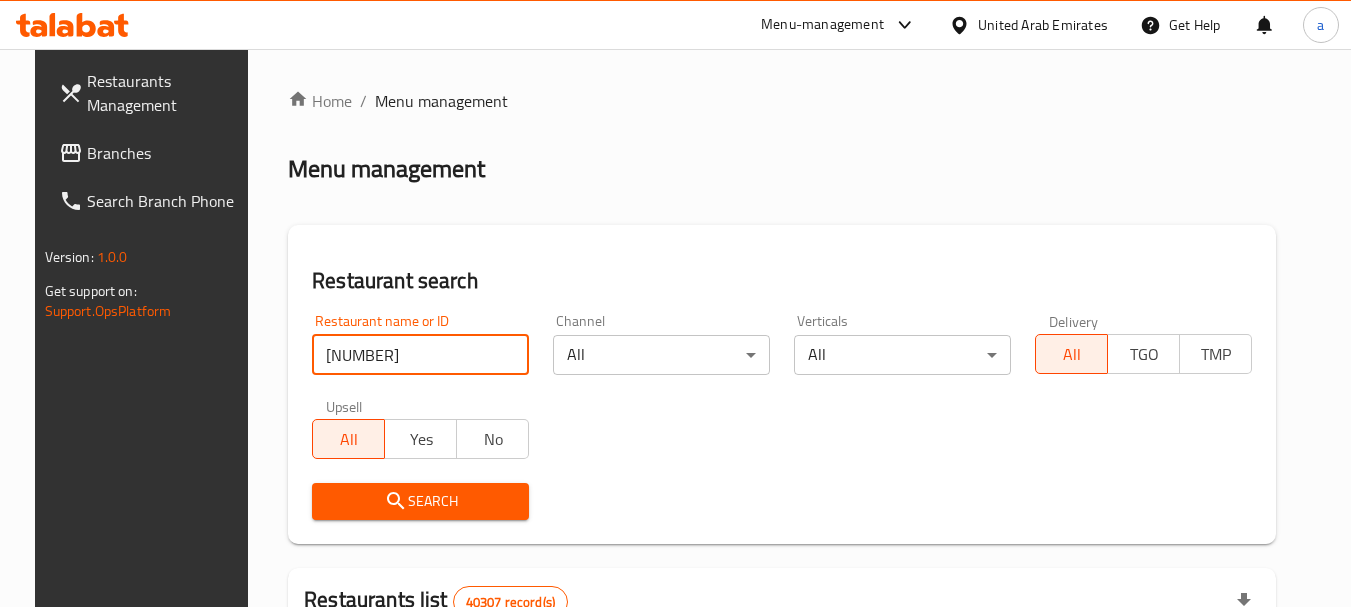 type on "[NUMBER]" 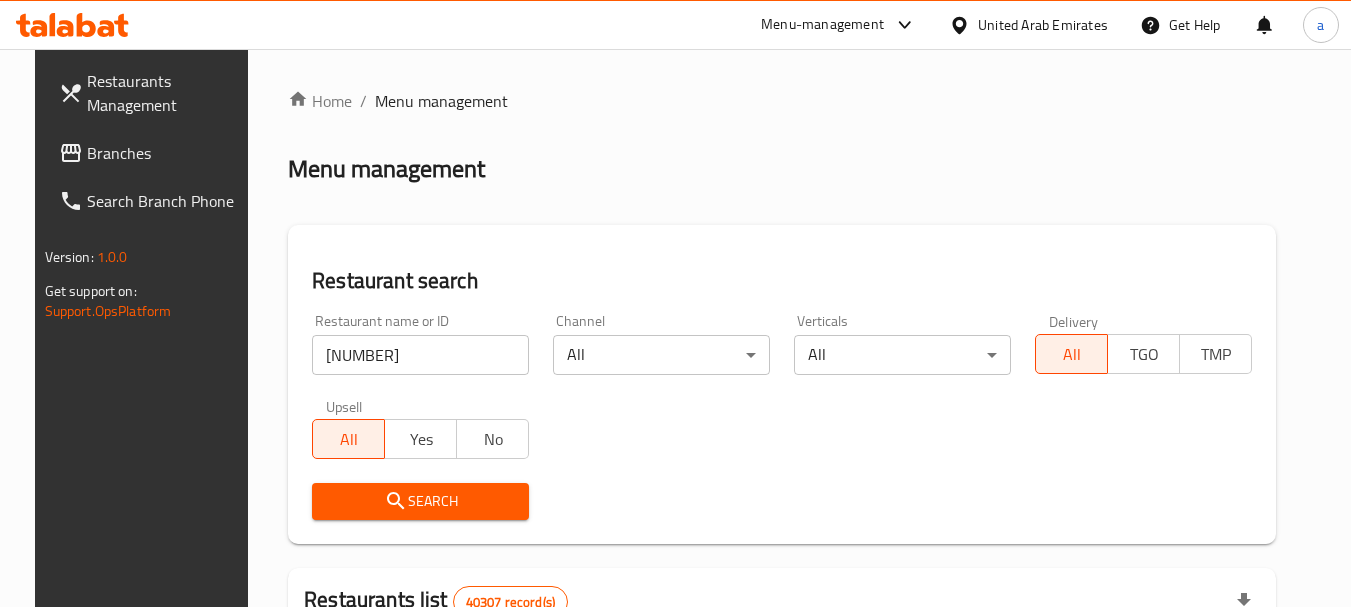 click on "Search" at bounding box center (420, 501) 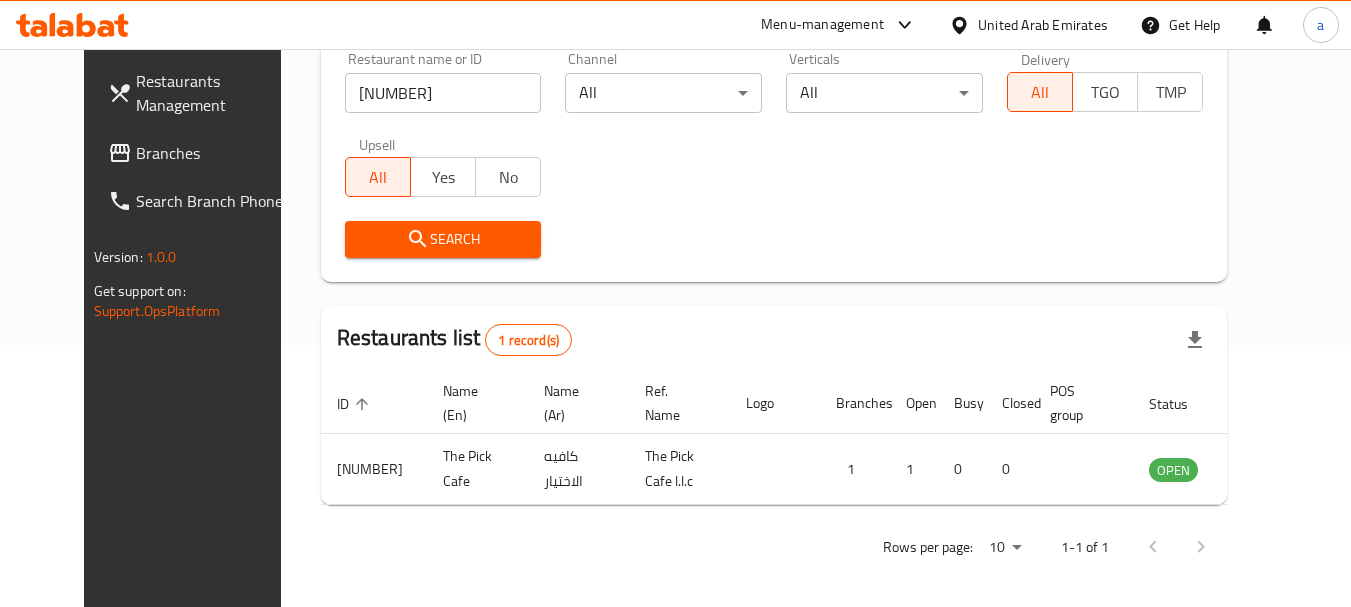 scroll, scrollTop: 268, scrollLeft: 0, axis: vertical 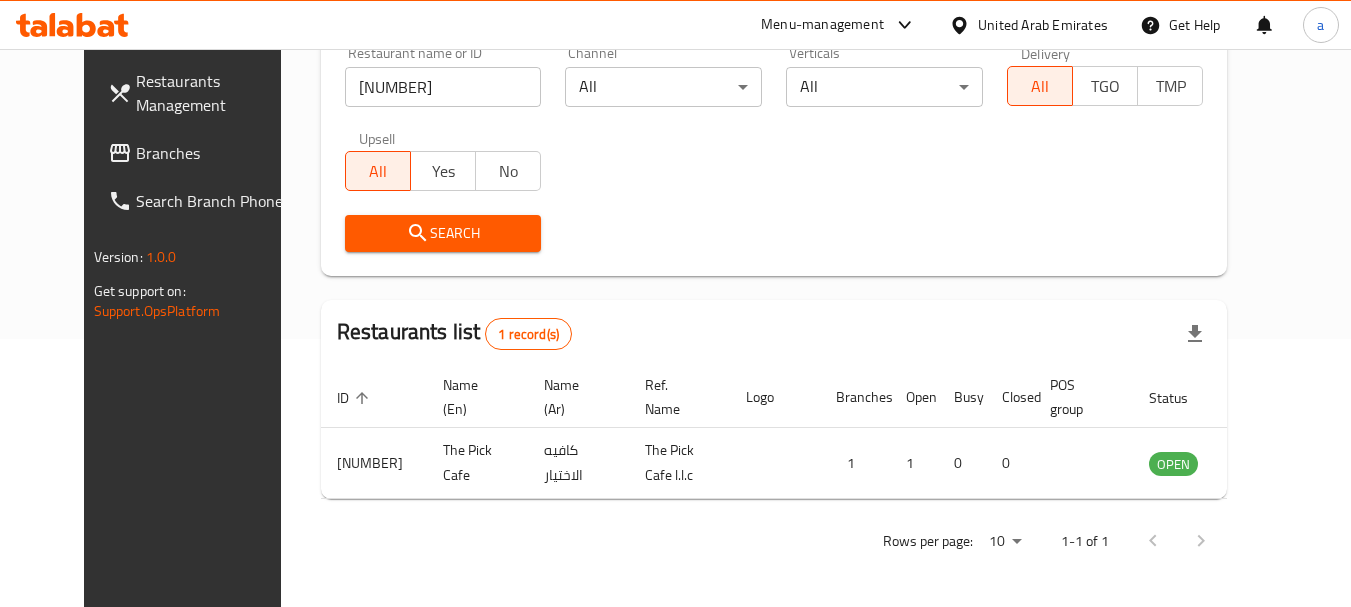 click on "United Arab Emirates" at bounding box center [1043, 25] 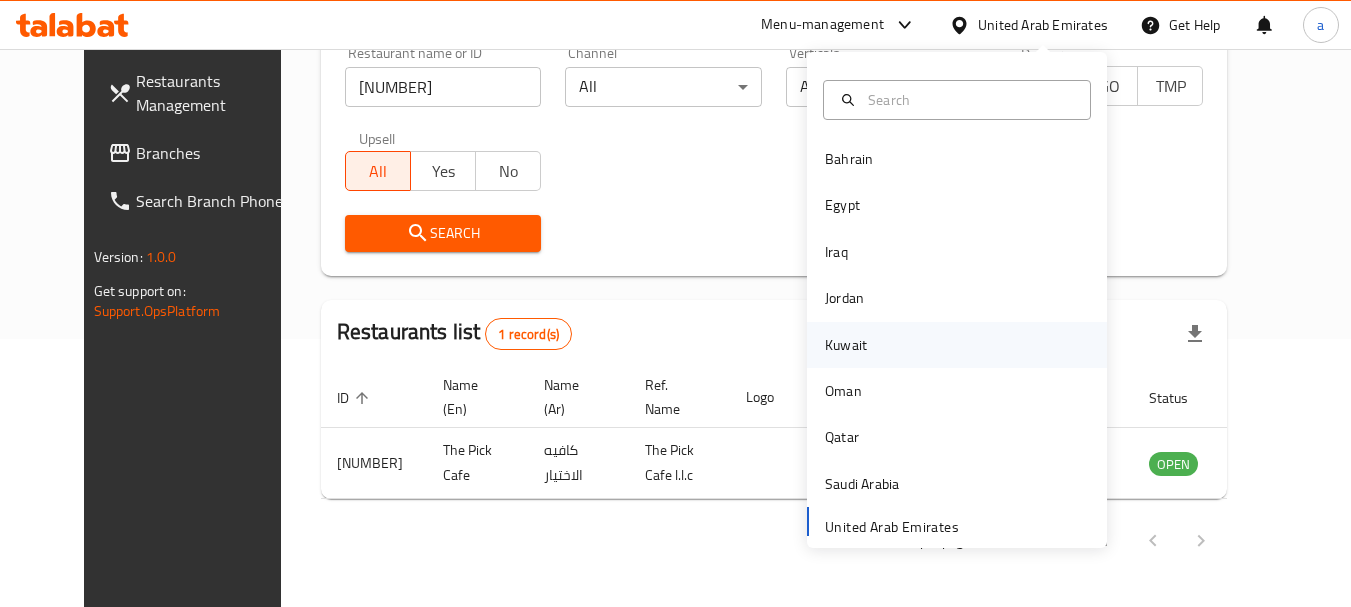 click on "Kuwait" at bounding box center [846, 345] 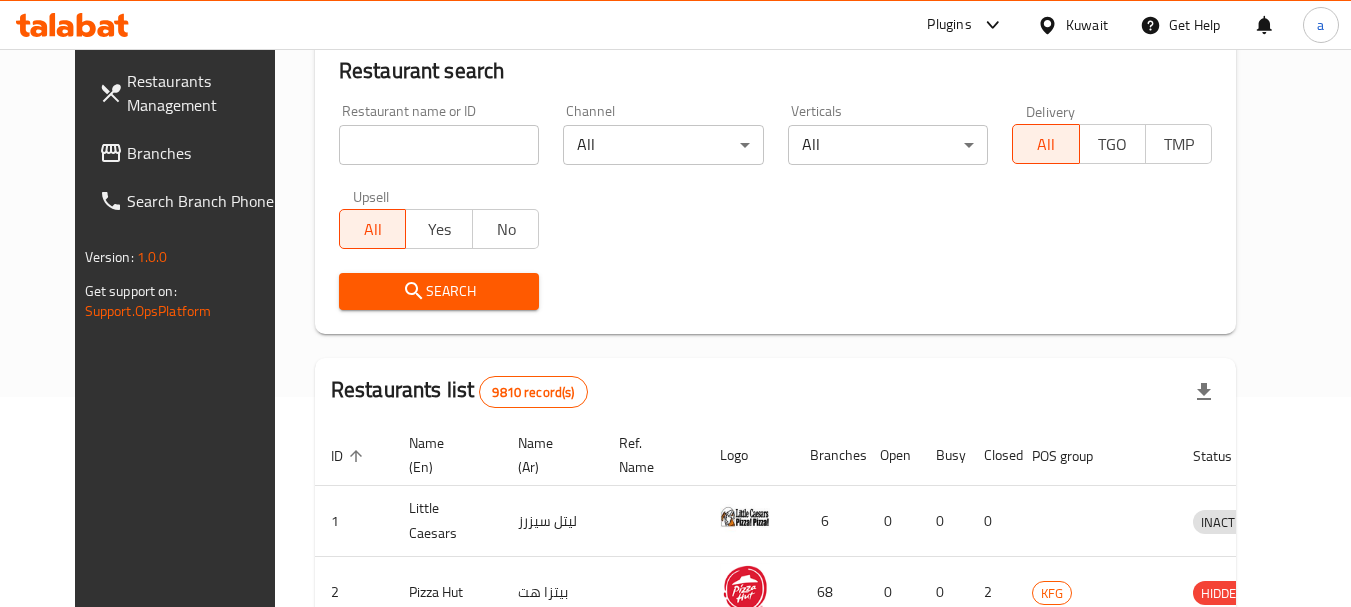 scroll, scrollTop: 268, scrollLeft: 0, axis: vertical 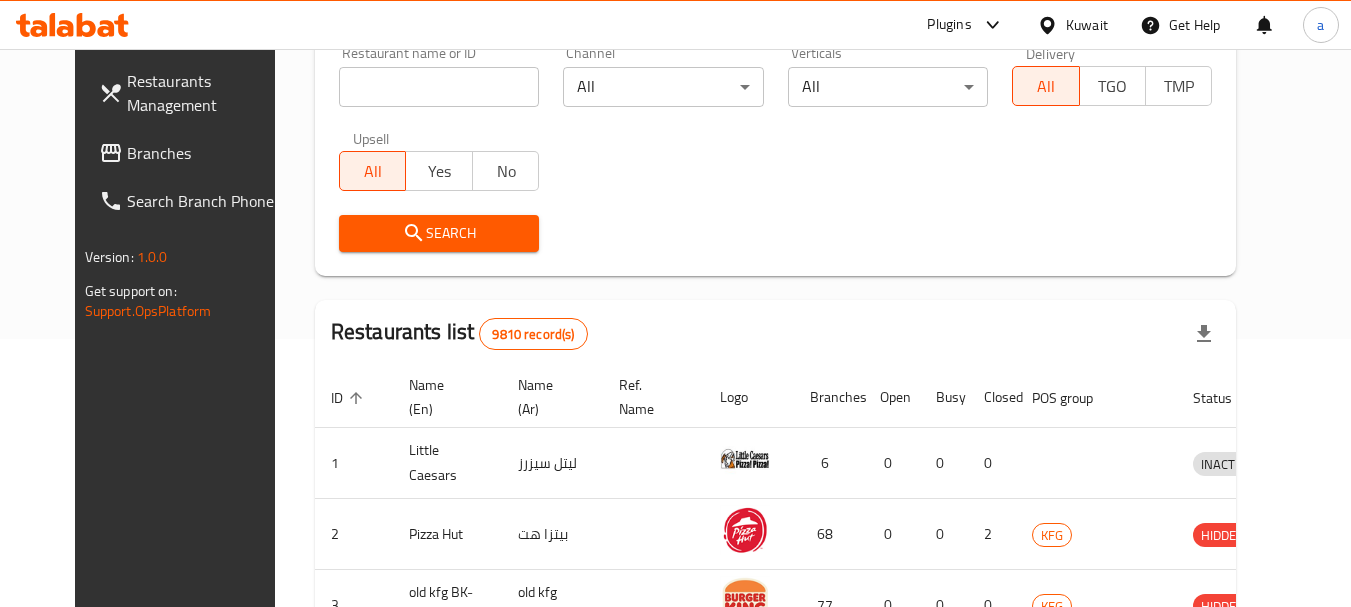 click on "Branches" at bounding box center (206, 153) 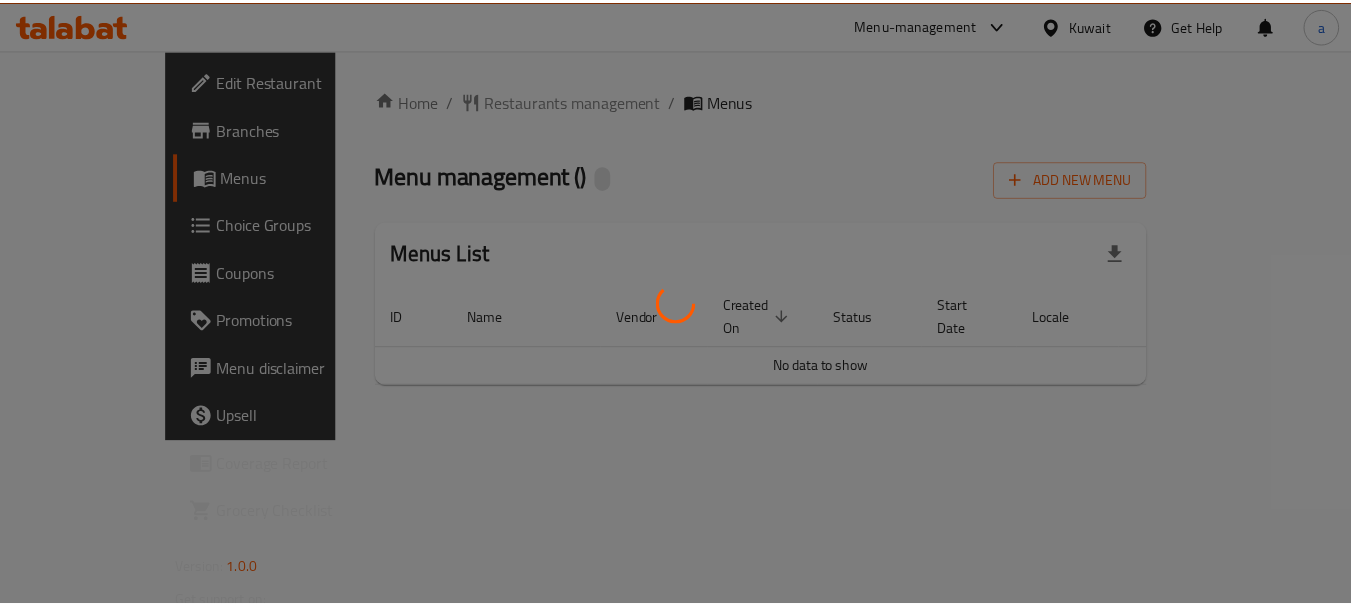 scroll, scrollTop: 0, scrollLeft: 0, axis: both 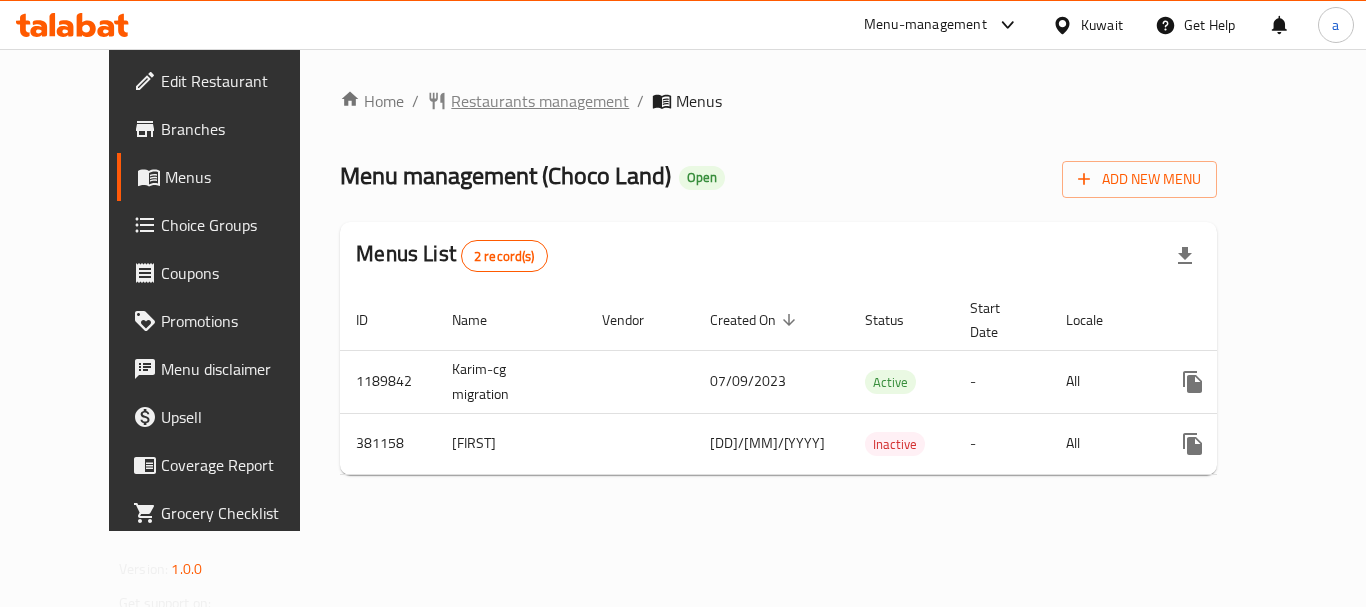 click on "Restaurants management" at bounding box center (540, 101) 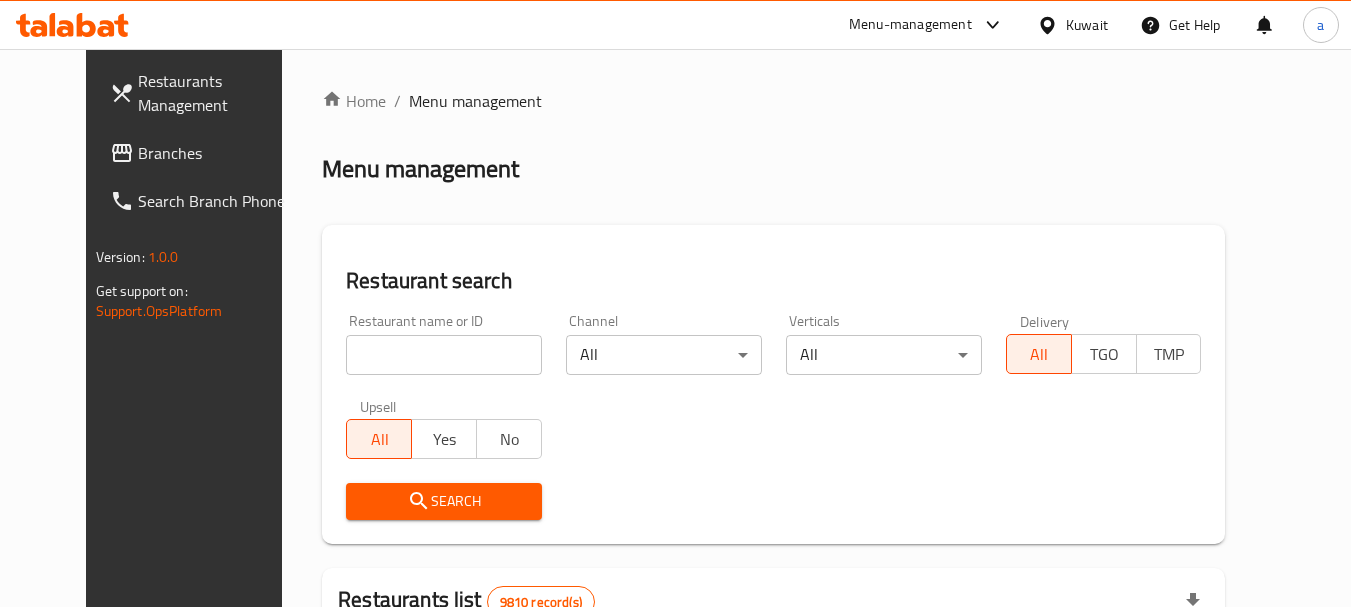 click at bounding box center [444, 355] 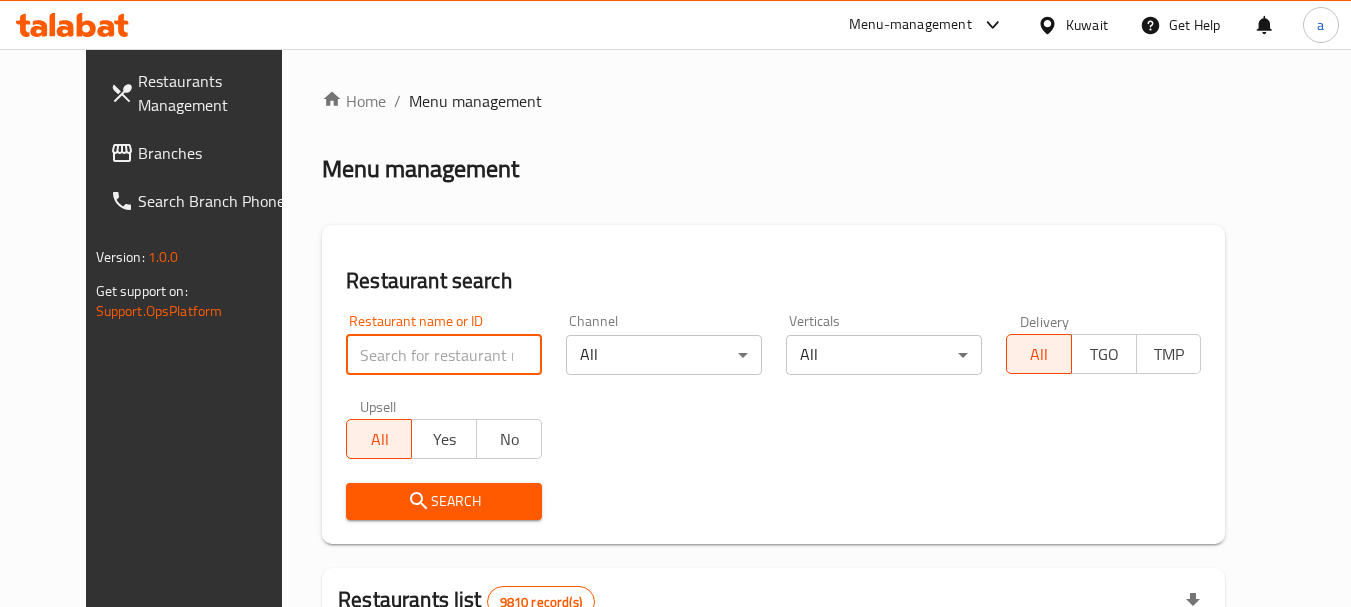 click at bounding box center [444, 355] 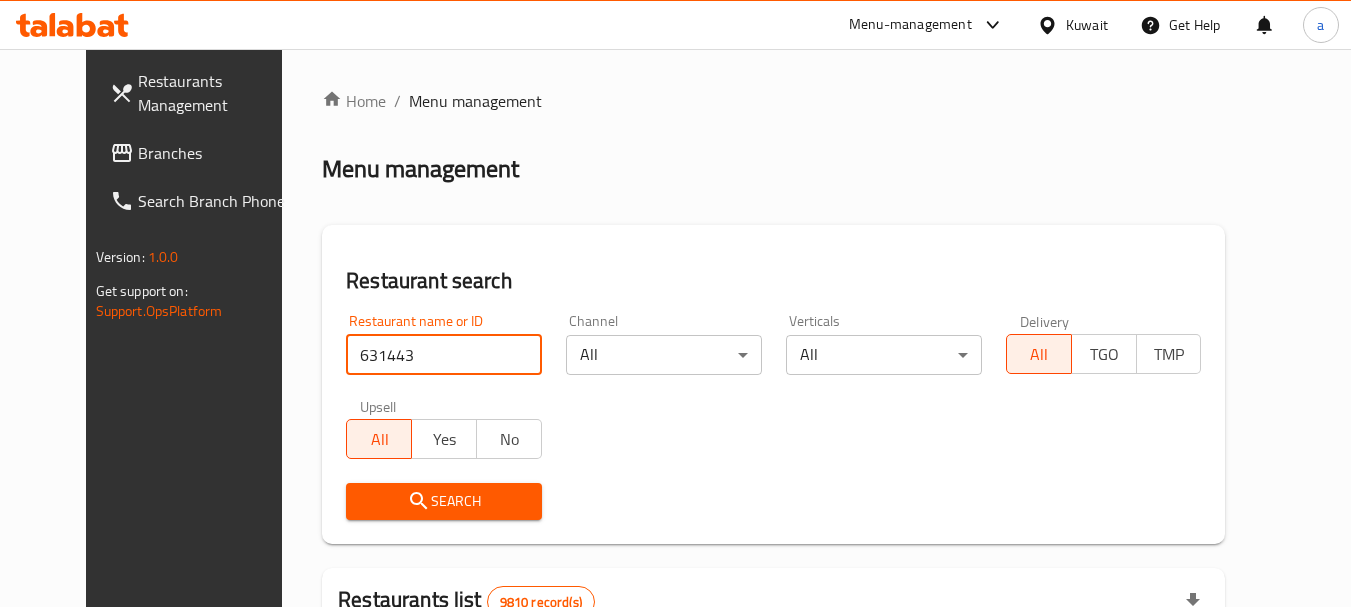 type on "631443" 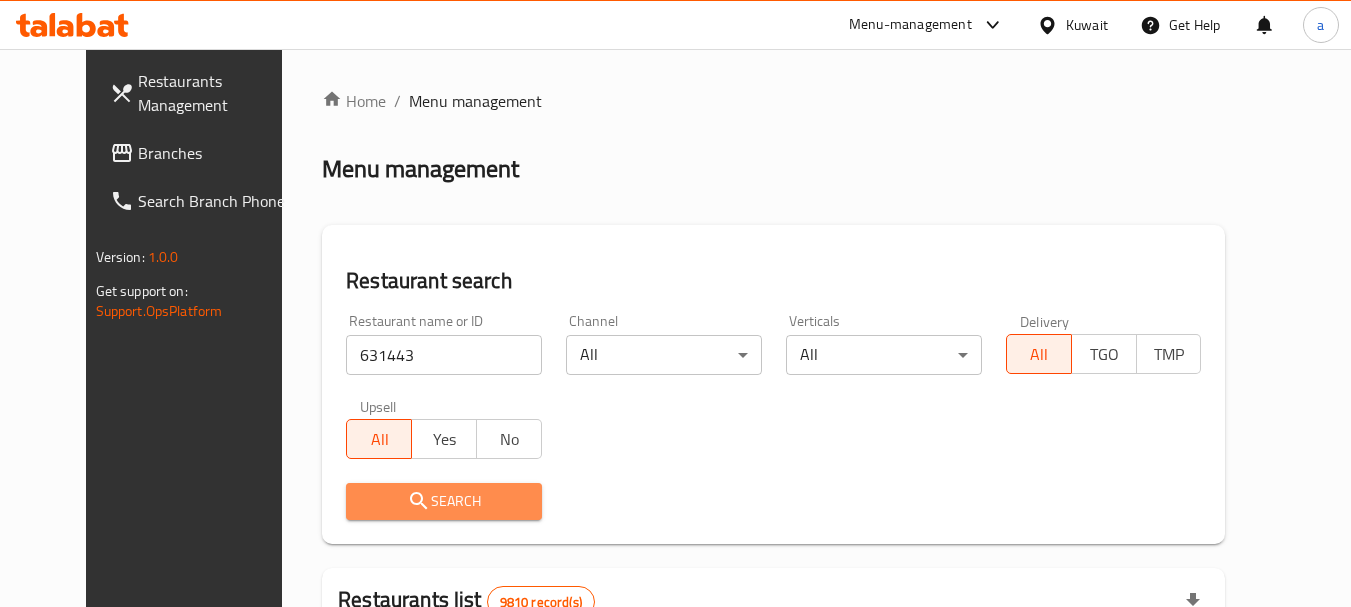 click on "Search" at bounding box center [444, 501] 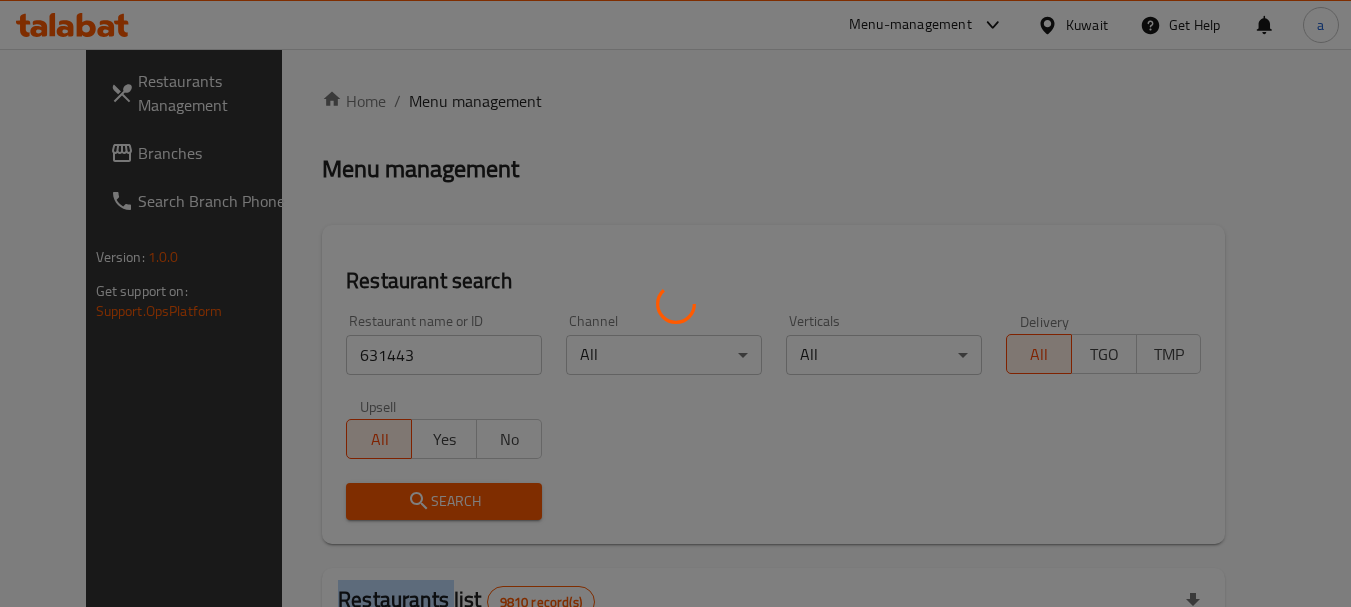 click at bounding box center (675, 303) 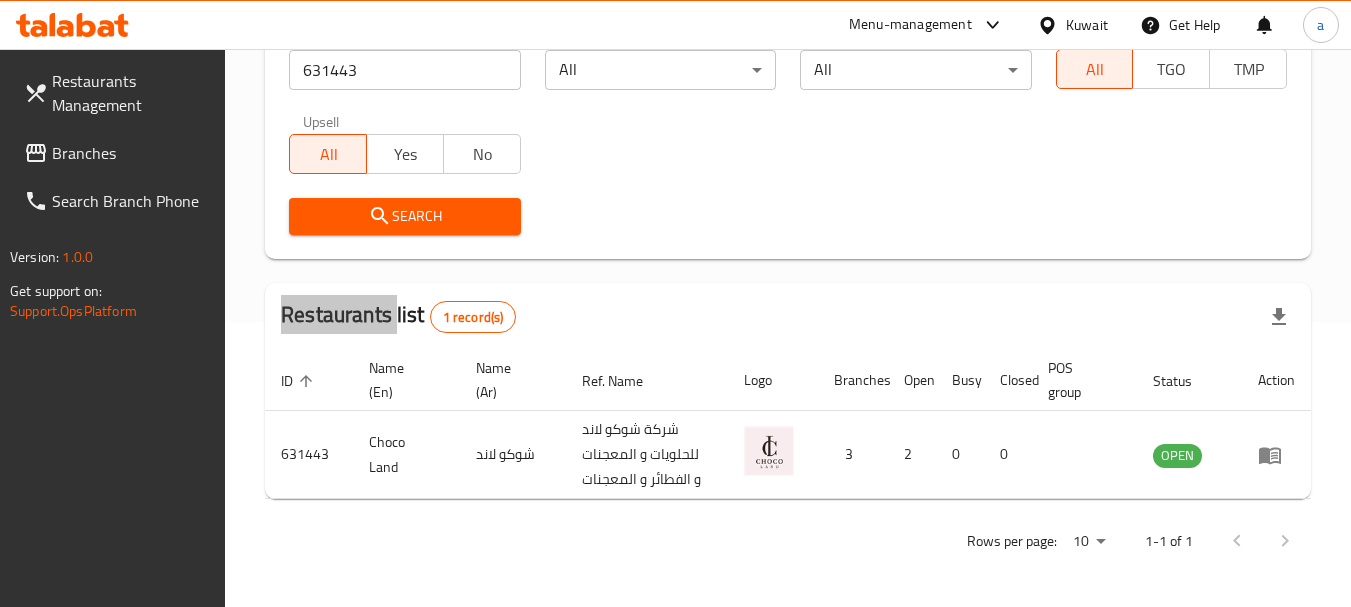 scroll, scrollTop: 277, scrollLeft: 0, axis: vertical 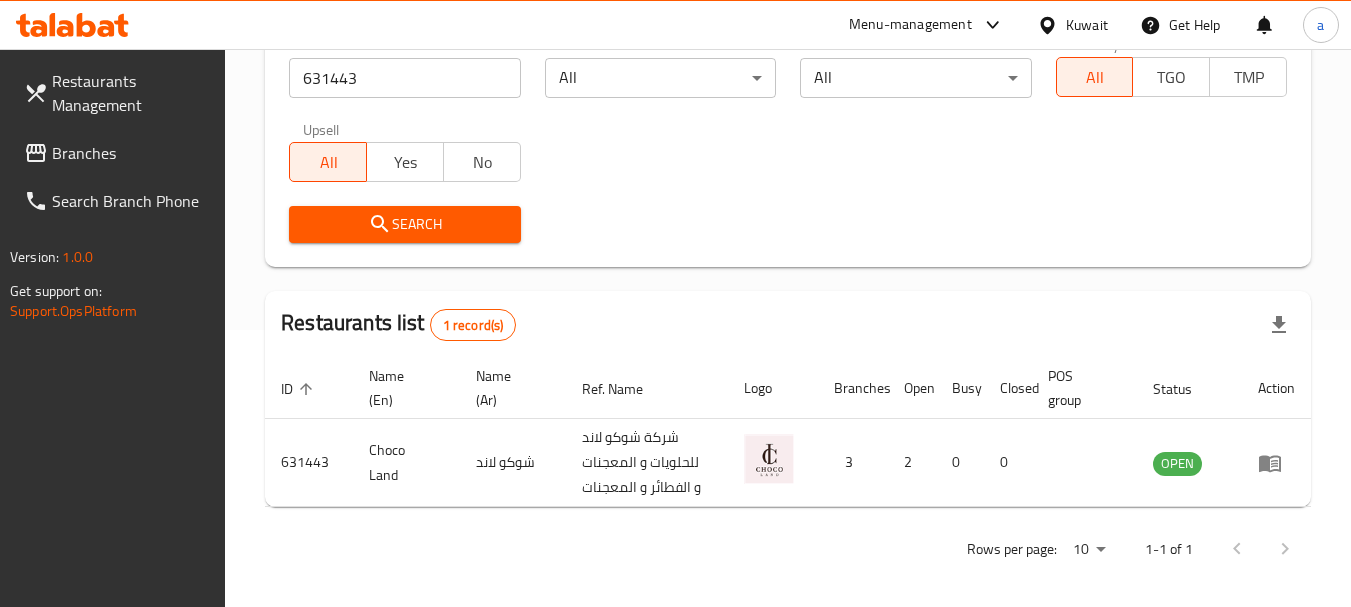 drag, startPoint x: 742, startPoint y: 175, endPoint x: 751, endPoint y: 164, distance: 14.21267 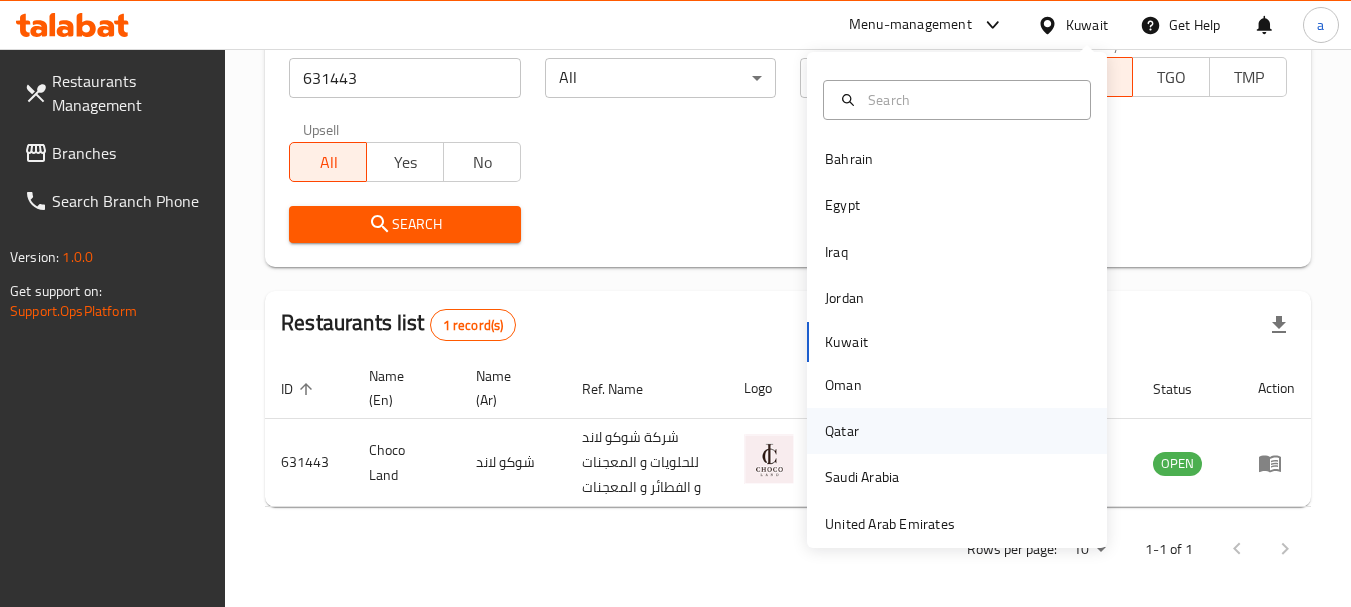 click on "Qatar" at bounding box center [842, 431] 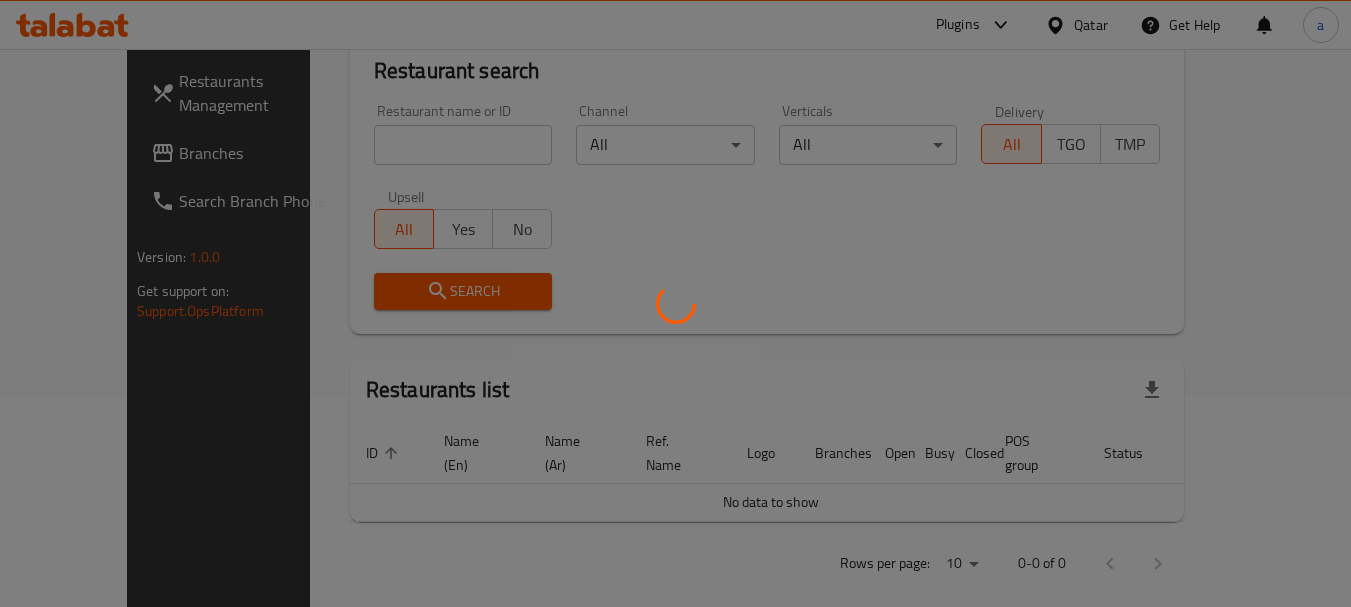scroll, scrollTop: 277, scrollLeft: 0, axis: vertical 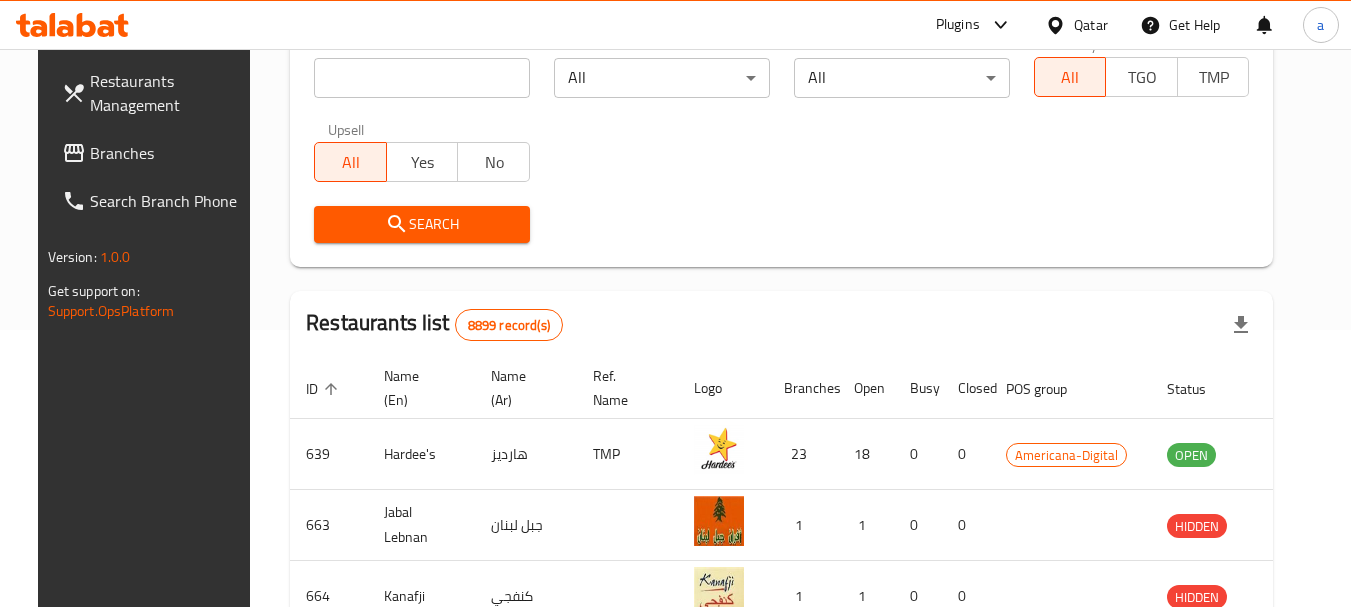 click on "Branches" at bounding box center [169, 153] 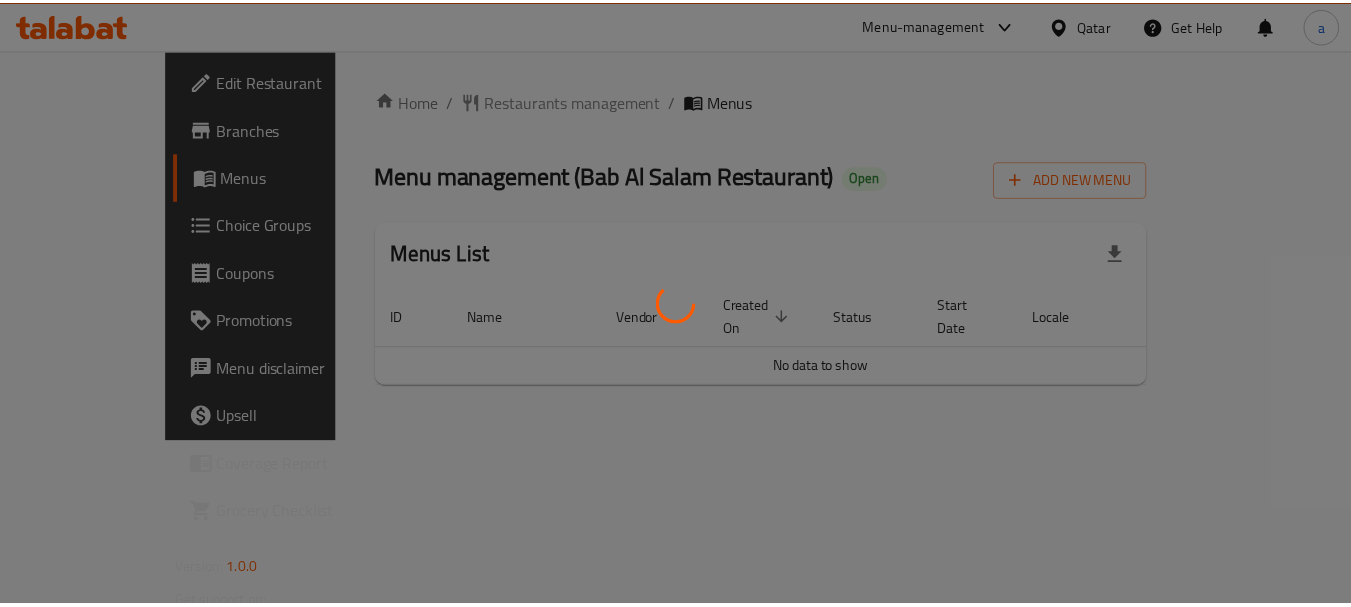 scroll, scrollTop: 0, scrollLeft: 0, axis: both 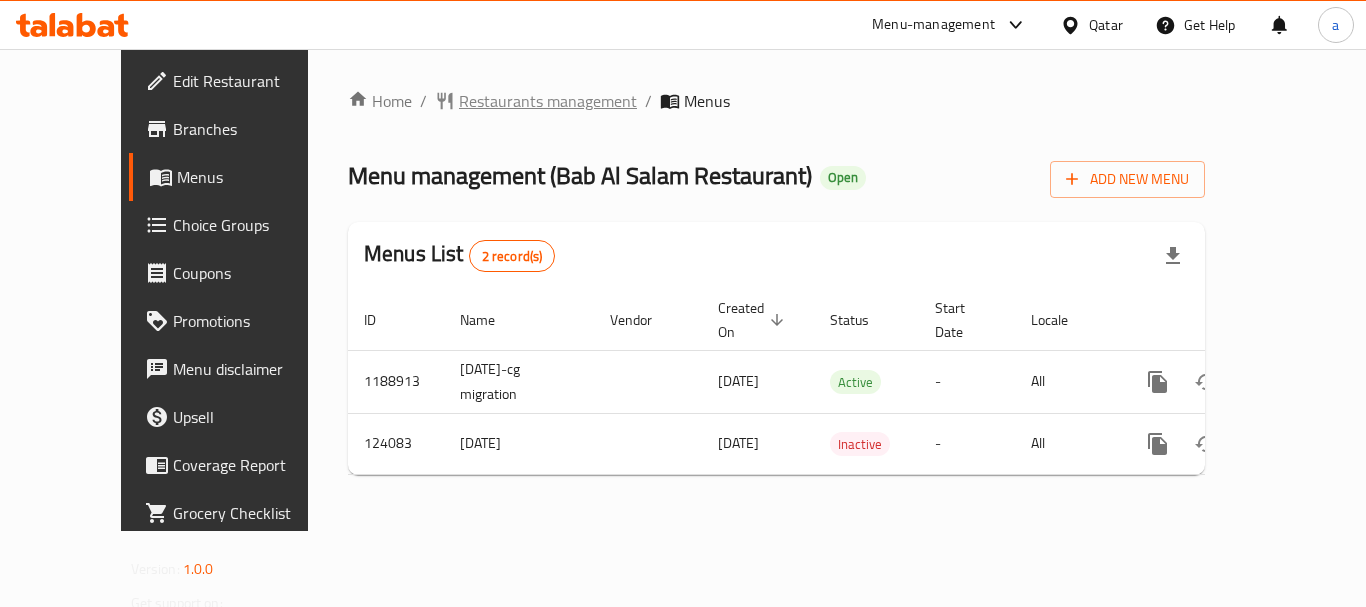 click on "Restaurants management" at bounding box center (548, 101) 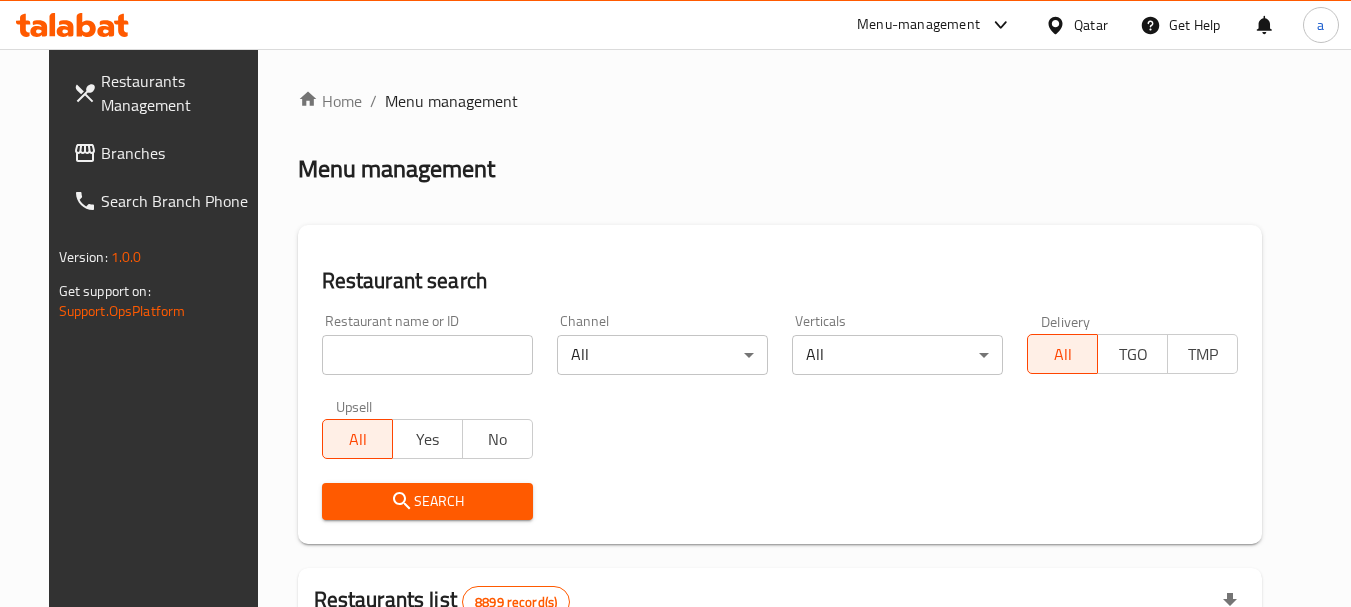 click at bounding box center [427, 355] 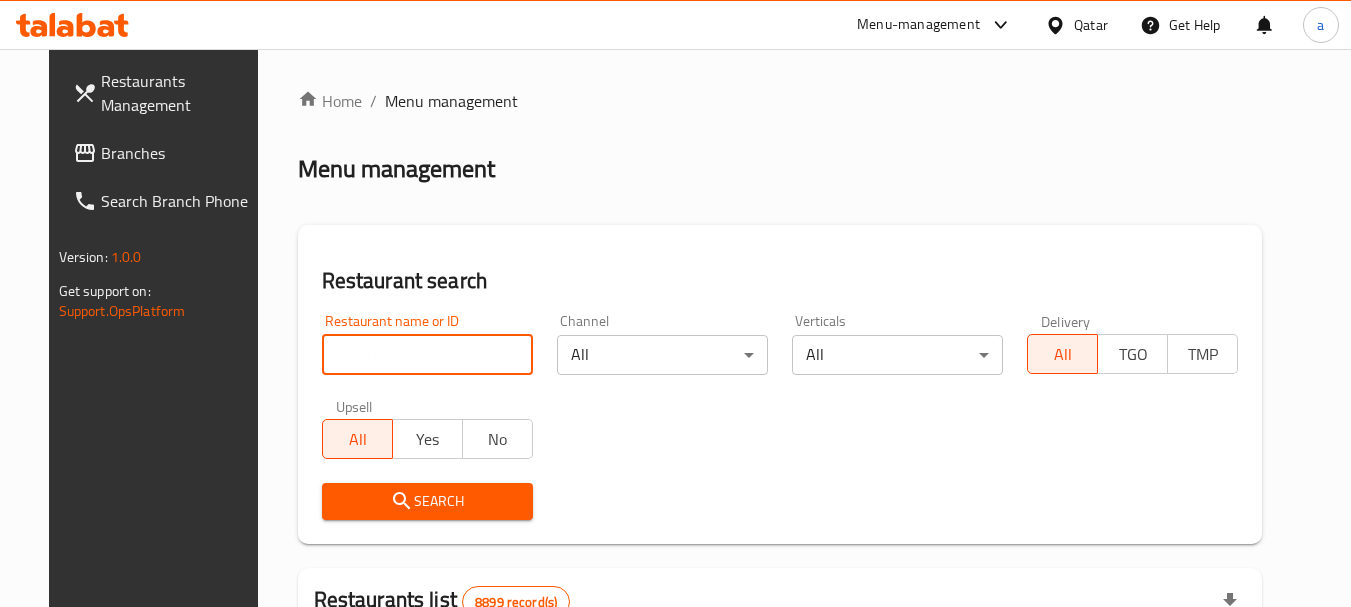 paste on "608182" 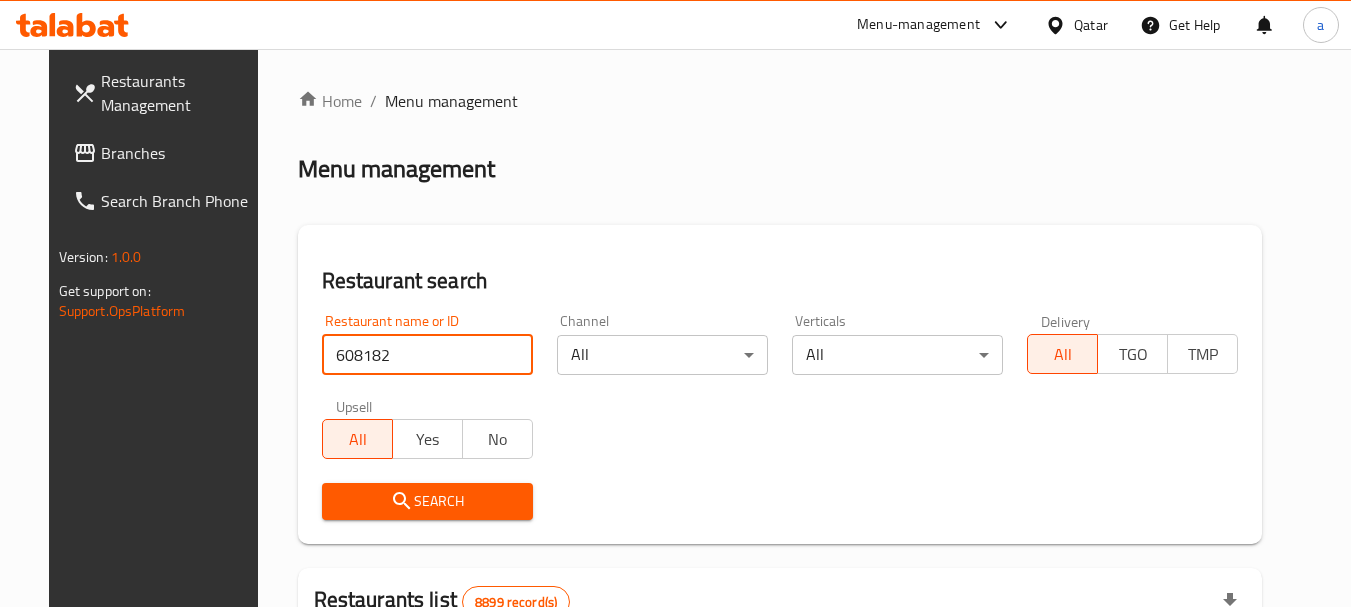 type on "608182" 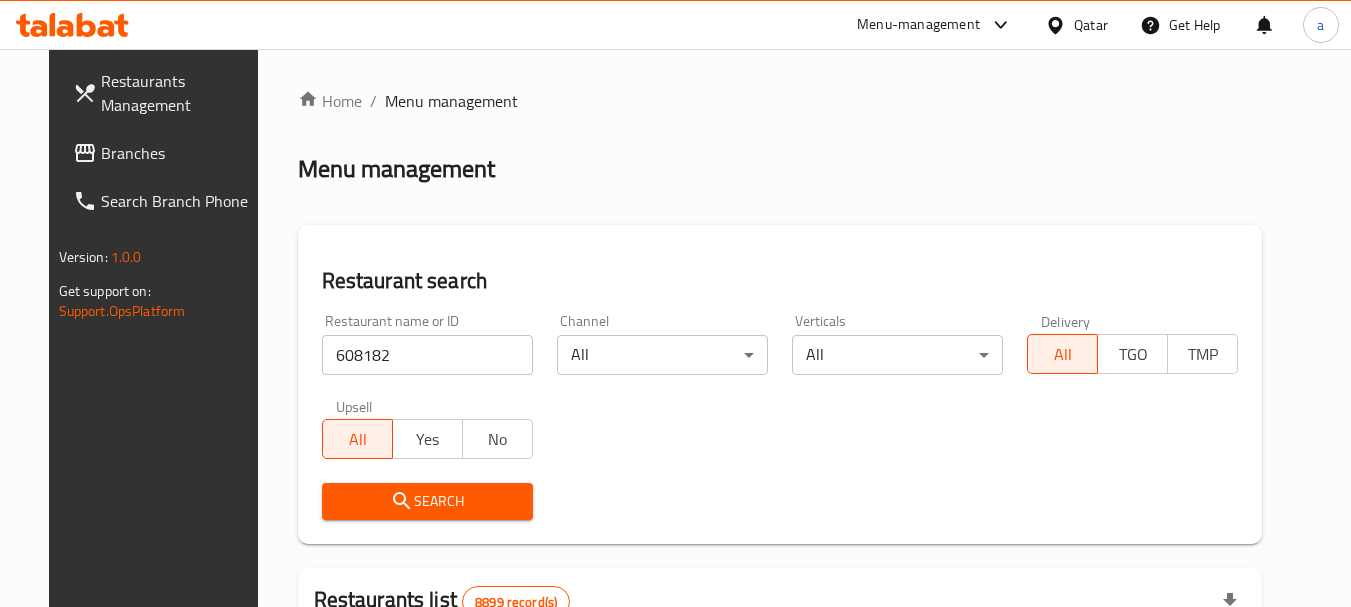 click on "Search" at bounding box center [427, 501] 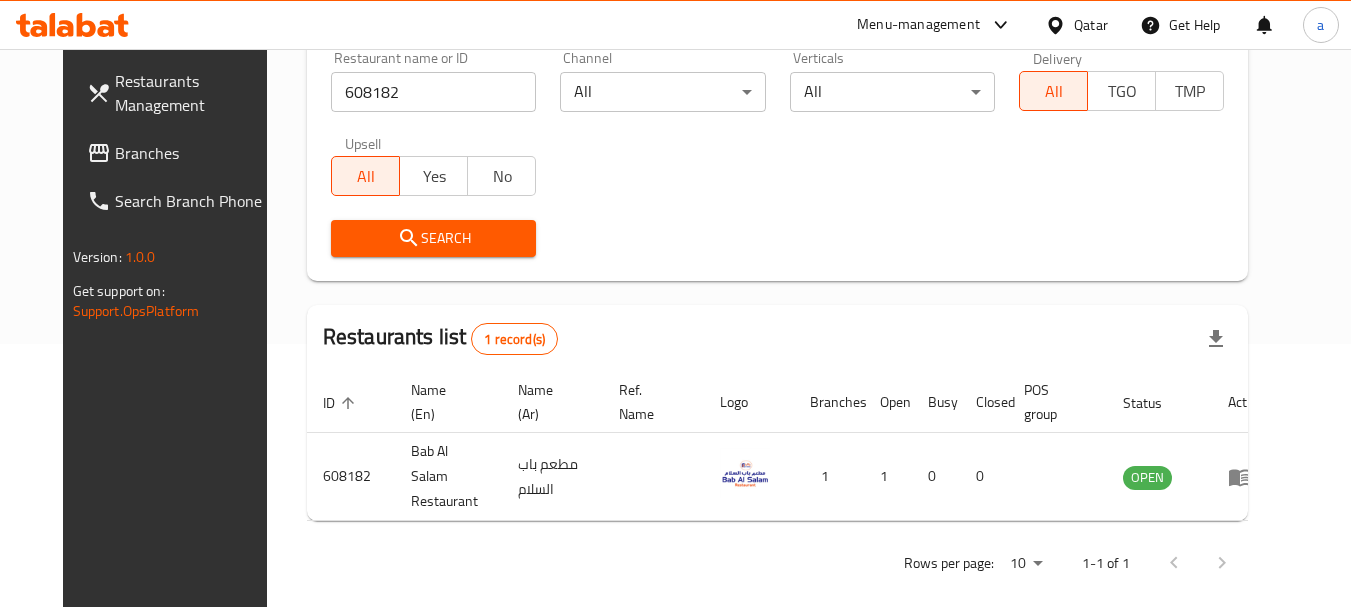 scroll, scrollTop: 268, scrollLeft: 0, axis: vertical 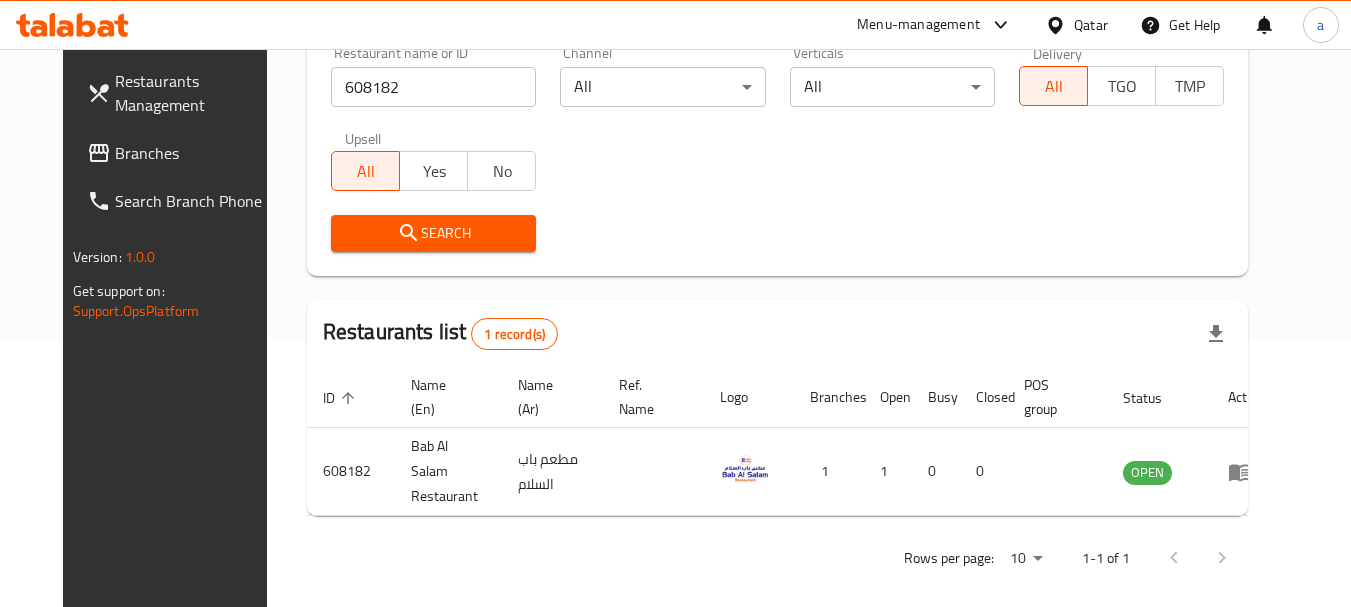 click on "Qatar" at bounding box center [1091, 25] 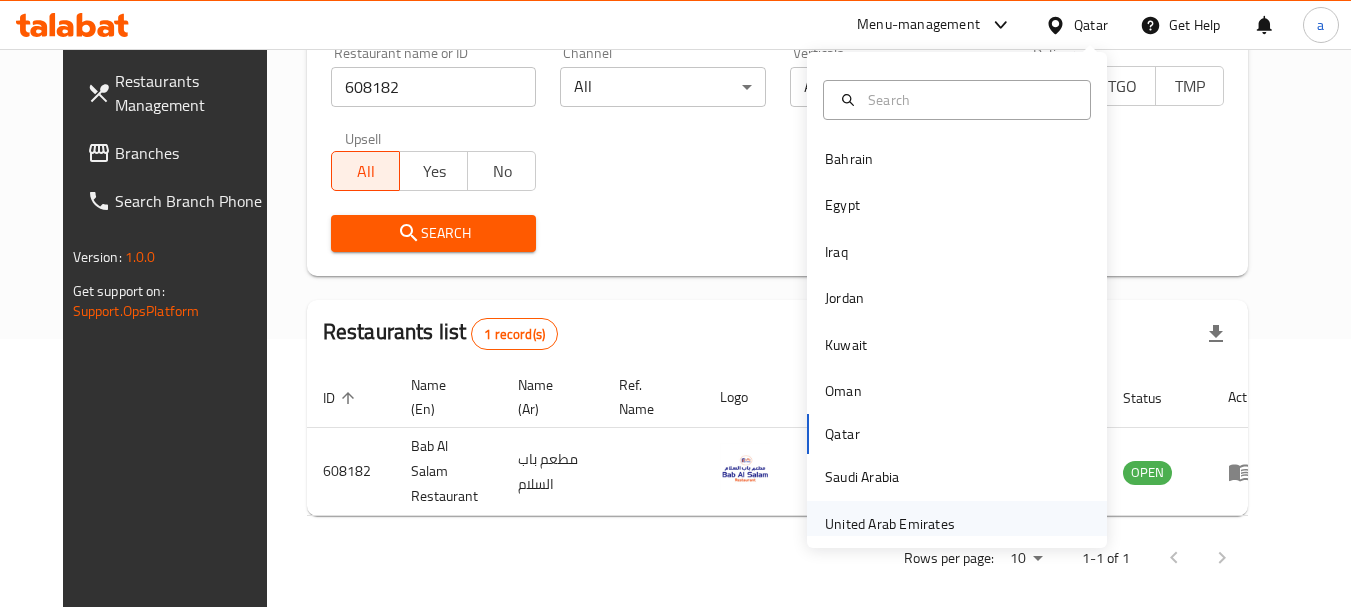 click on "United Arab Emirates" at bounding box center [890, 524] 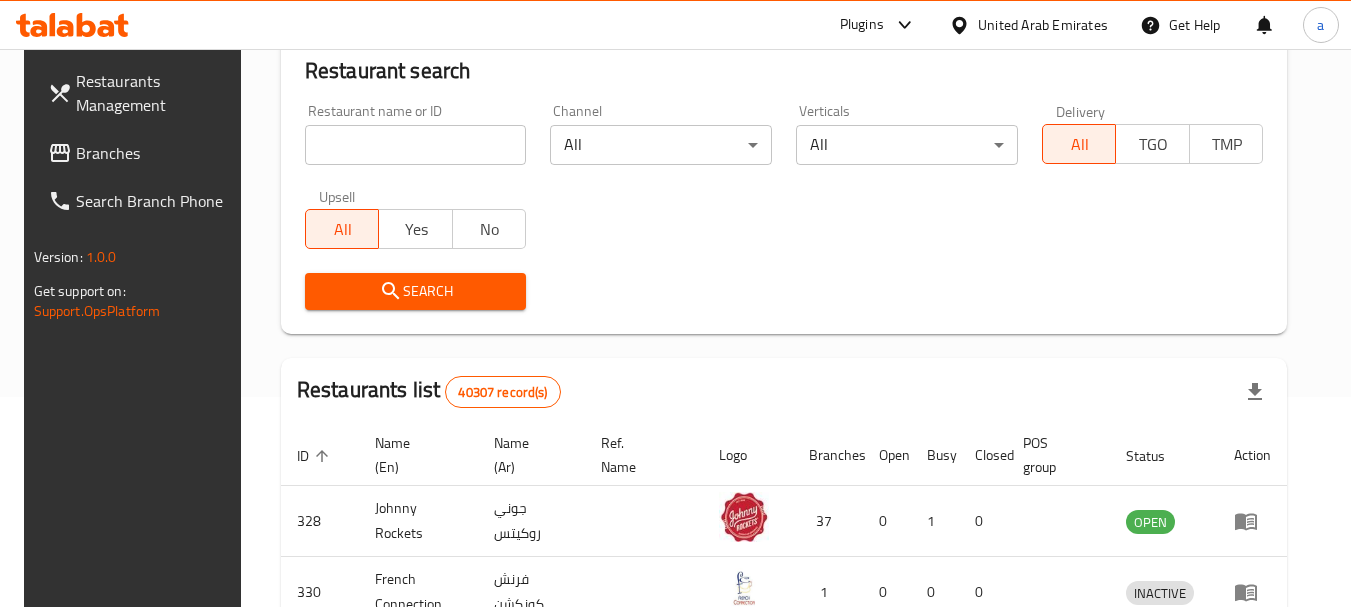 scroll, scrollTop: 268, scrollLeft: 0, axis: vertical 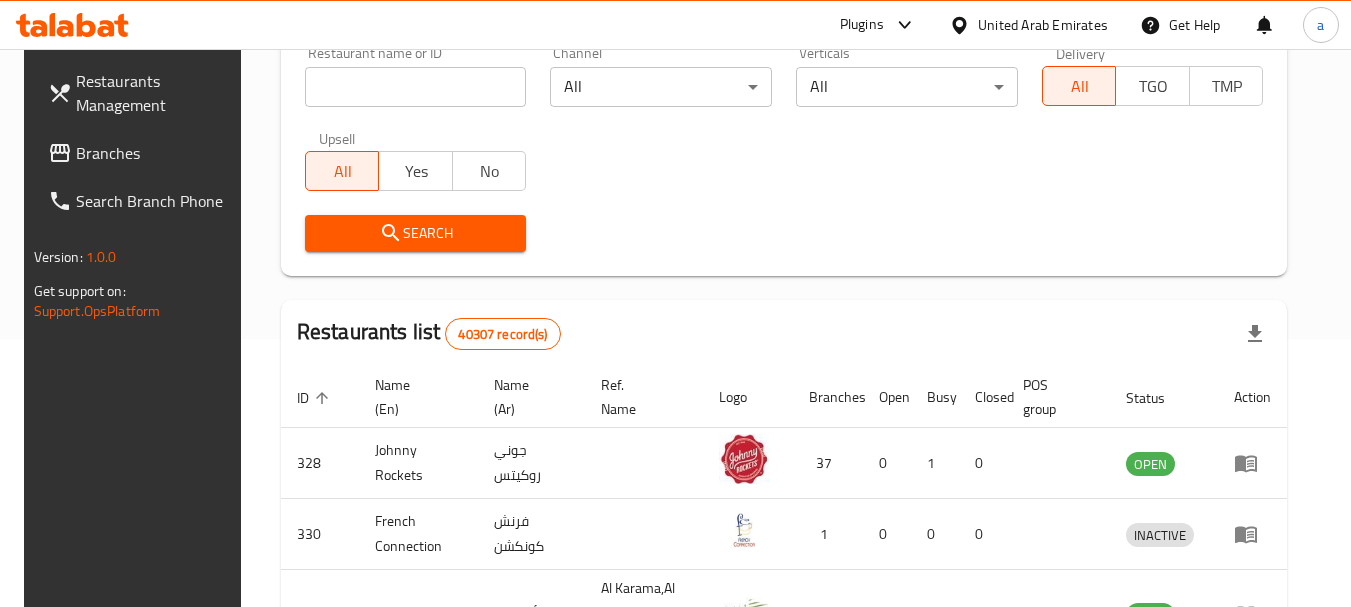 click on "Branches" at bounding box center (155, 153) 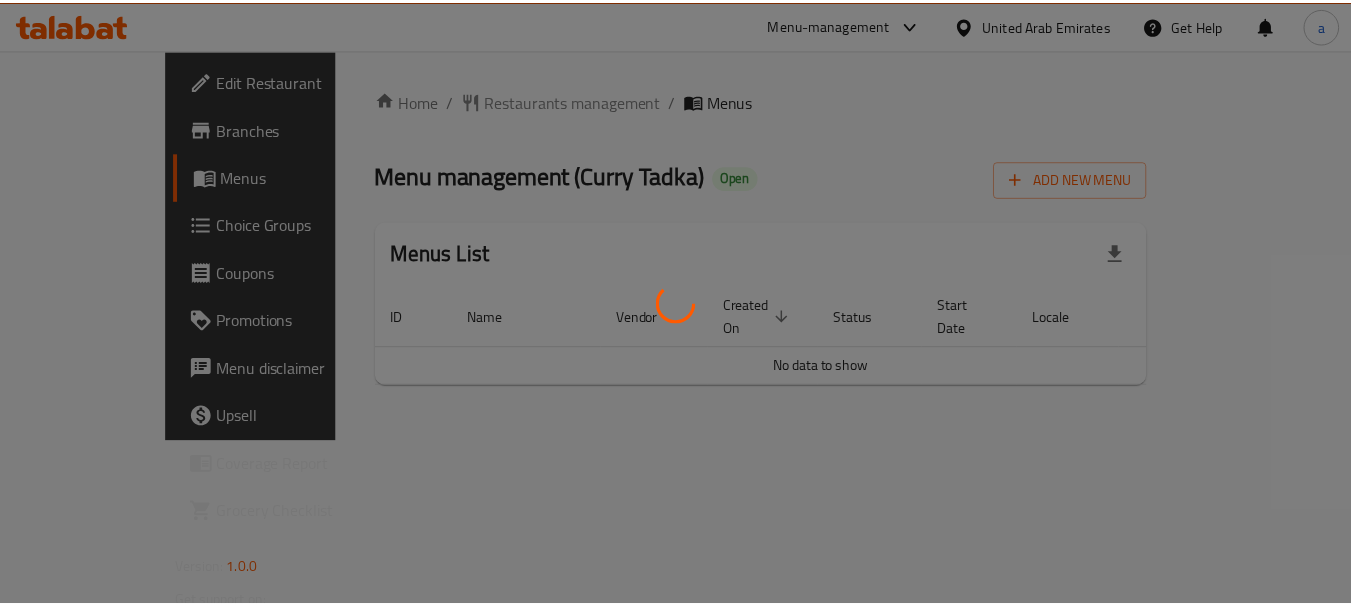 scroll, scrollTop: 0, scrollLeft: 0, axis: both 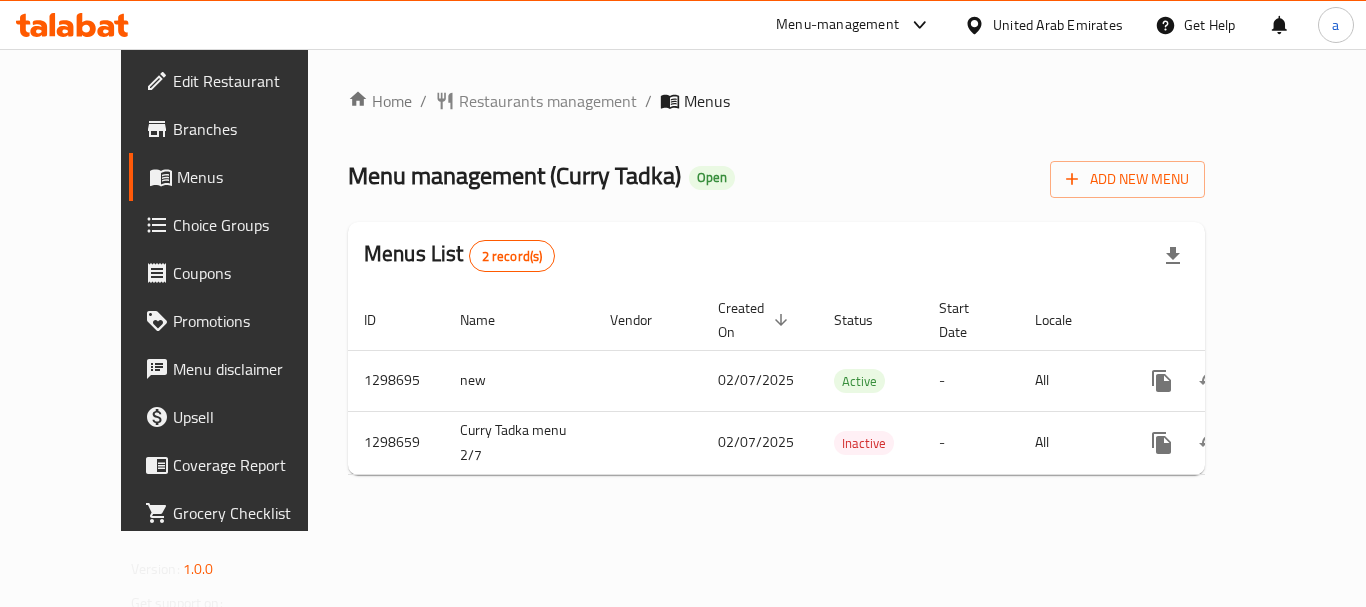click on "Restaurants management" at bounding box center (548, 101) 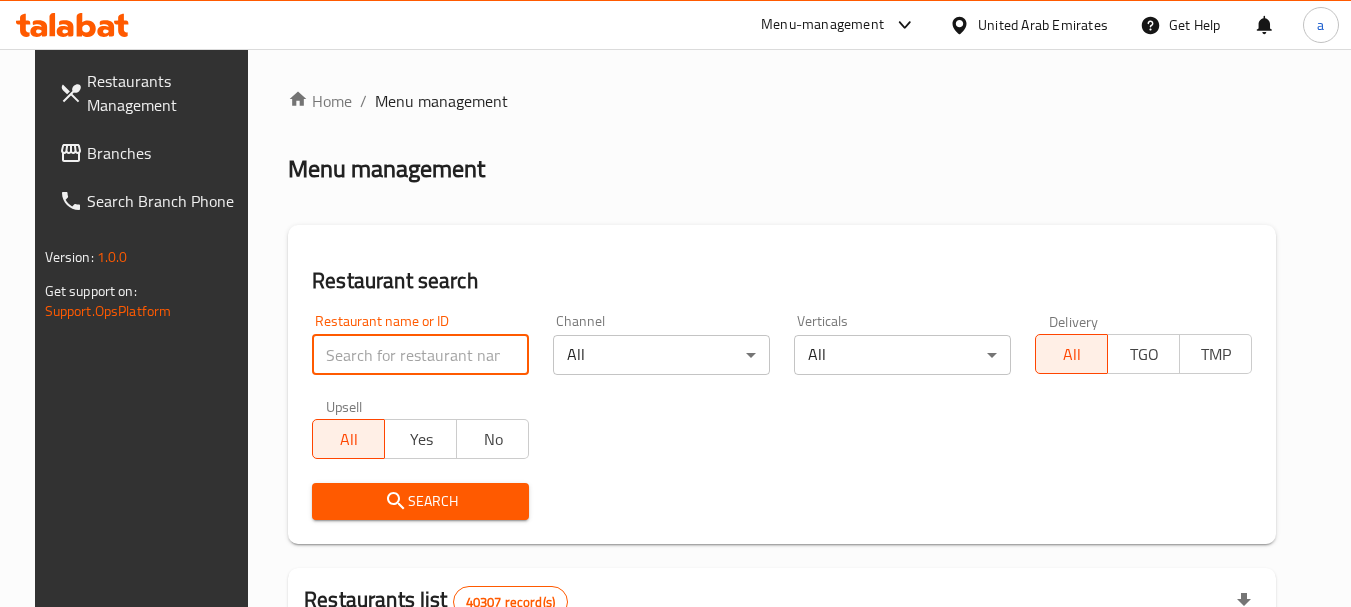 click at bounding box center (420, 355) 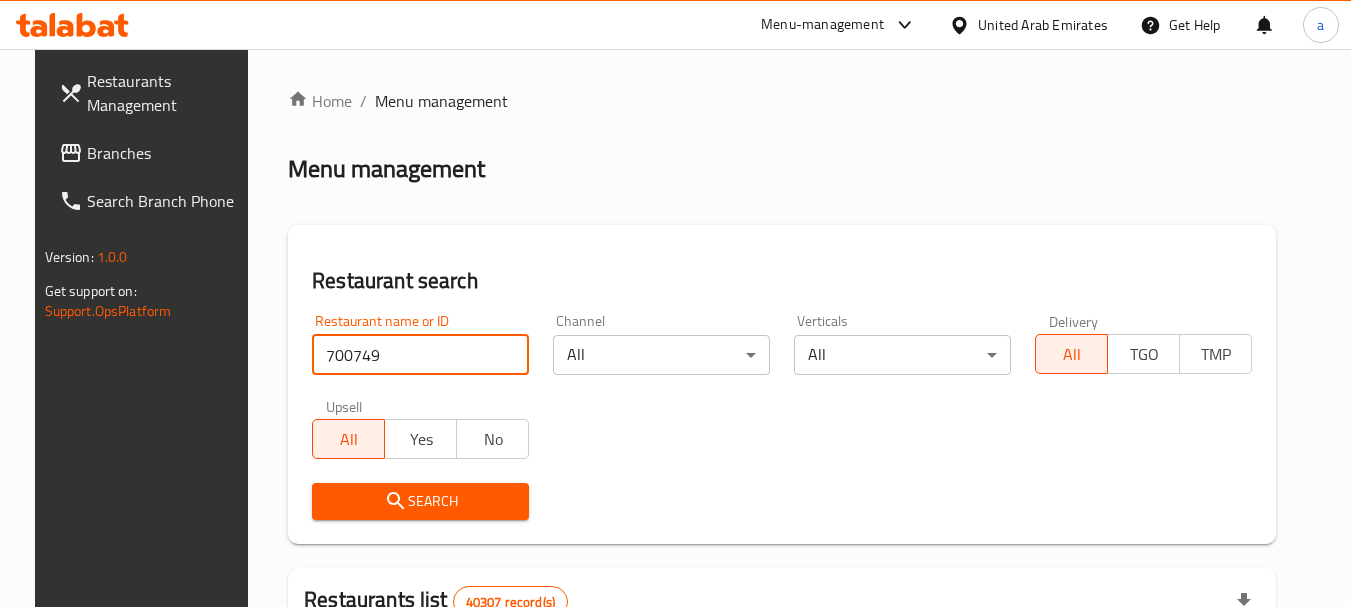 type on "700749" 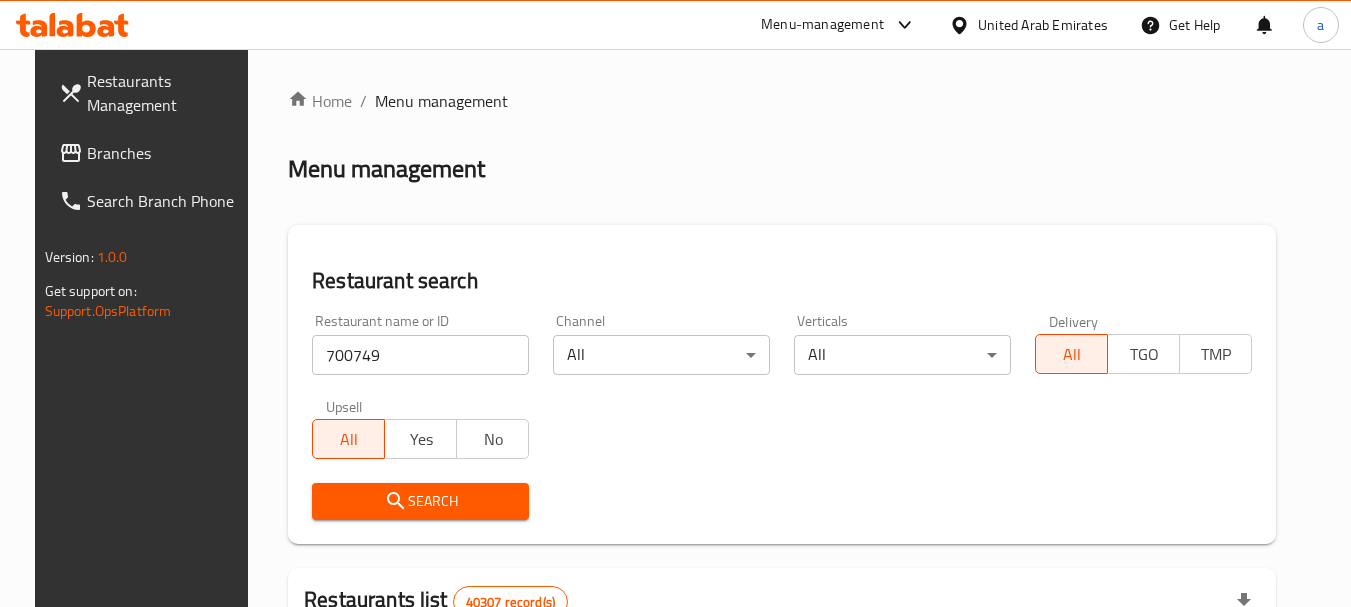click on "Search" at bounding box center (420, 501) 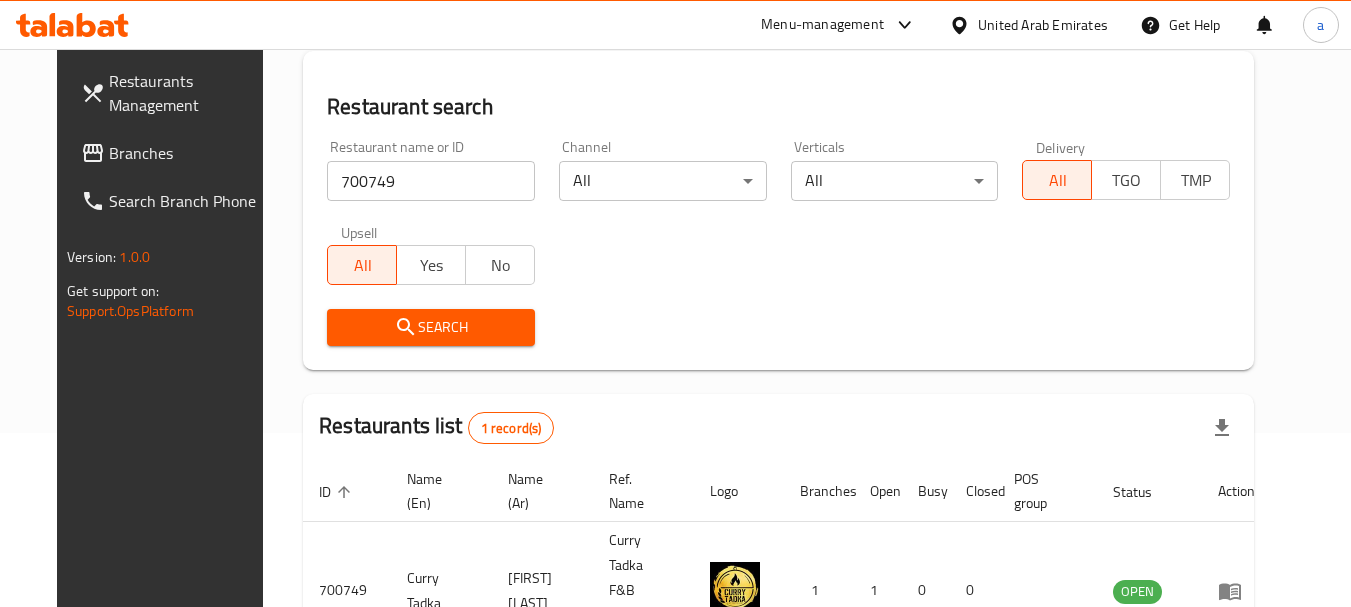 scroll, scrollTop: 260, scrollLeft: 0, axis: vertical 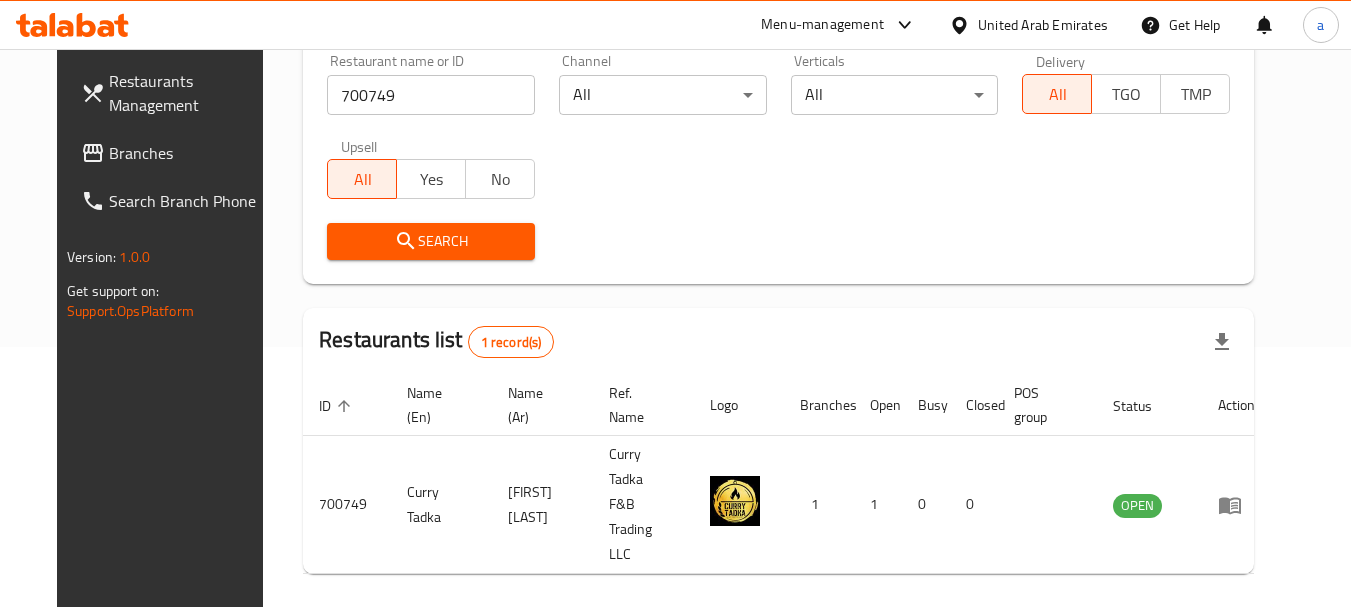 click on "Branches" at bounding box center (188, 153) 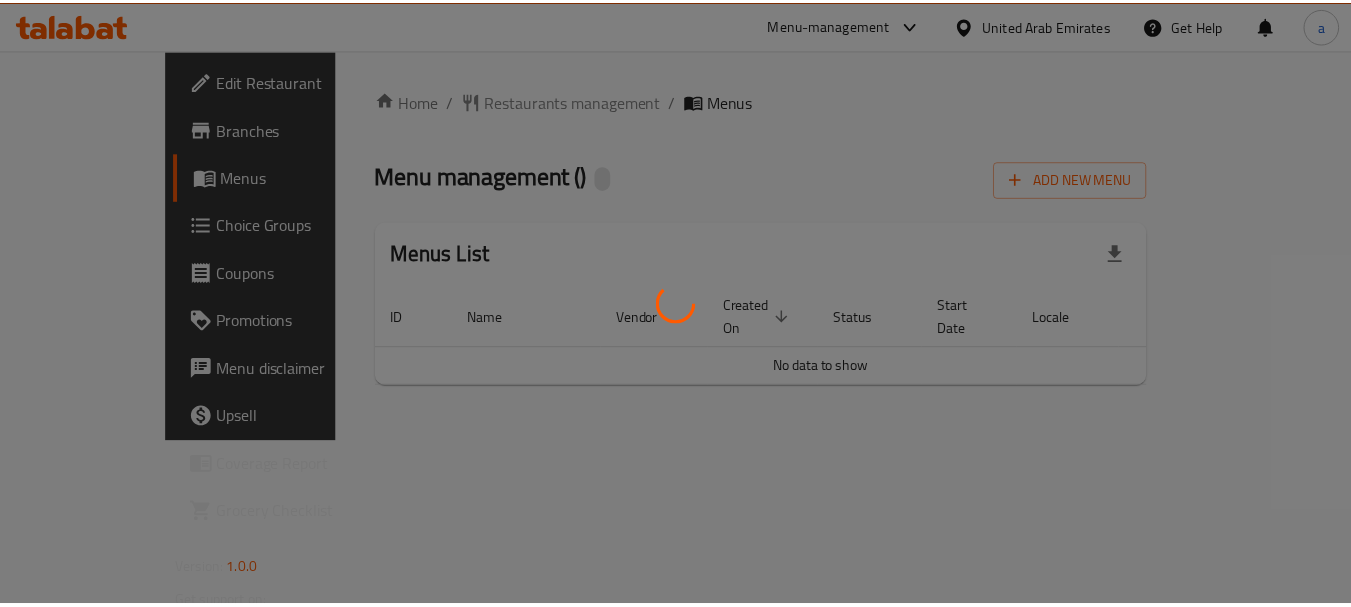 scroll, scrollTop: 0, scrollLeft: 0, axis: both 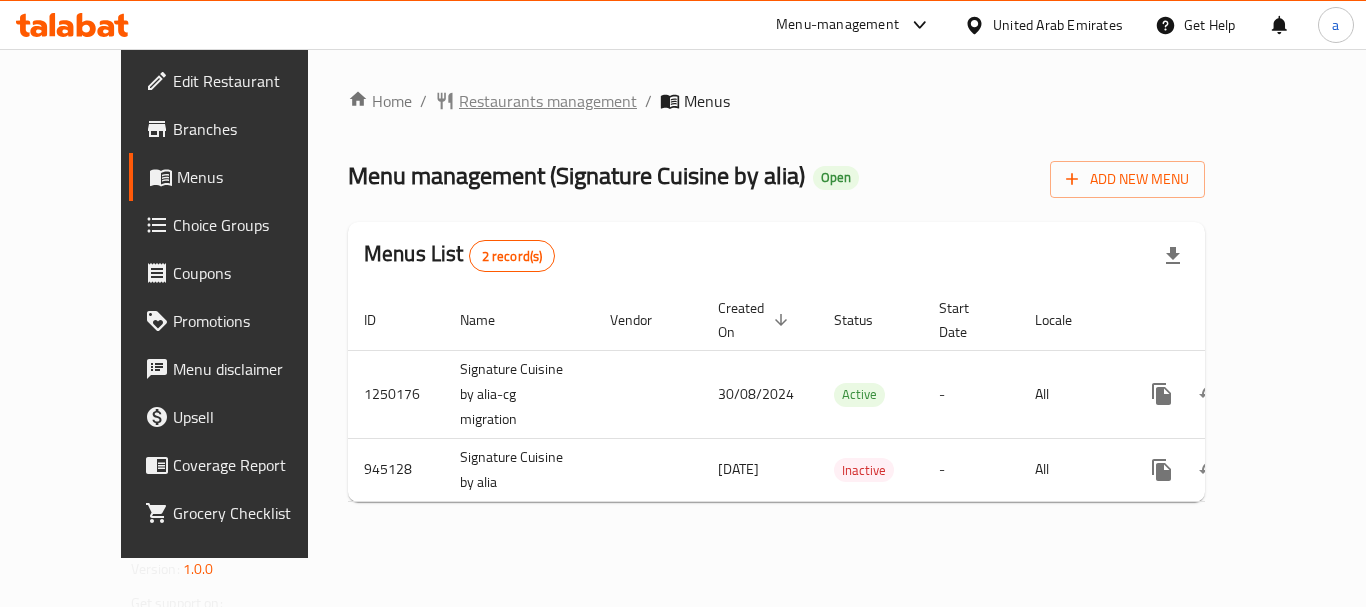 click on "Restaurants management" at bounding box center [548, 101] 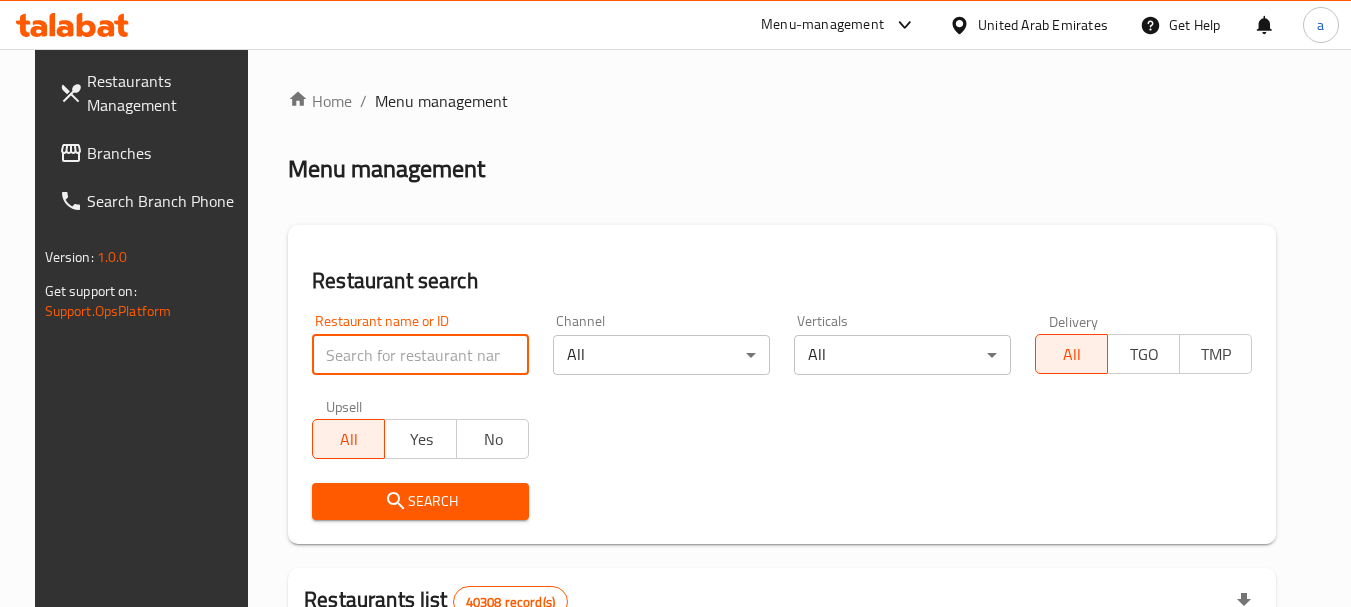click at bounding box center [420, 355] 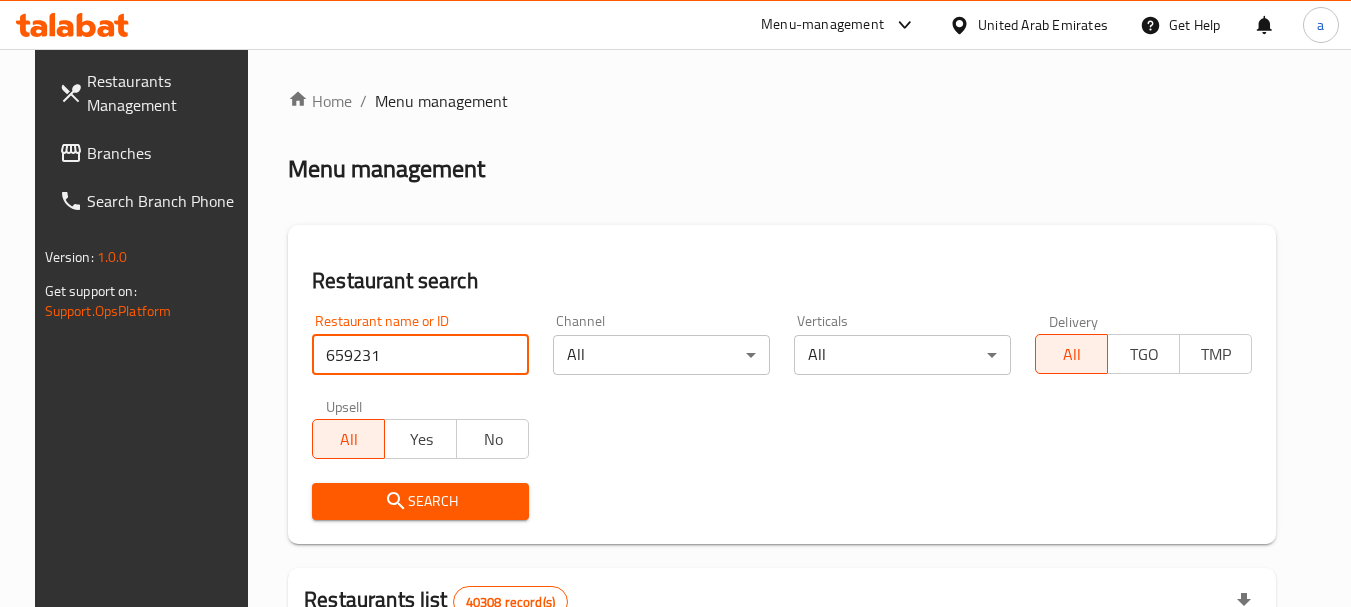 type on "659231" 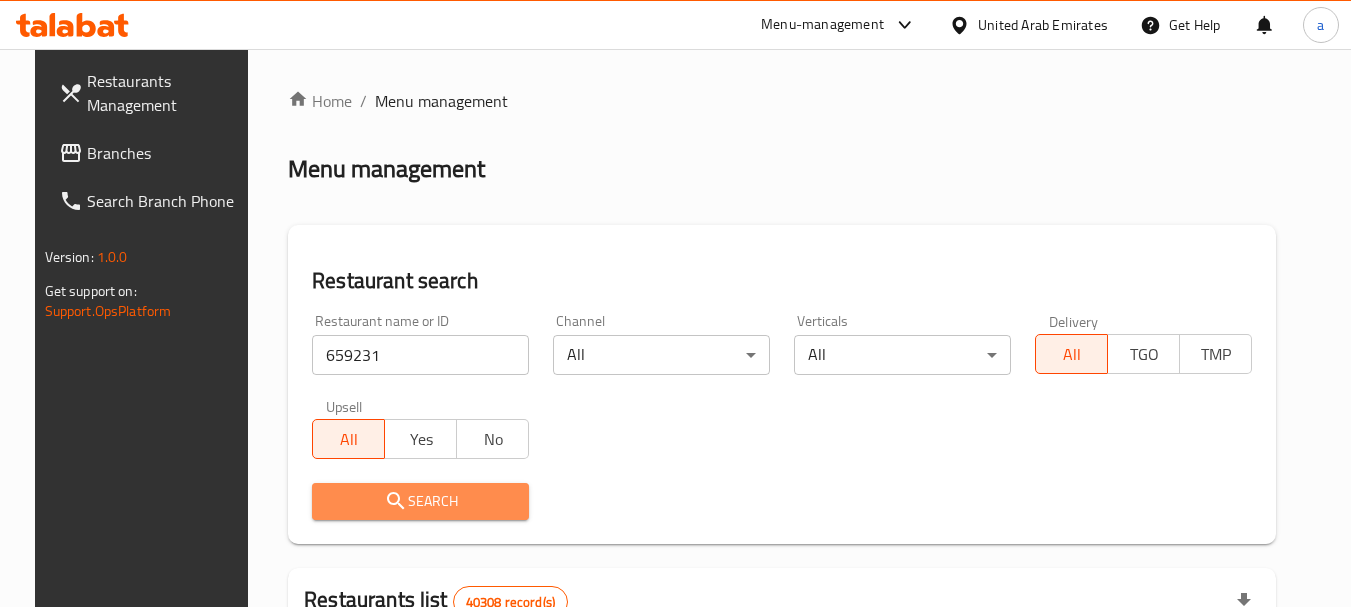 click on "Search" at bounding box center (420, 501) 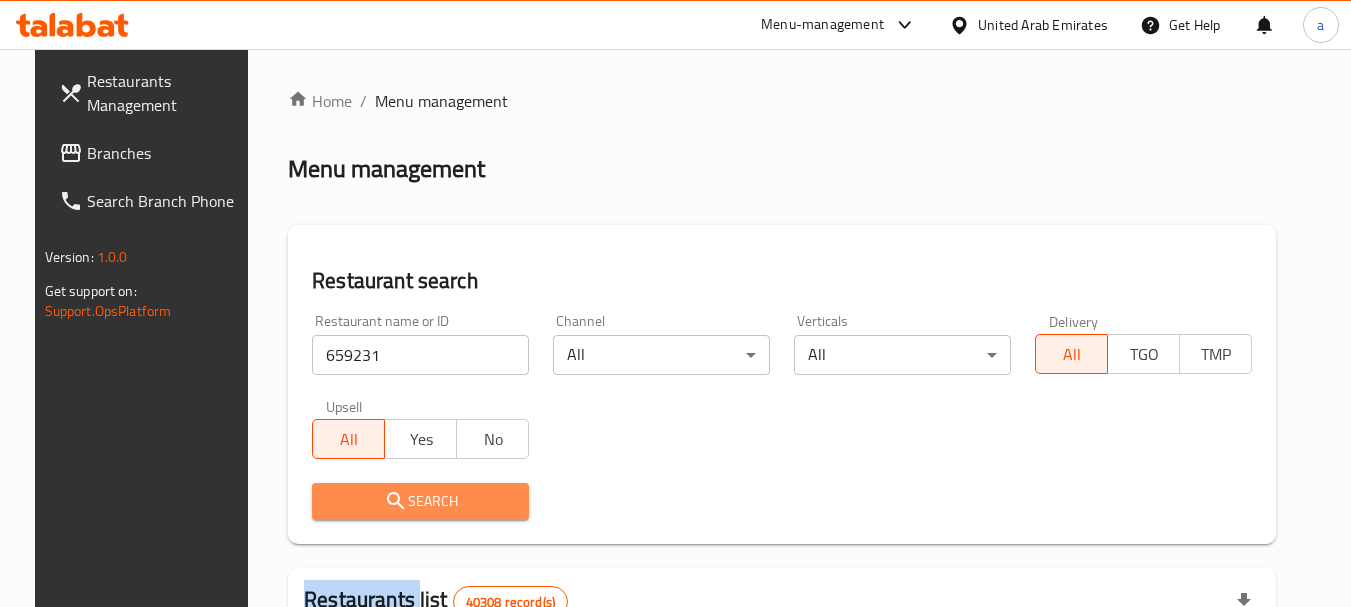 click at bounding box center (675, 303) 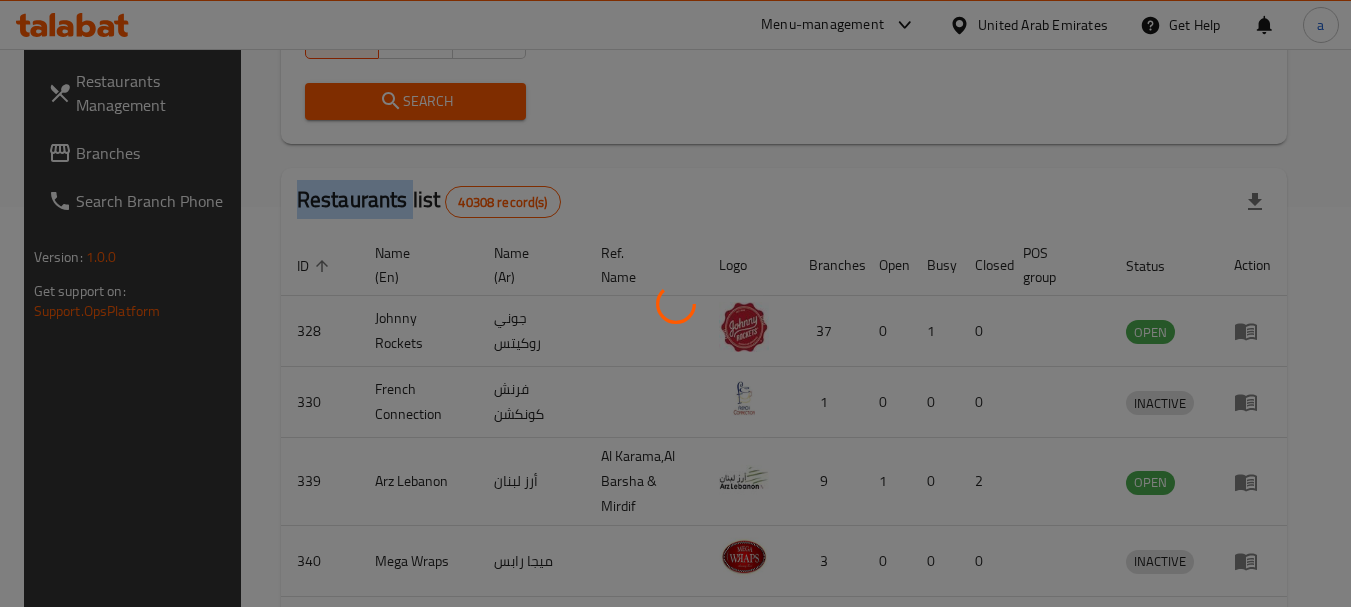 scroll, scrollTop: 285, scrollLeft: 0, axis: vertical 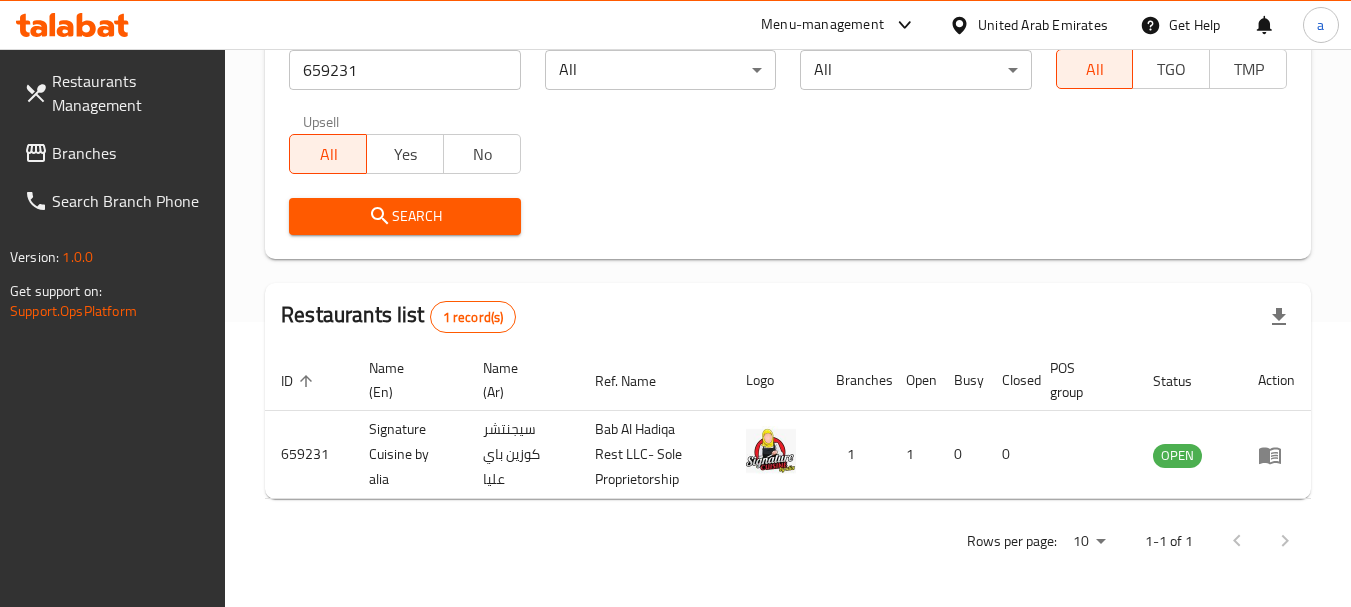 drag, startPoint x: 1022, startPoint y: 27, endPoint x: 1022, endPoint y: 43, distance: 16 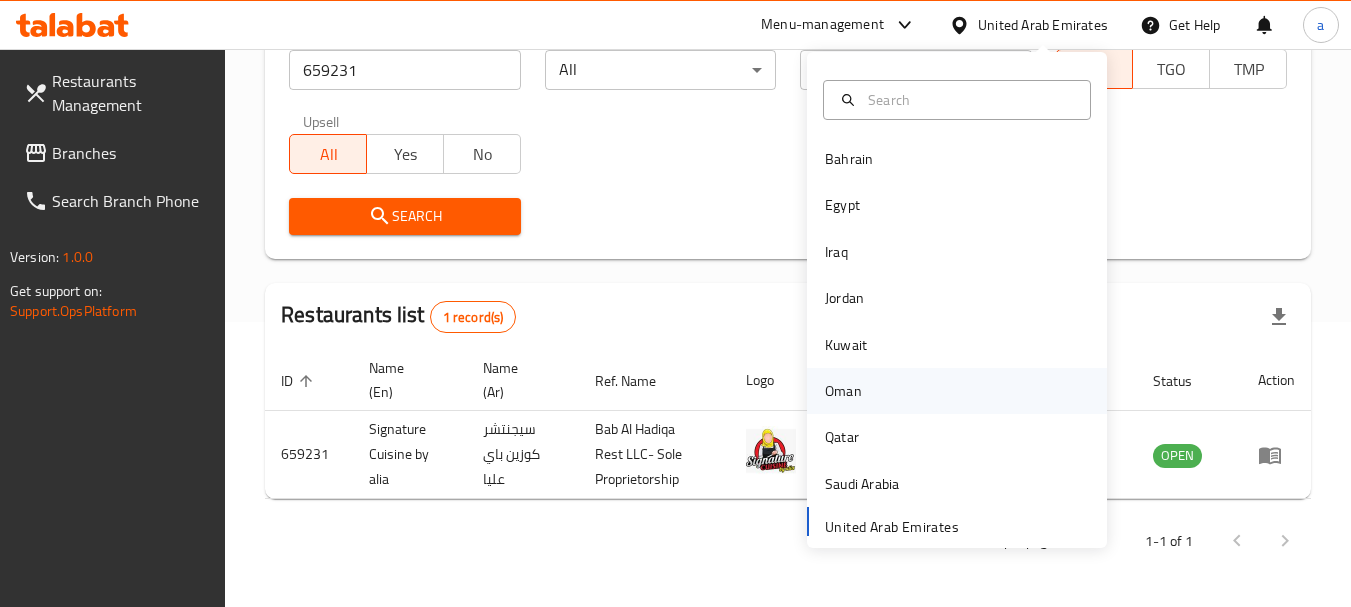 click on "Oman" at bounding box center [843, 391] 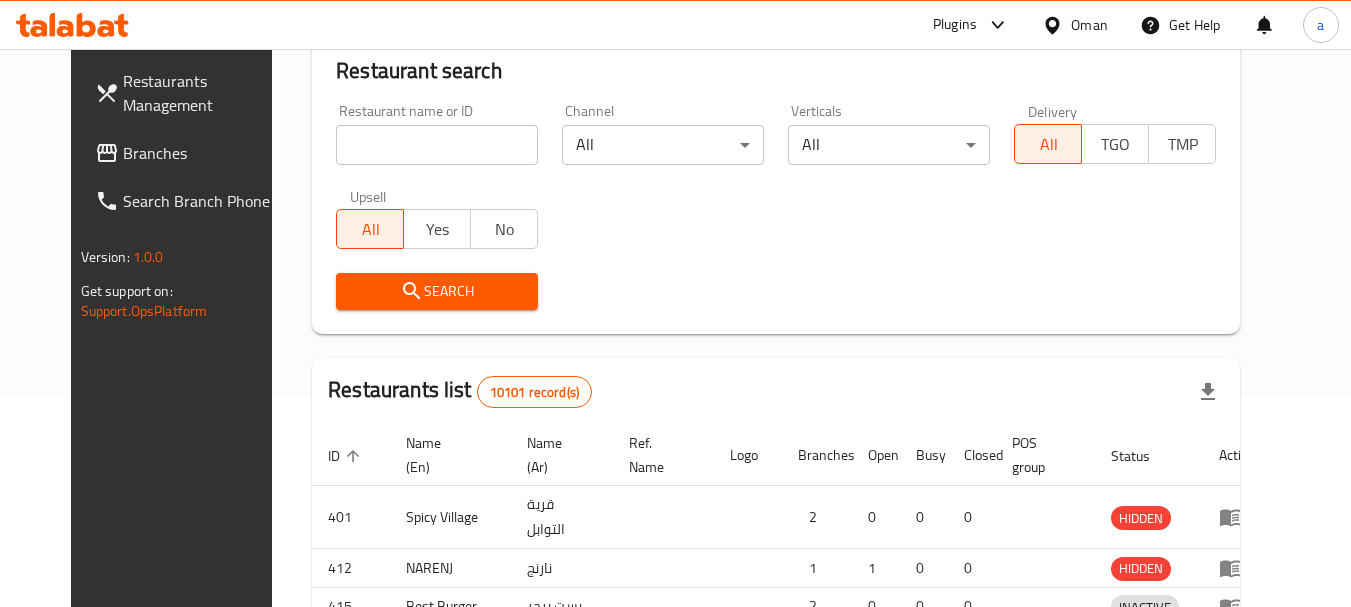 scroll, scrollTop: 285, scrollLeft: 0, axis: vertical 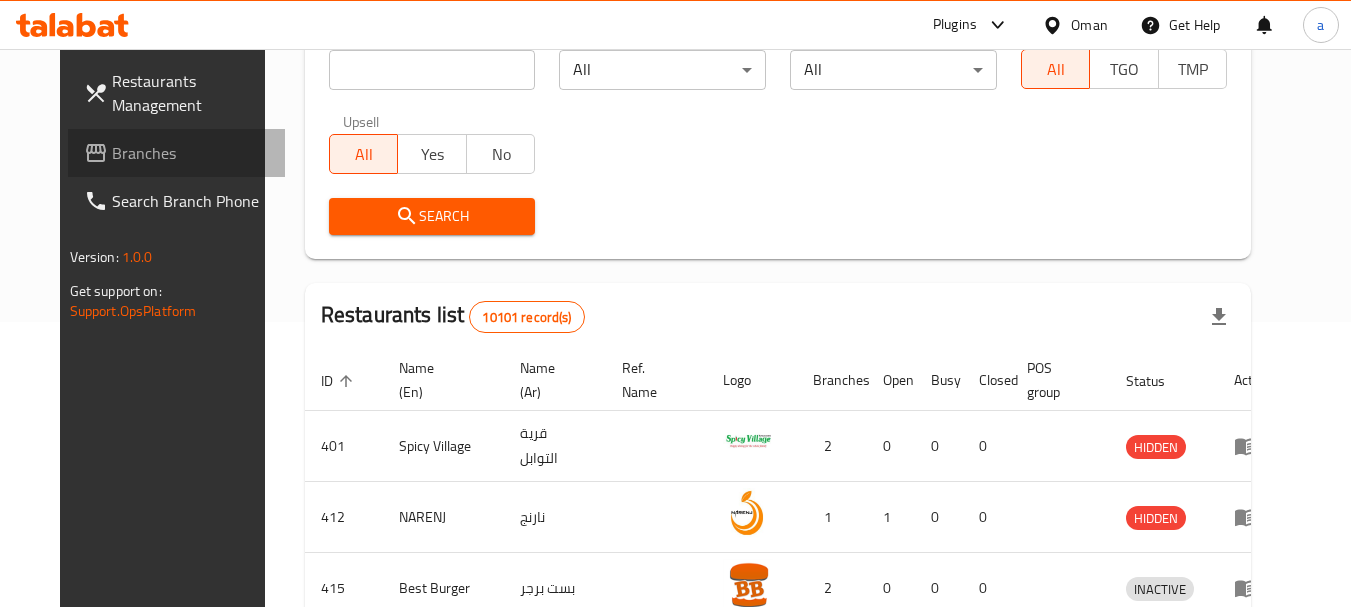 click on "Branches" at bounding box center [191, 153] 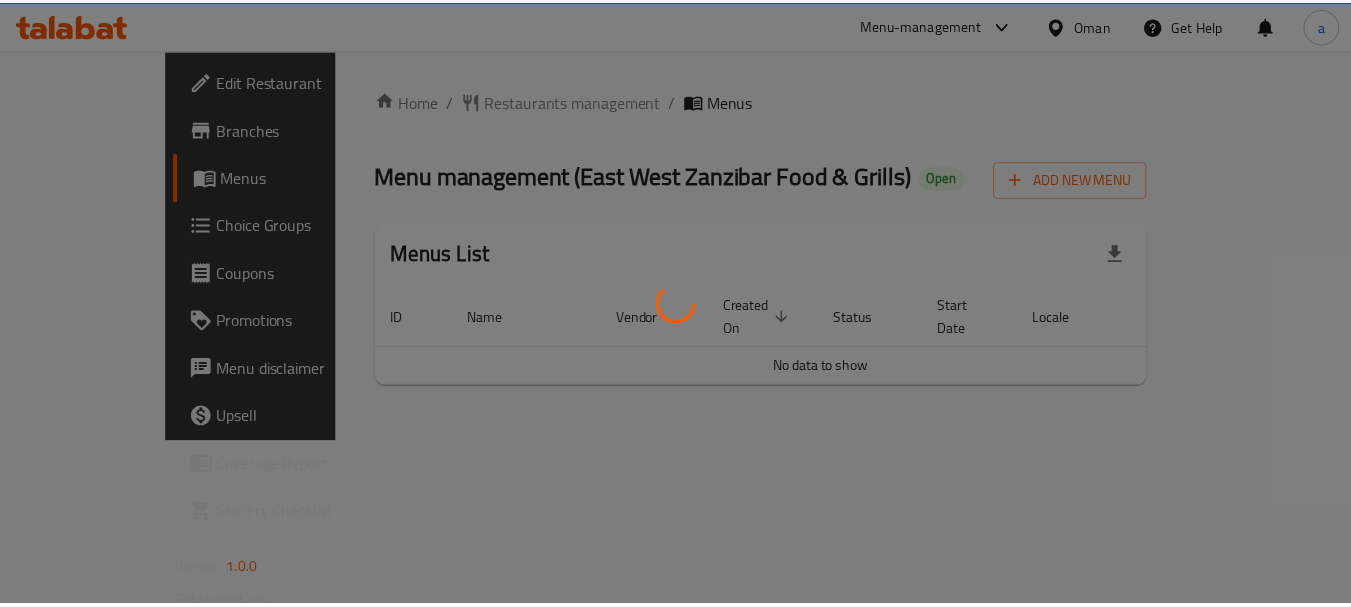scroll, scrollTop: 0, scrollLeft: 0, axis: both 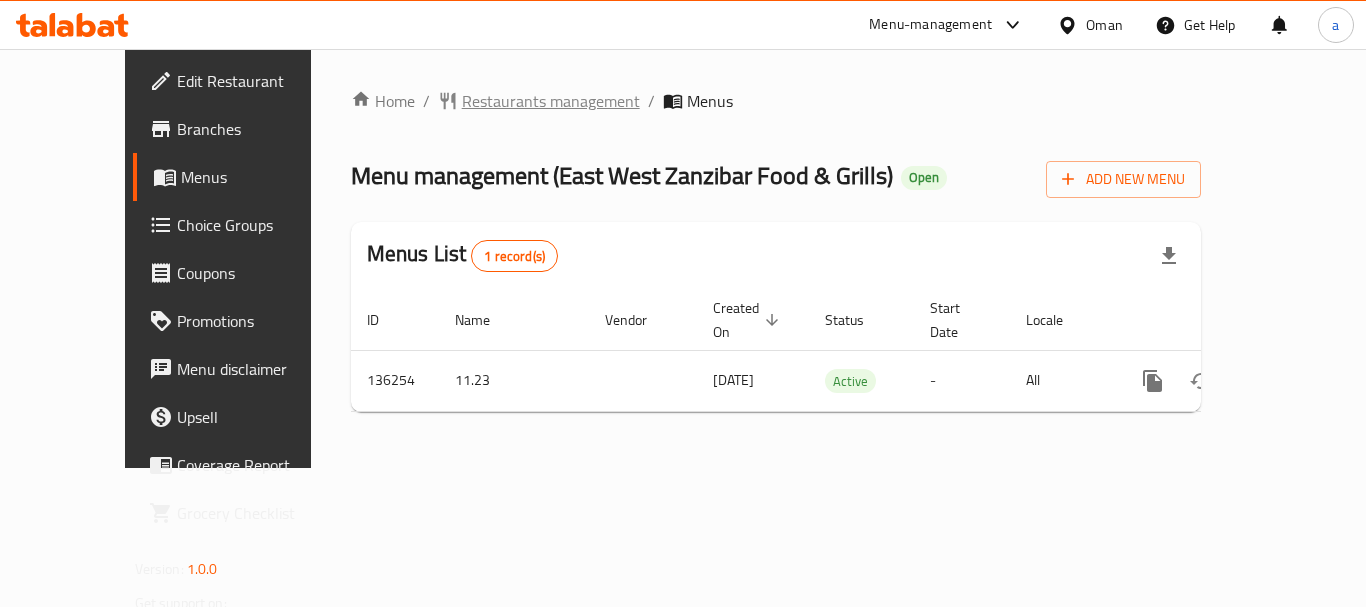 click on "Restaurants management" at bounding box center [551, 101] 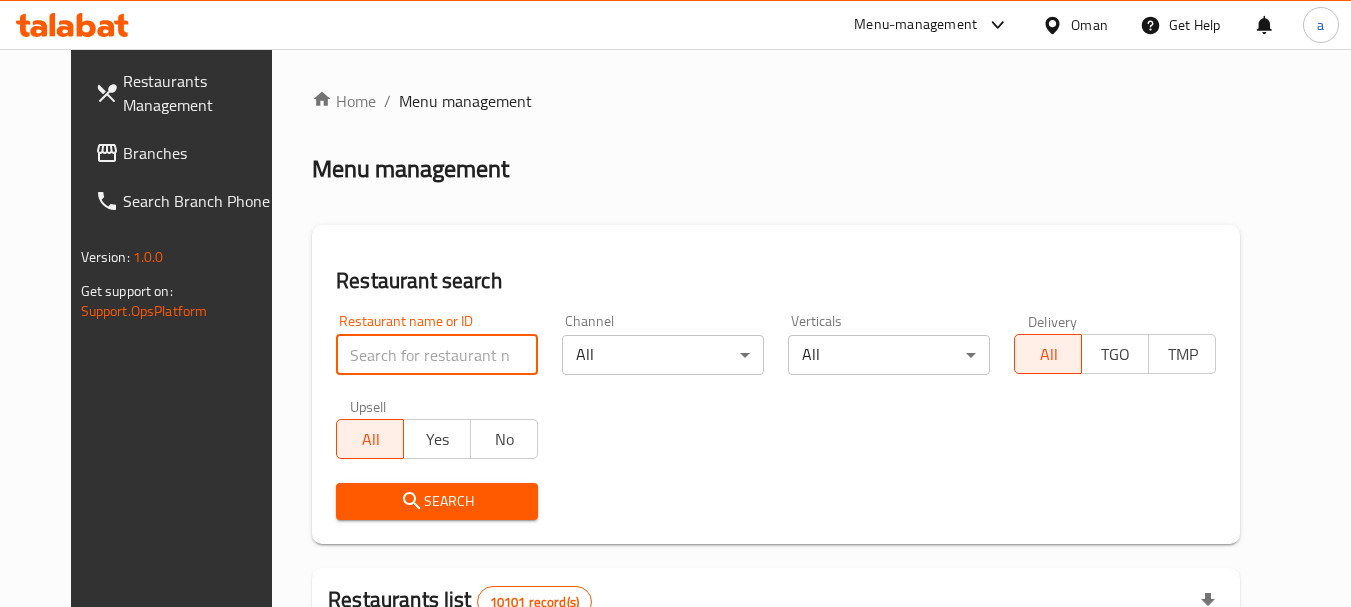 click at bounding box center [437, 355] 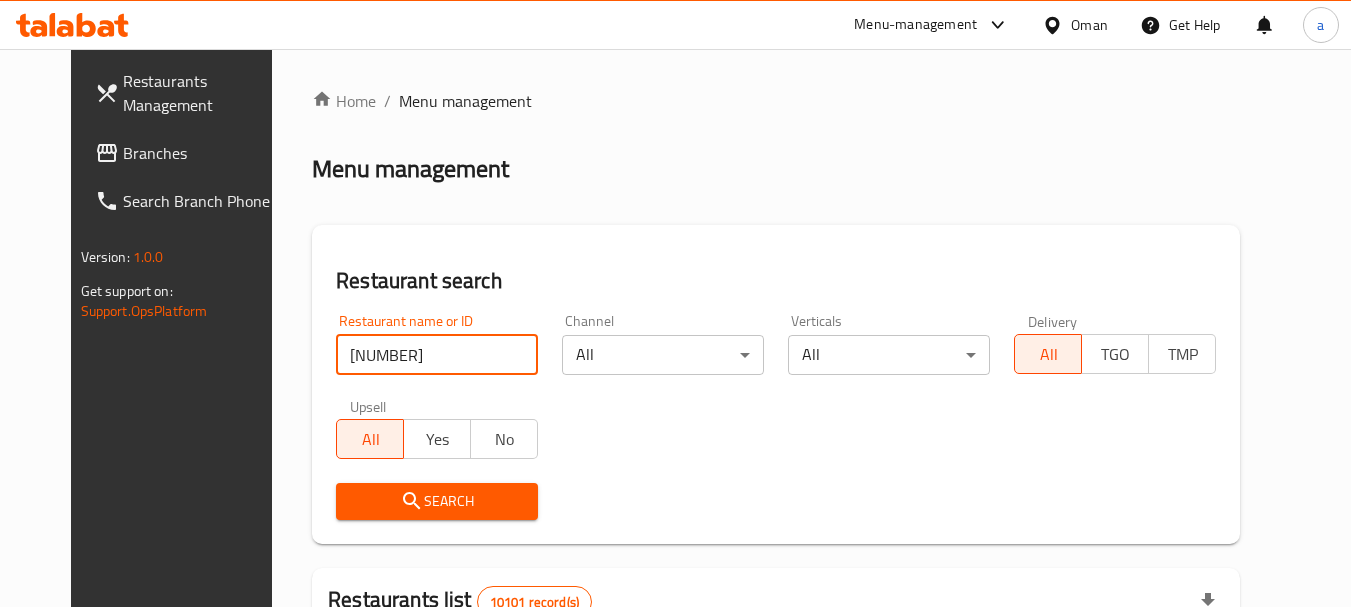 type on "[NUMBER]" 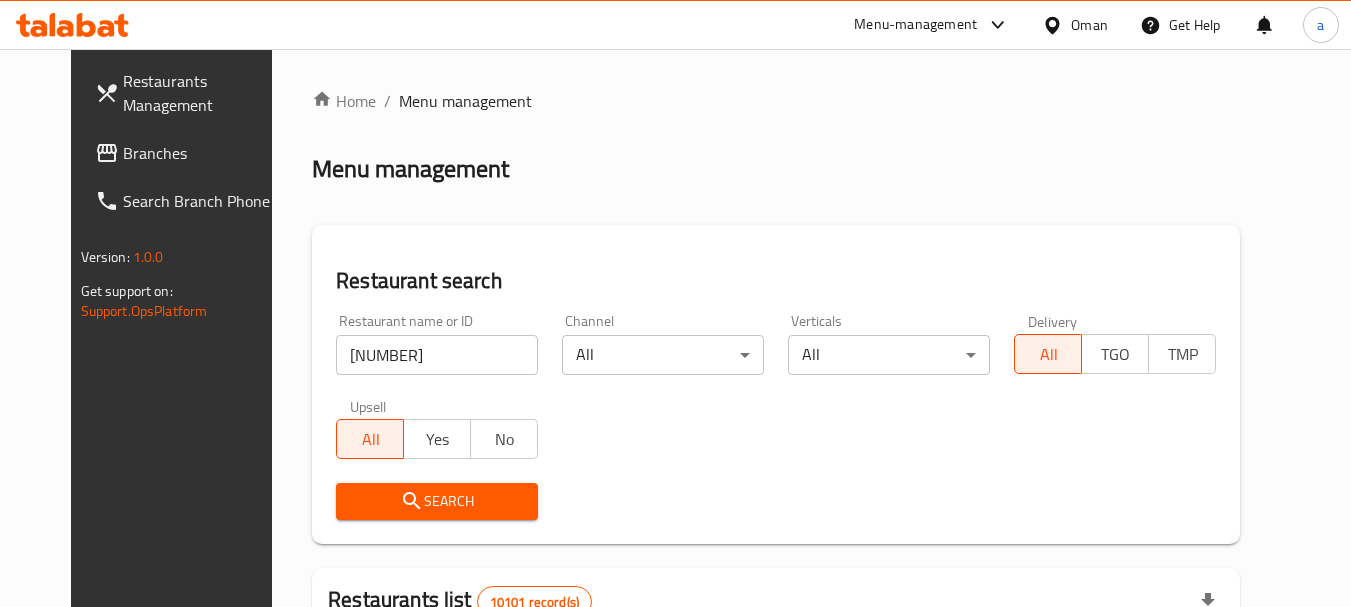 click on "Search" at bounding box center [437, 501] 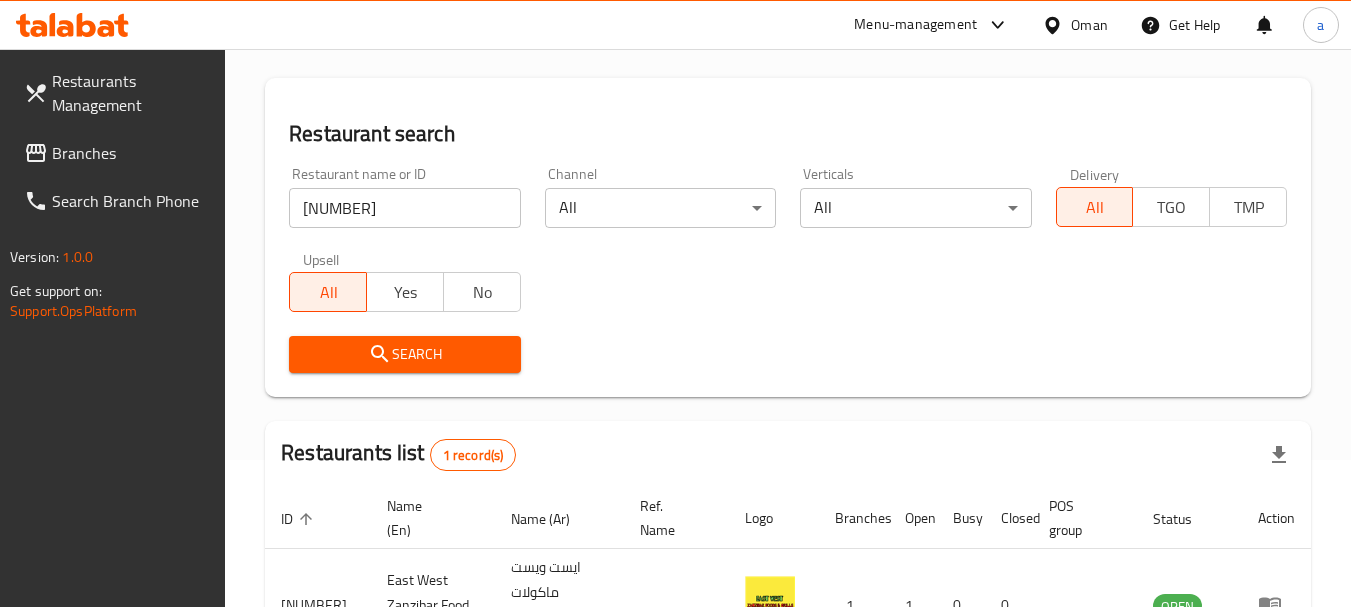 scroll, scrollTop: 285, scrollLeft: 0, axis: vertical 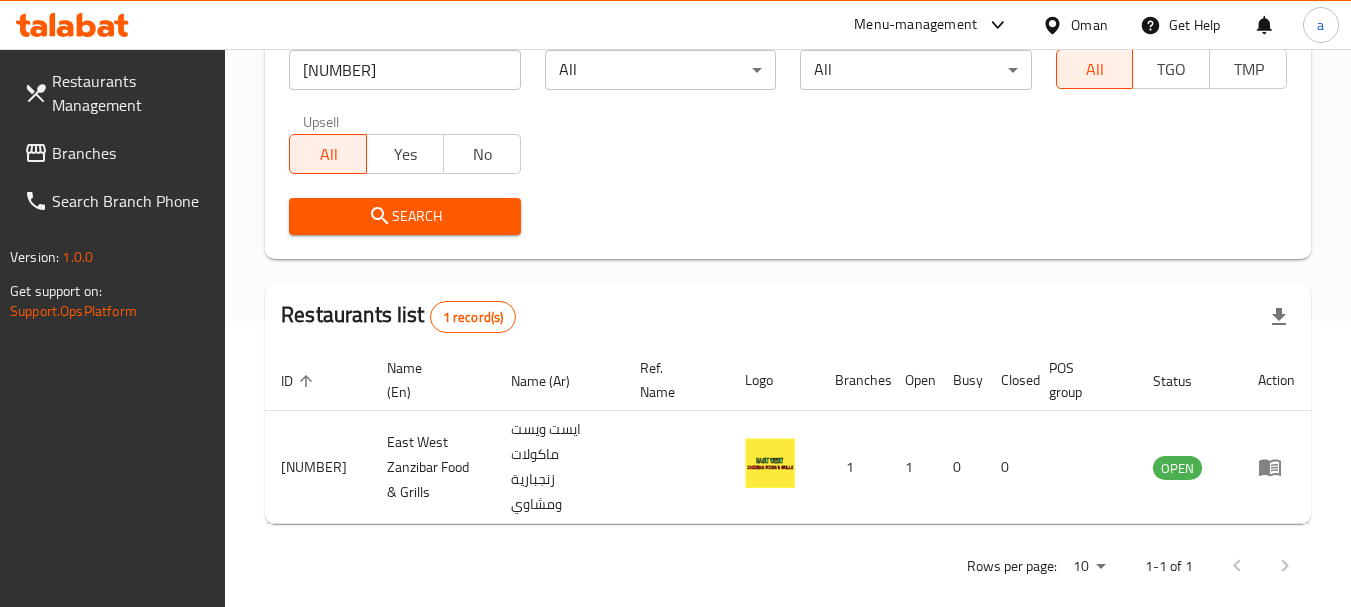 click on "Oman" at bounding box center (1089, 25) 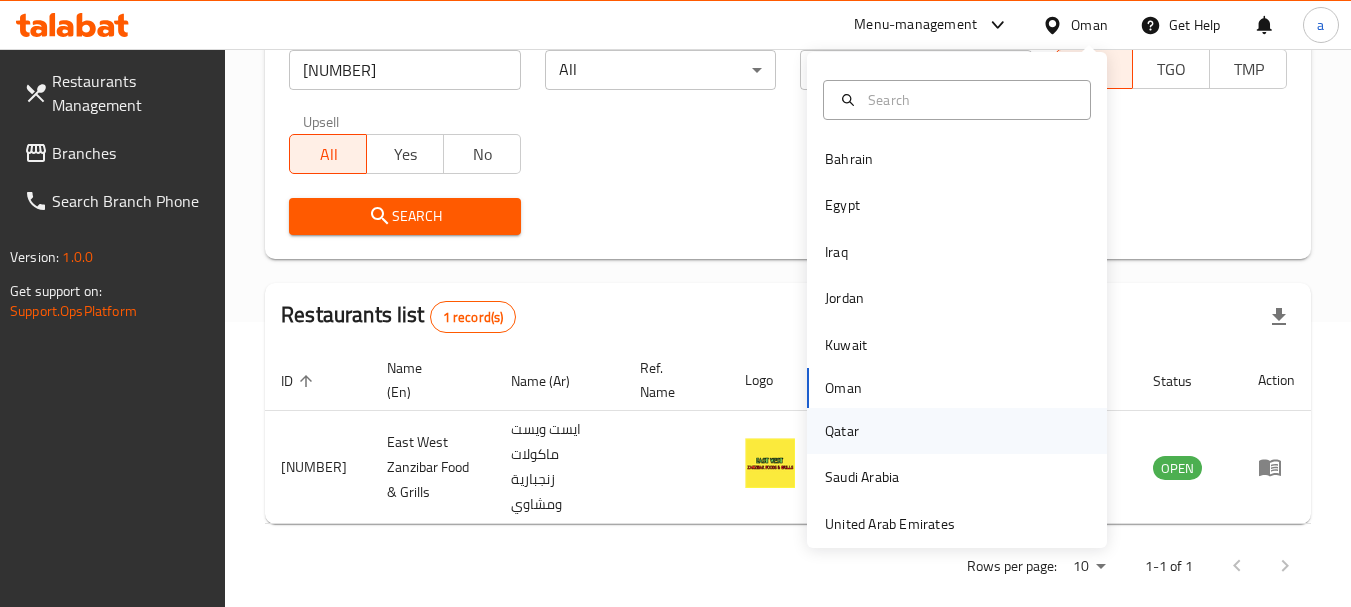 click on "Qatar" at bounding box center [842, 431] 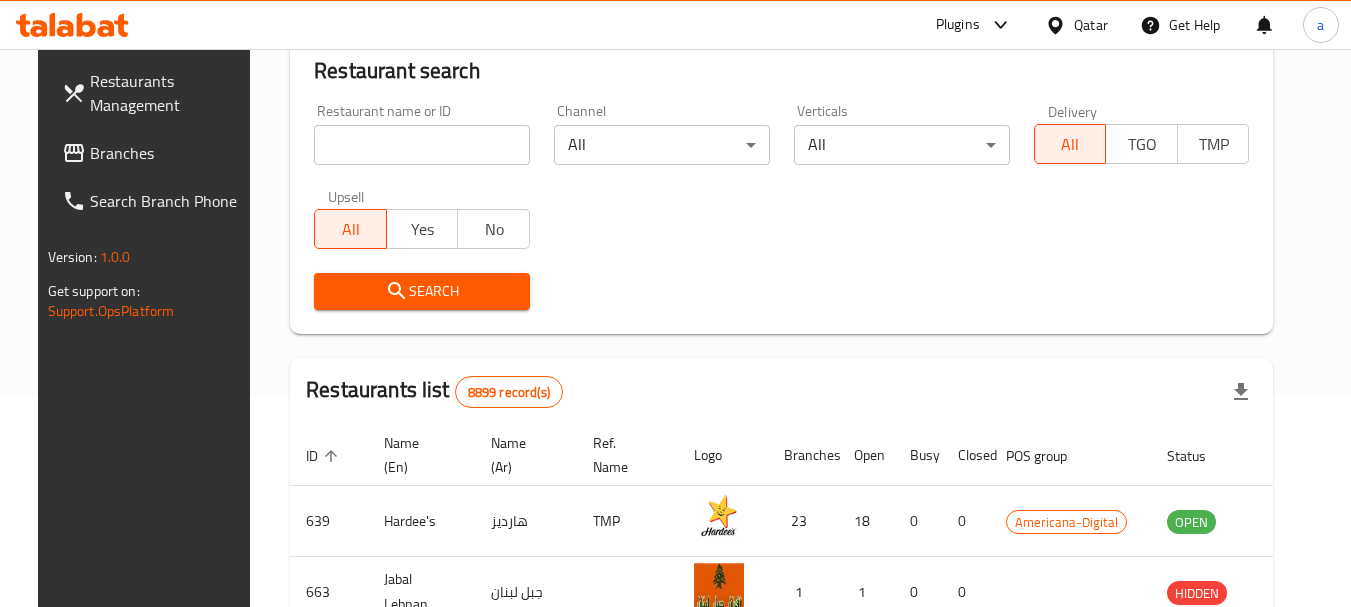 scroll, scrollTop: 285, scrollLeft: 0, axis: vertical 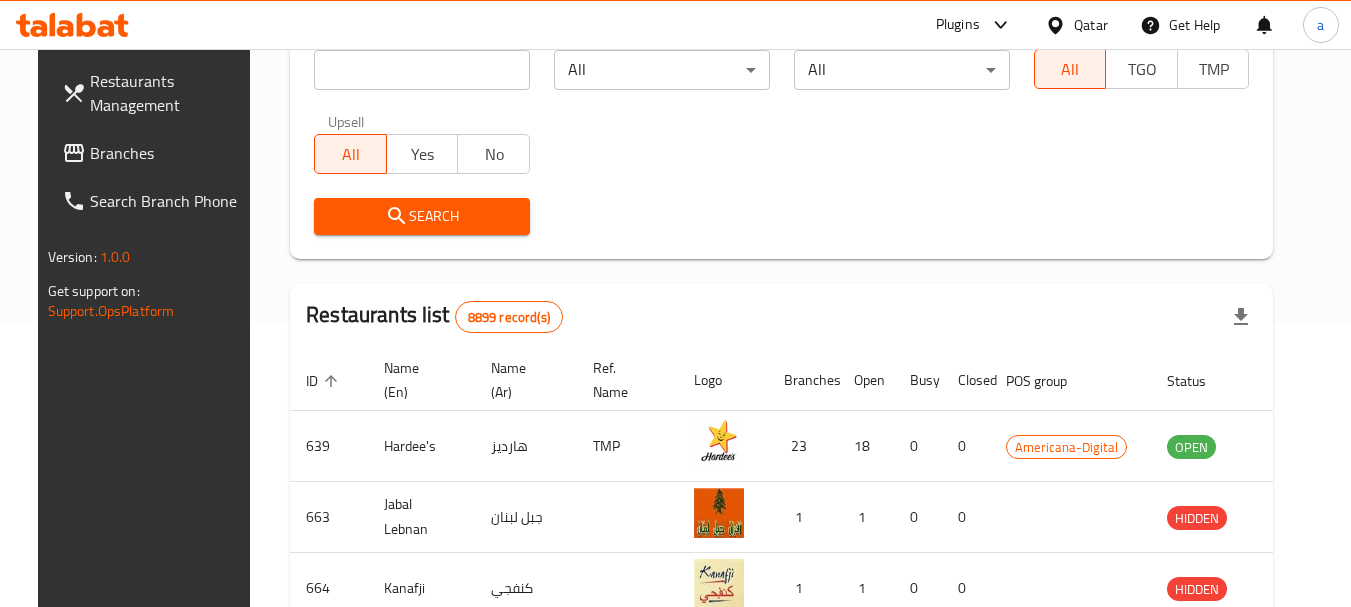 click on "Branches" at bounding box center (169, 153) 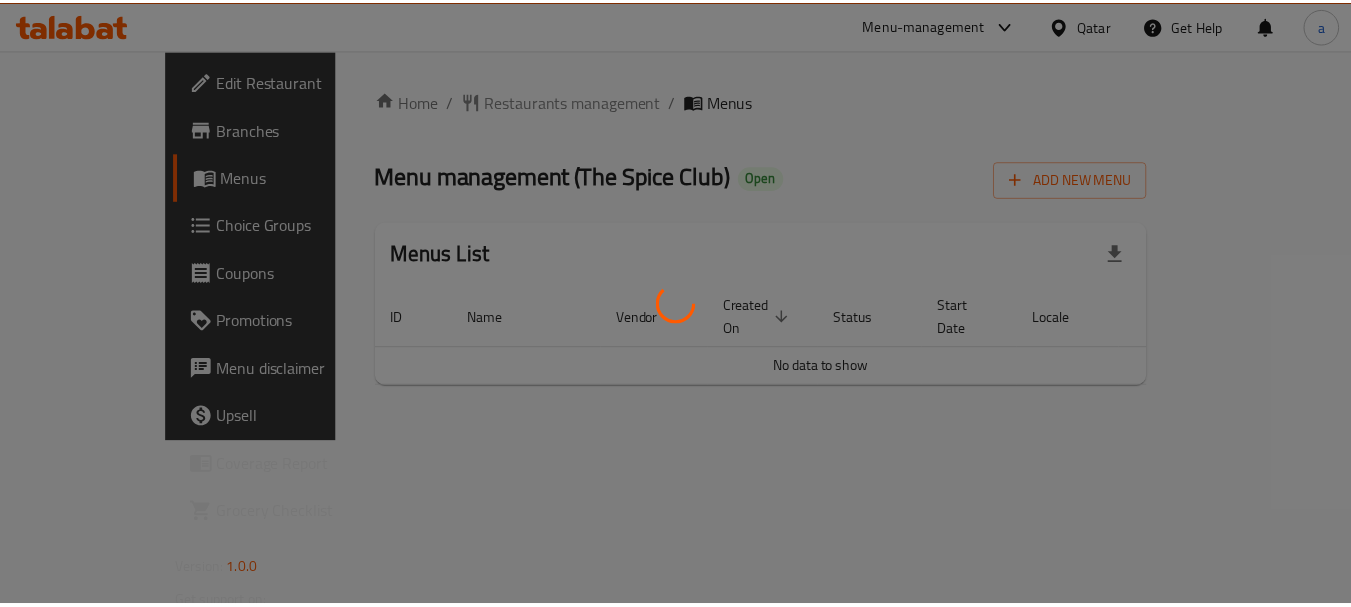 scroll, scrollTop: 0, scrollLeft: 0, axis: both 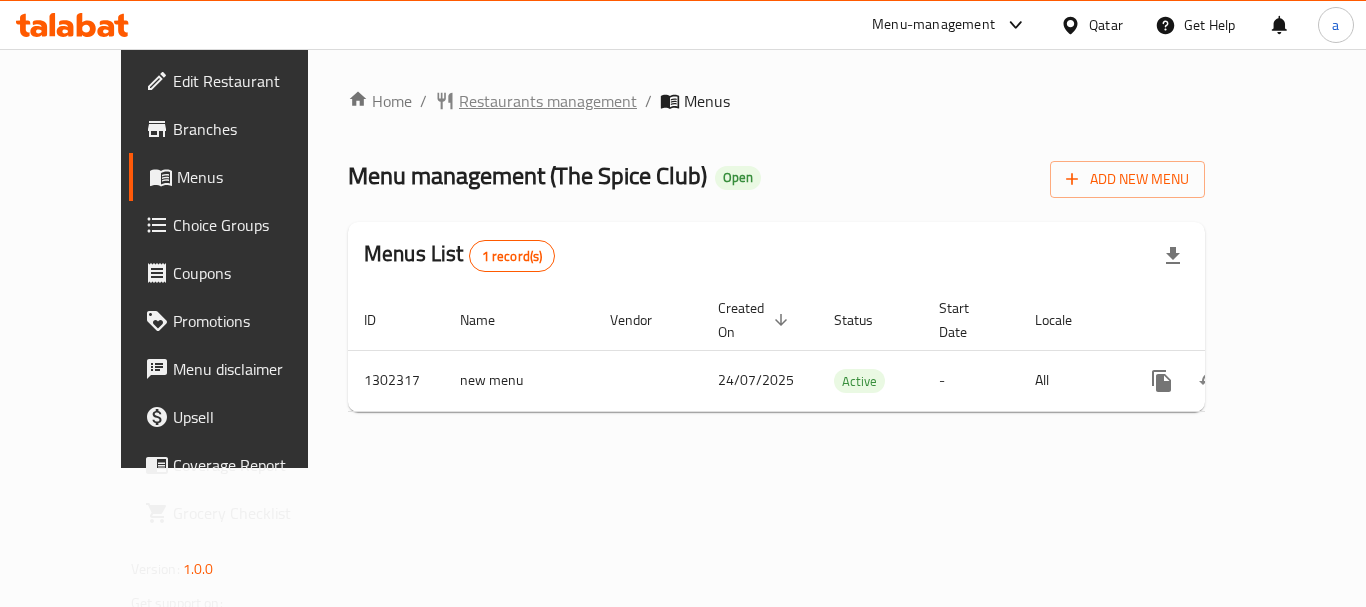 click on "Restaurants management" at bounding box center [548, 101] 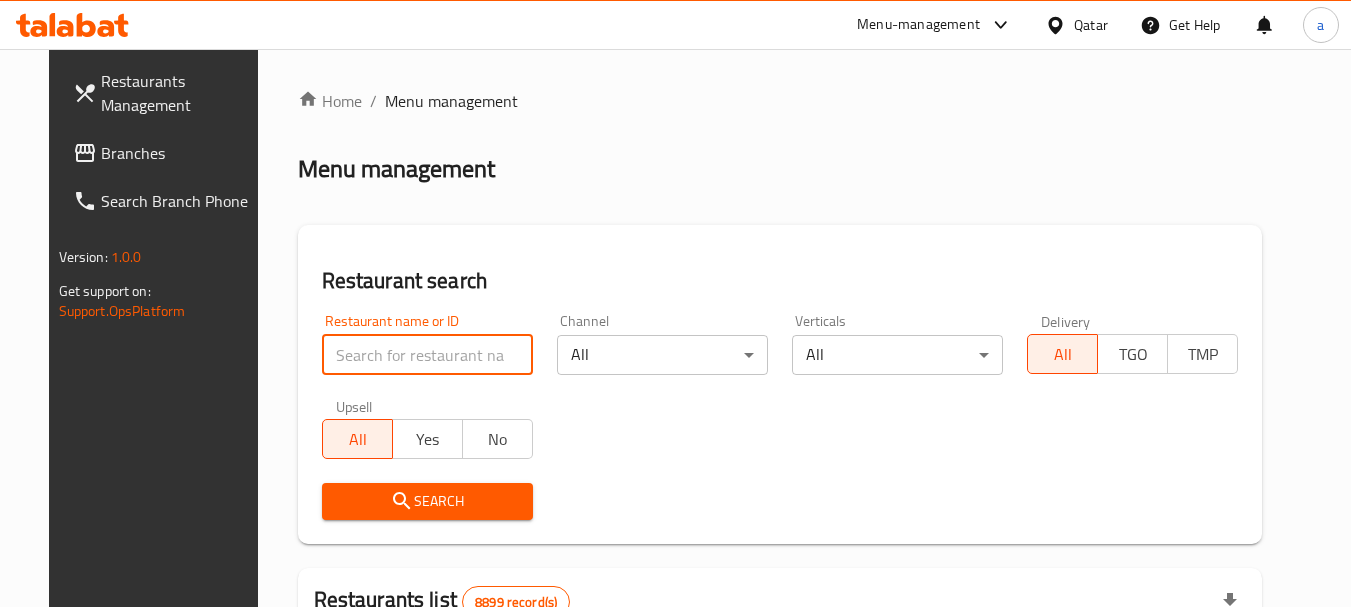 click at bounding box center [427, 355] 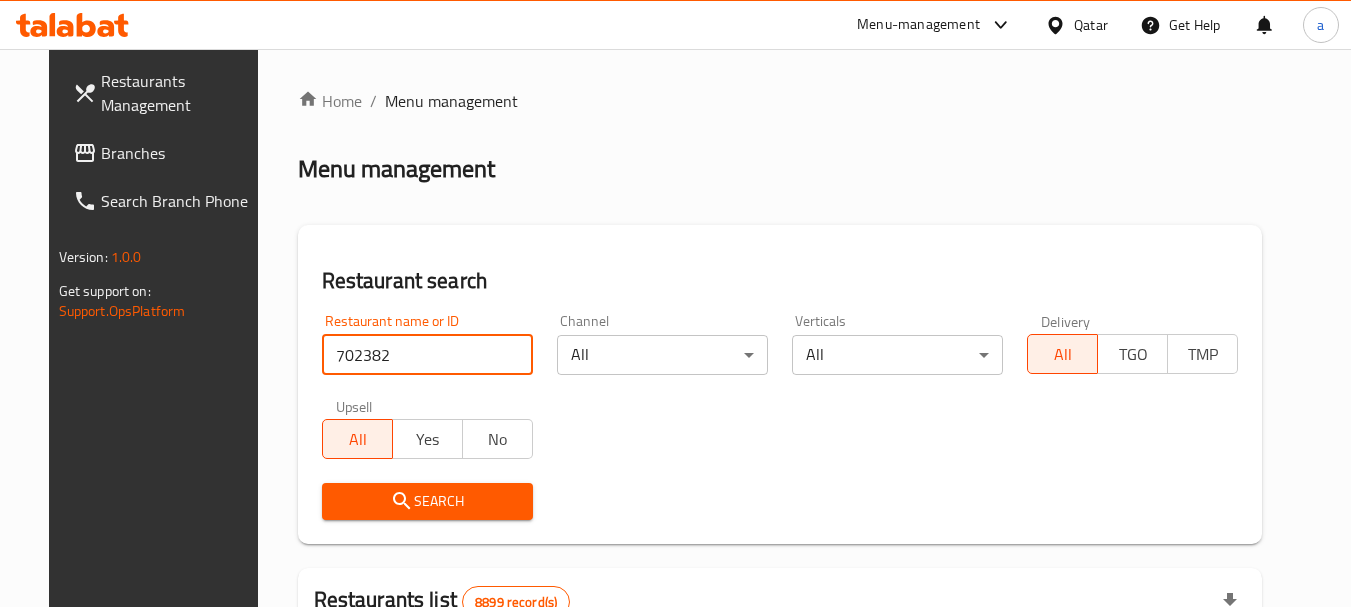 type on "702382" 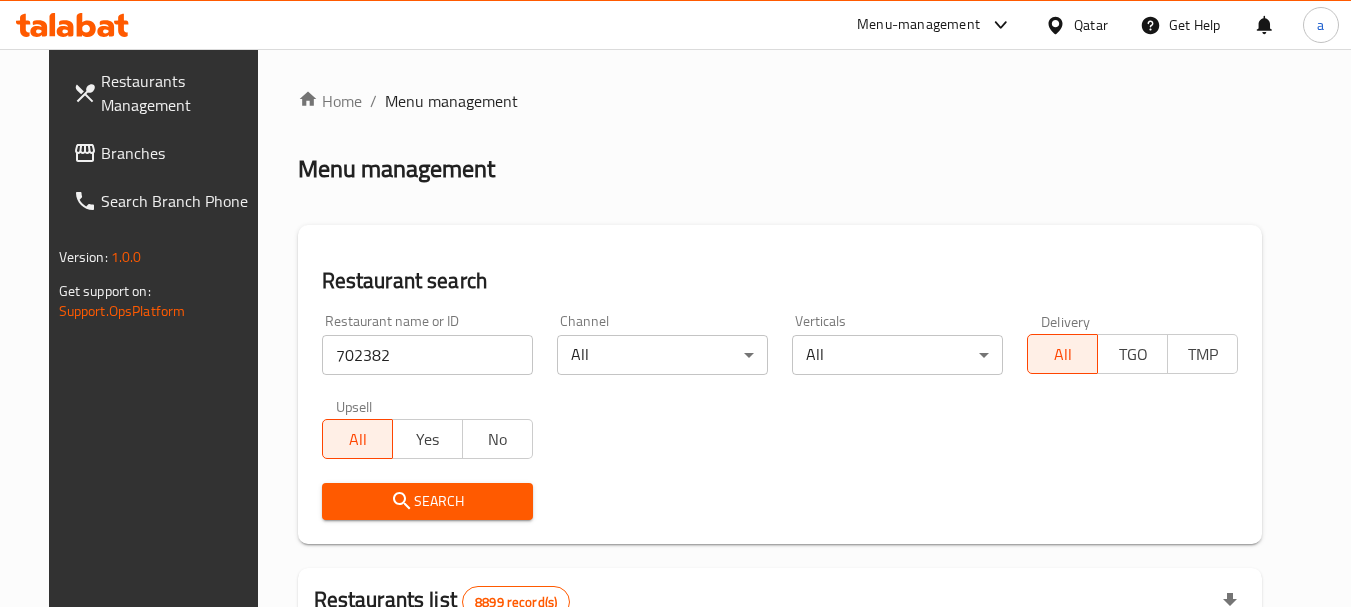 click on "Search" at bounding box center (427, 501) 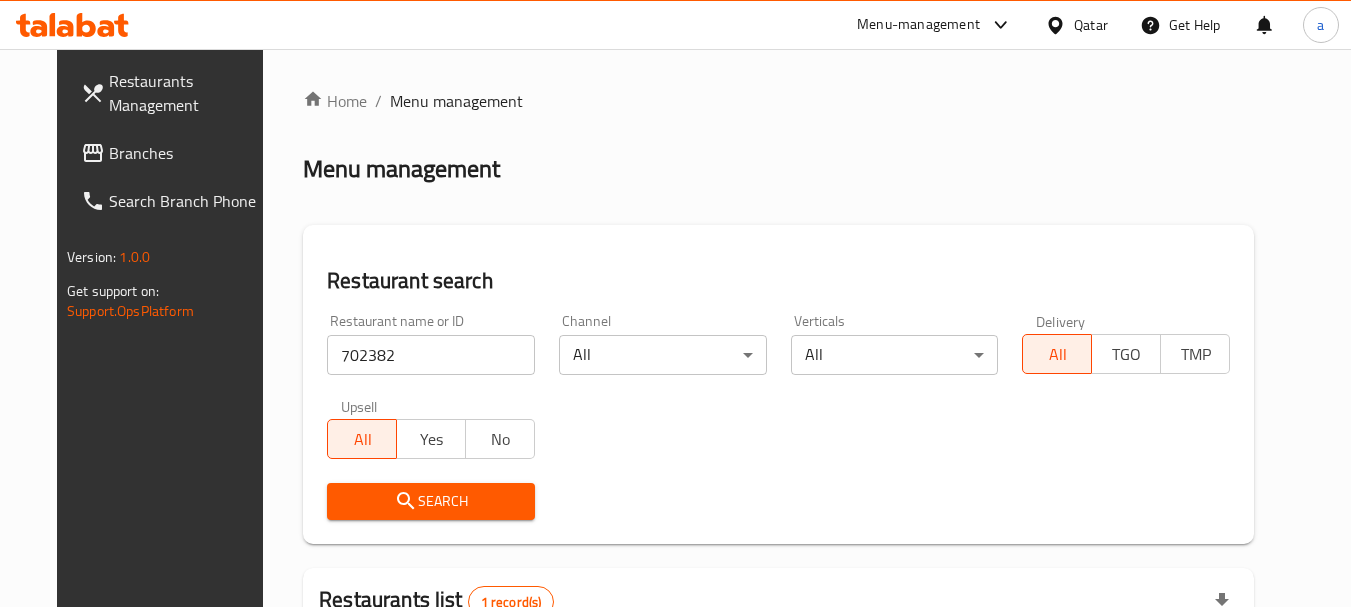 click on "Search" at bounding box center [431, 501] 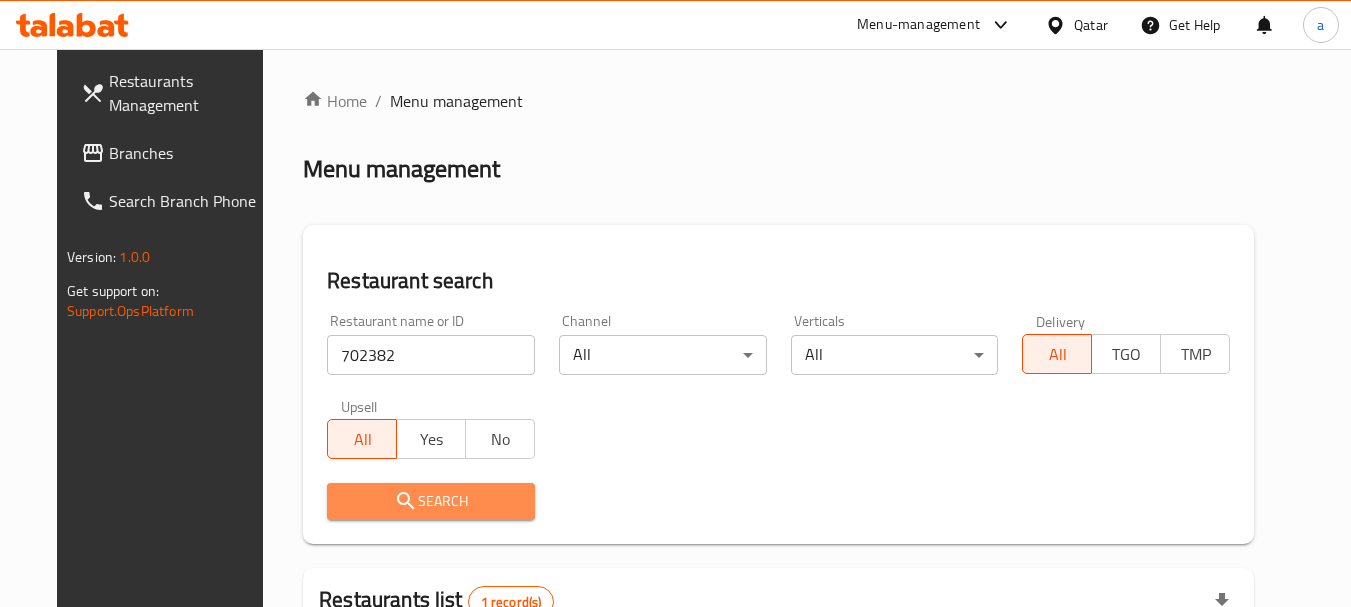 click on "Search" at bounding box center (431, 501) 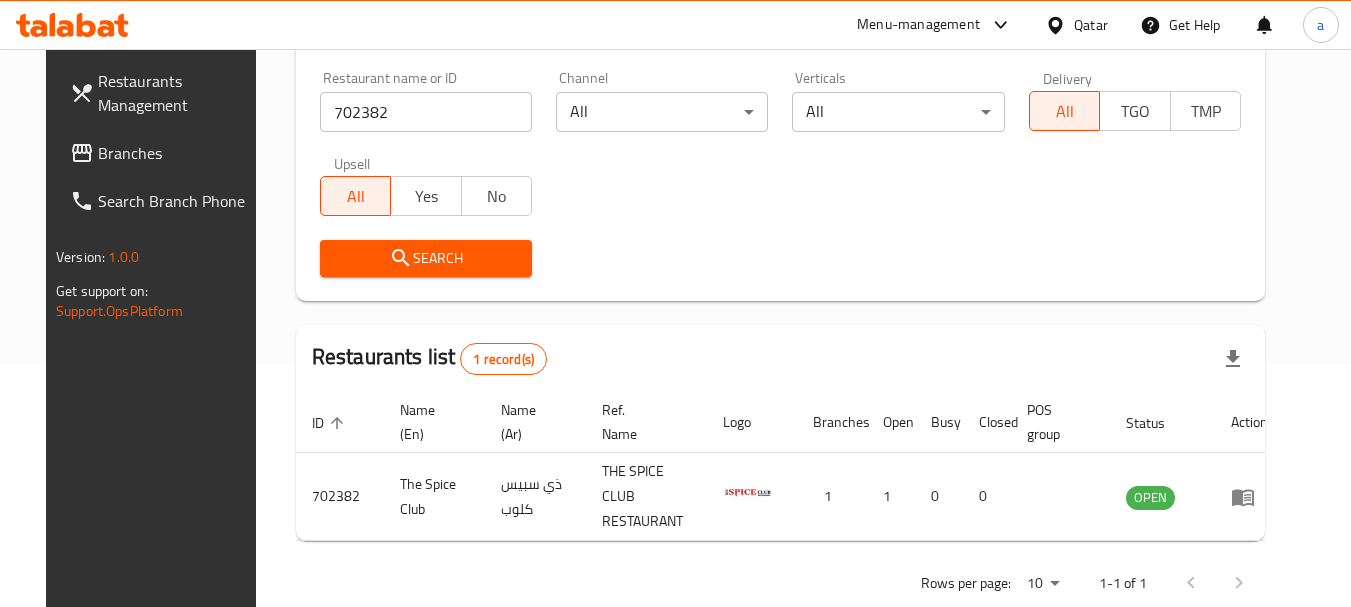 scroll, scrollTop: 268, scrollLeft: 0, axis: vertical 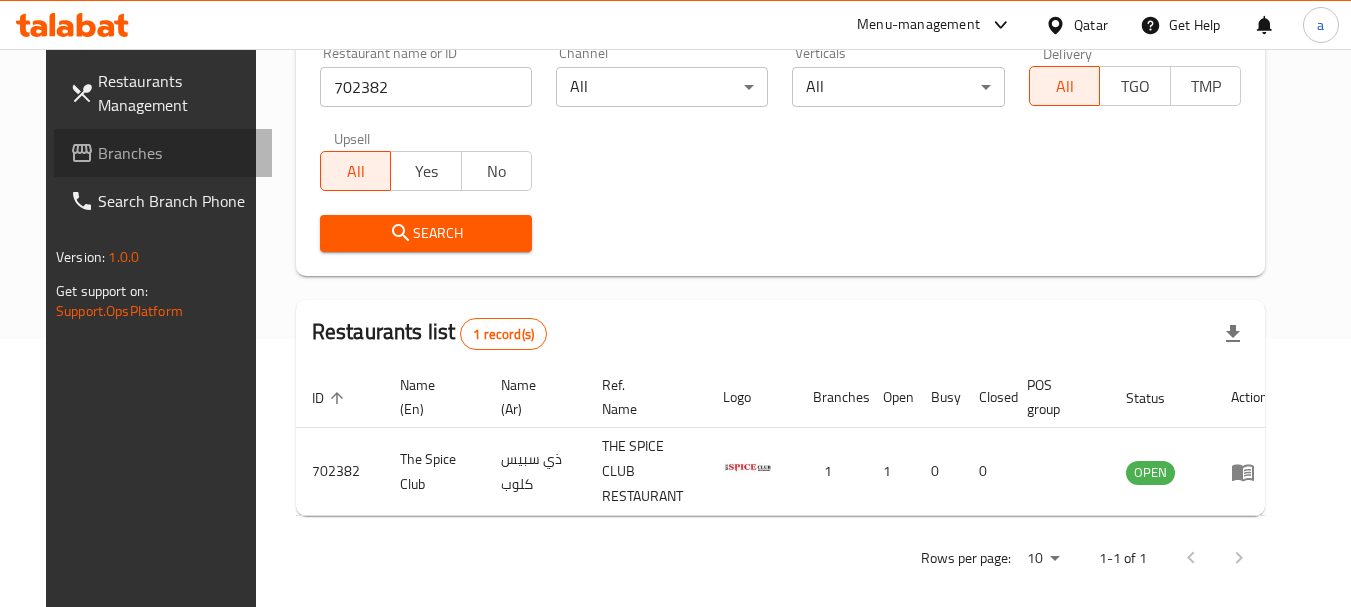 click on "Branches" at bounding box center [177, 153] 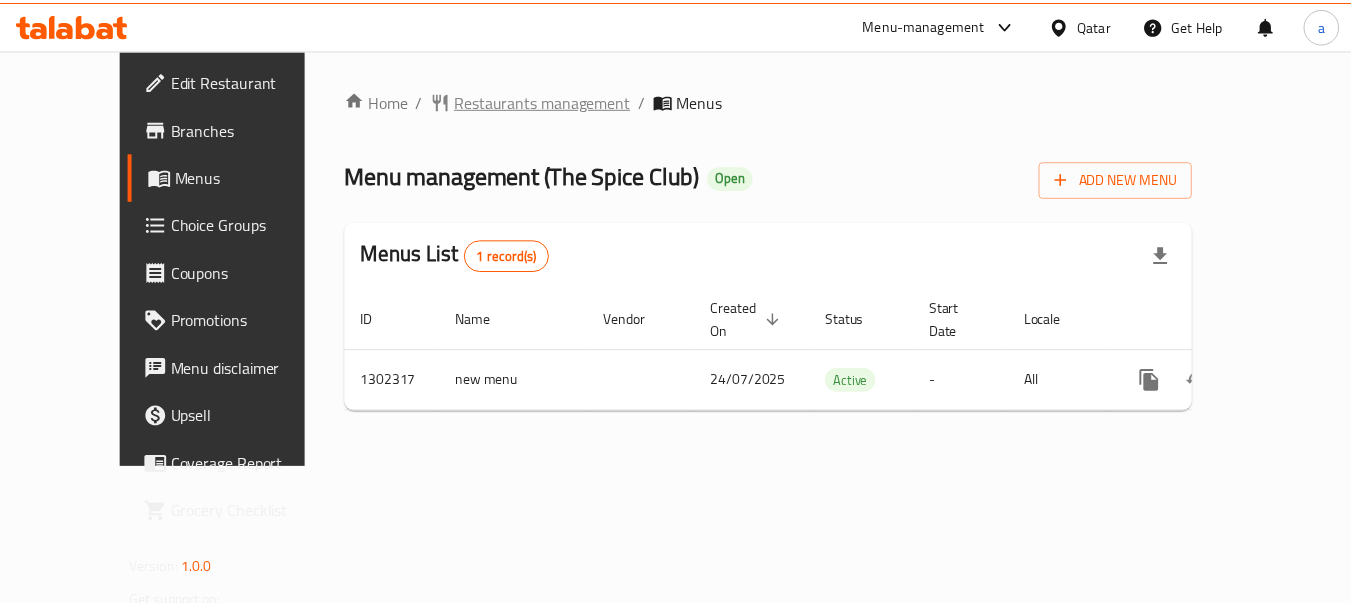 scroll, scrollTop: 0, scrollLeft: 0, axis: both 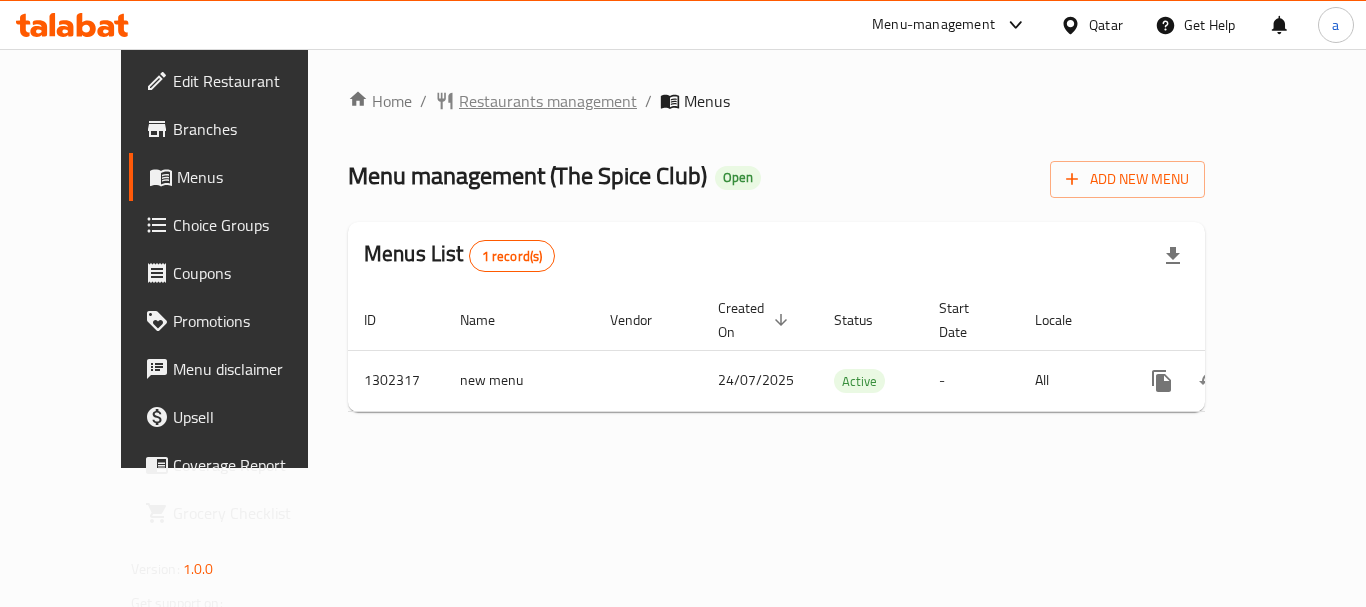 click on "Restaurants management" at bounding box center (548, 101) 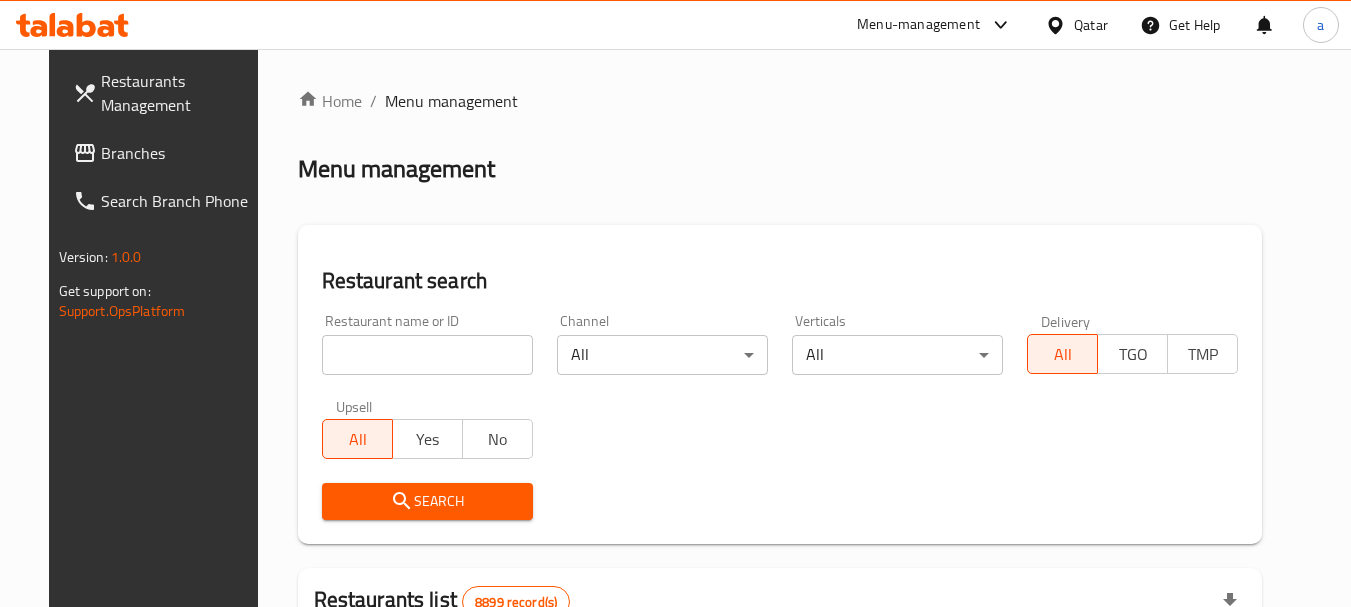 drag, startPoint x: 385, startPoint y: 348, endPoint x: 415, endPoint y: 479, distance: 134.39122 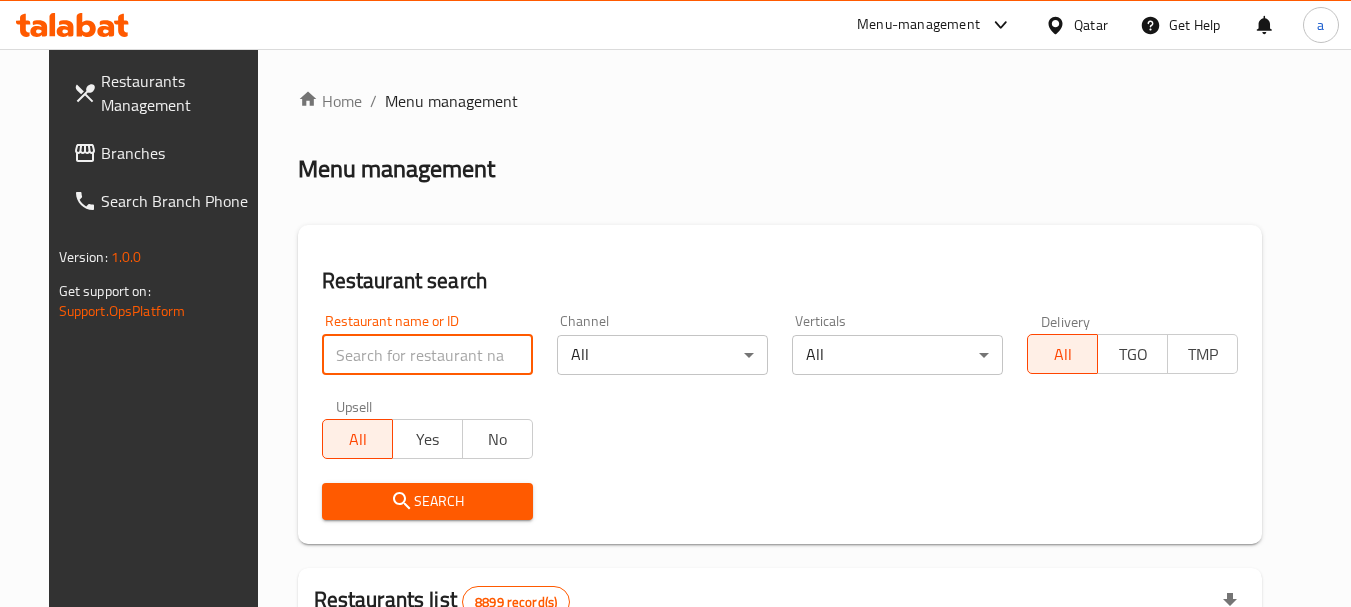 paste on "702382" 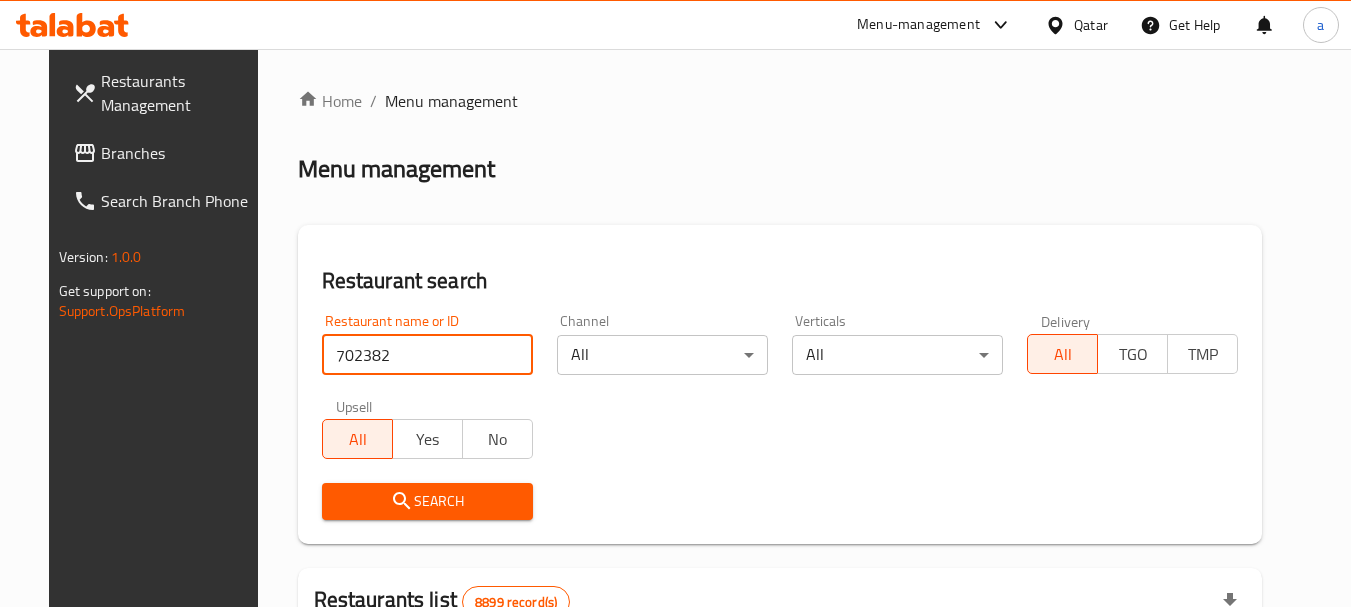 type on "702382" 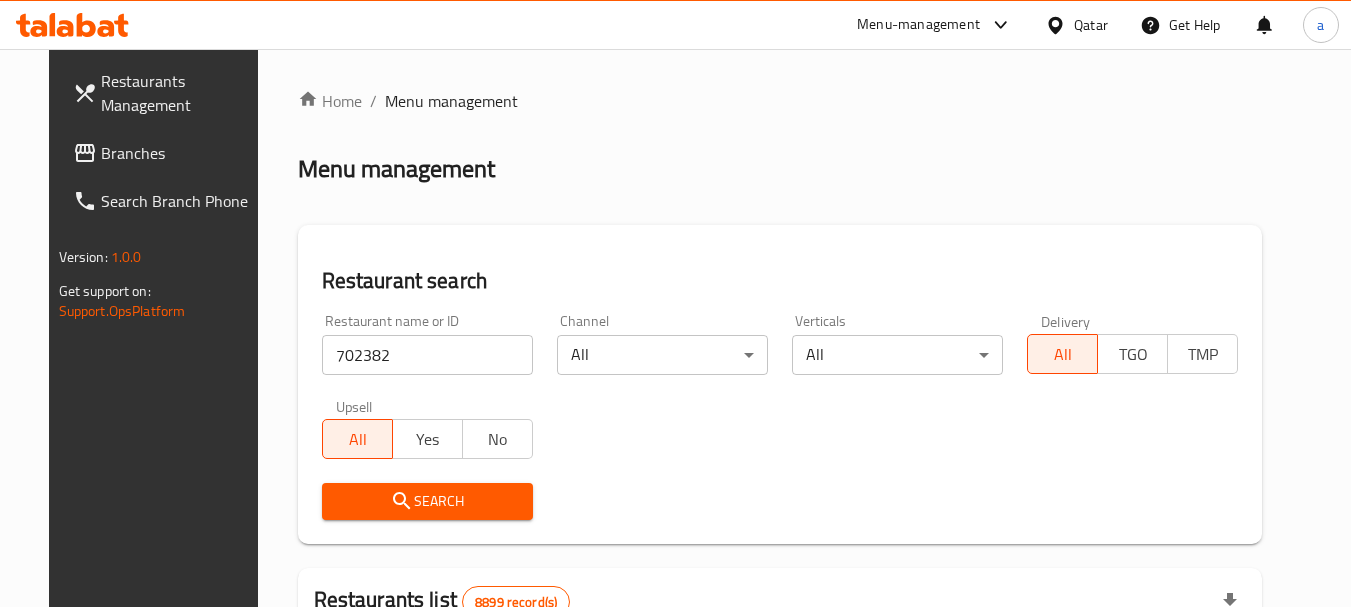 click on "Search" at bounding box center (427, 501) 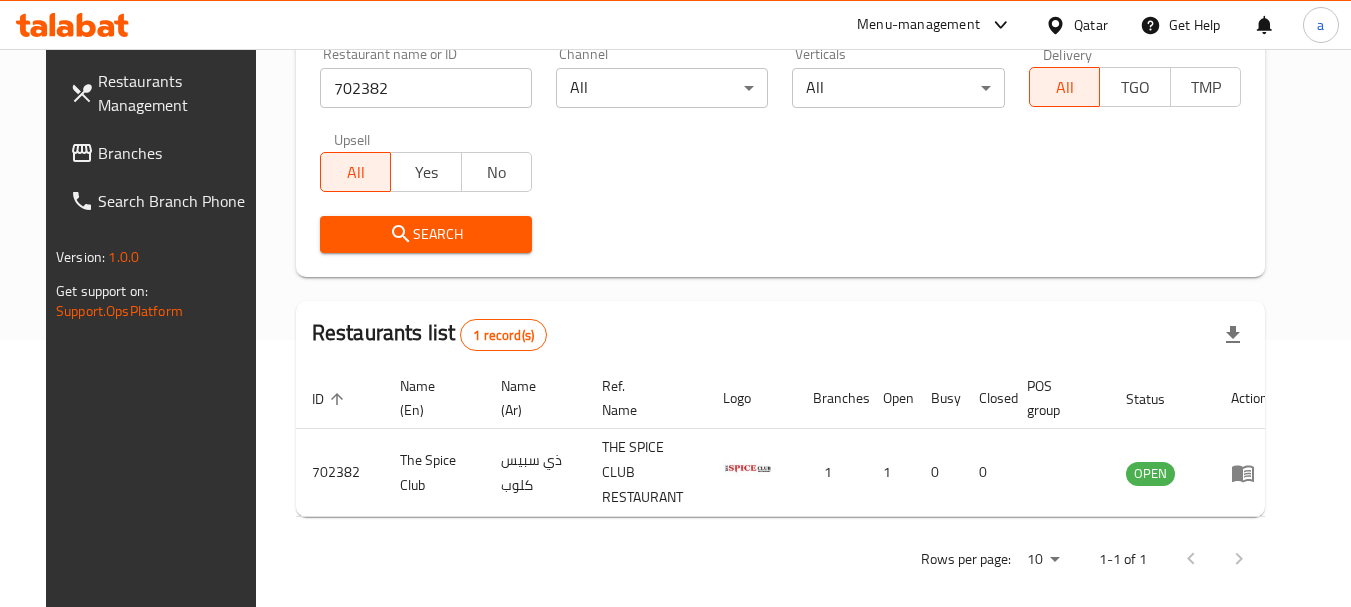 scroll, scrollTop: 268, scrollLeft: 0, axis: vertical 